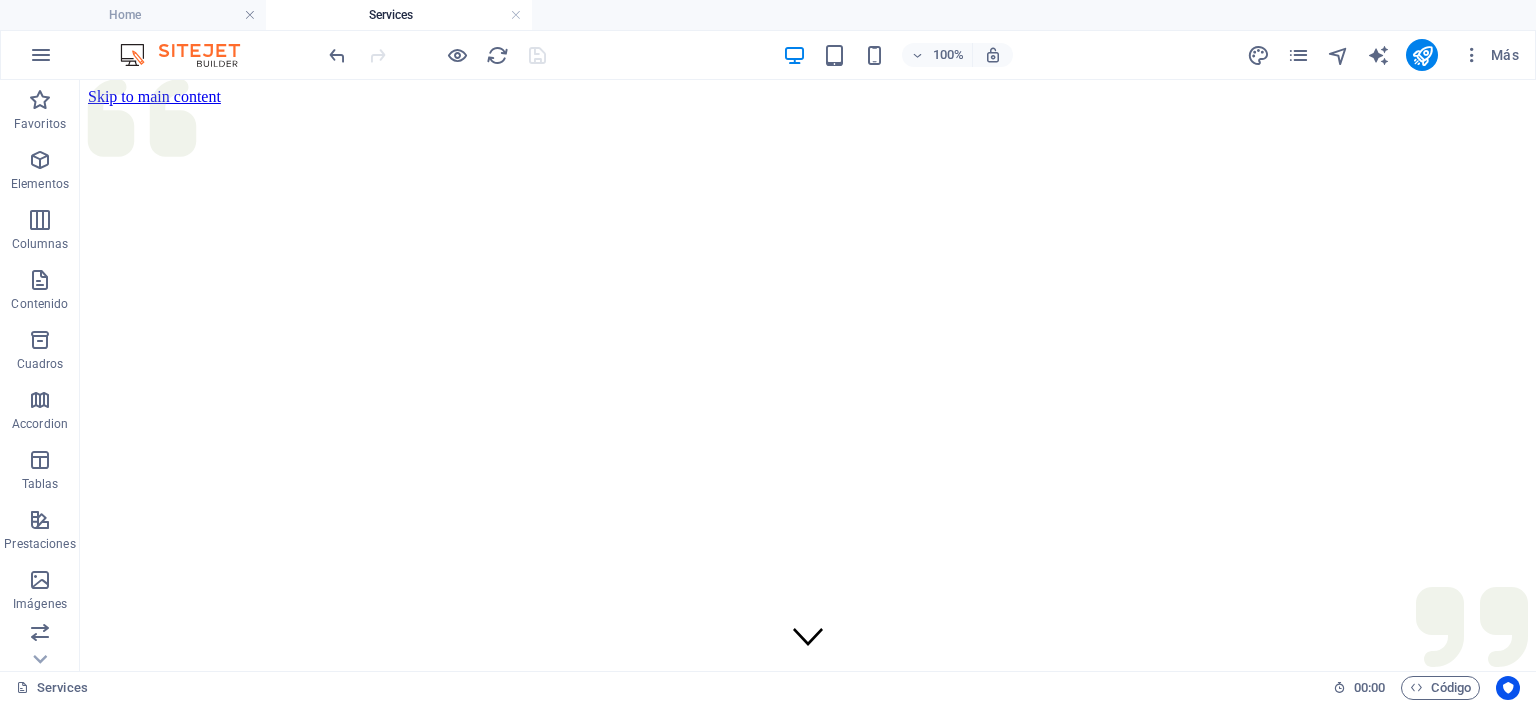 scroll, scrollTop: 0, scrollLeft: 0, axis: both 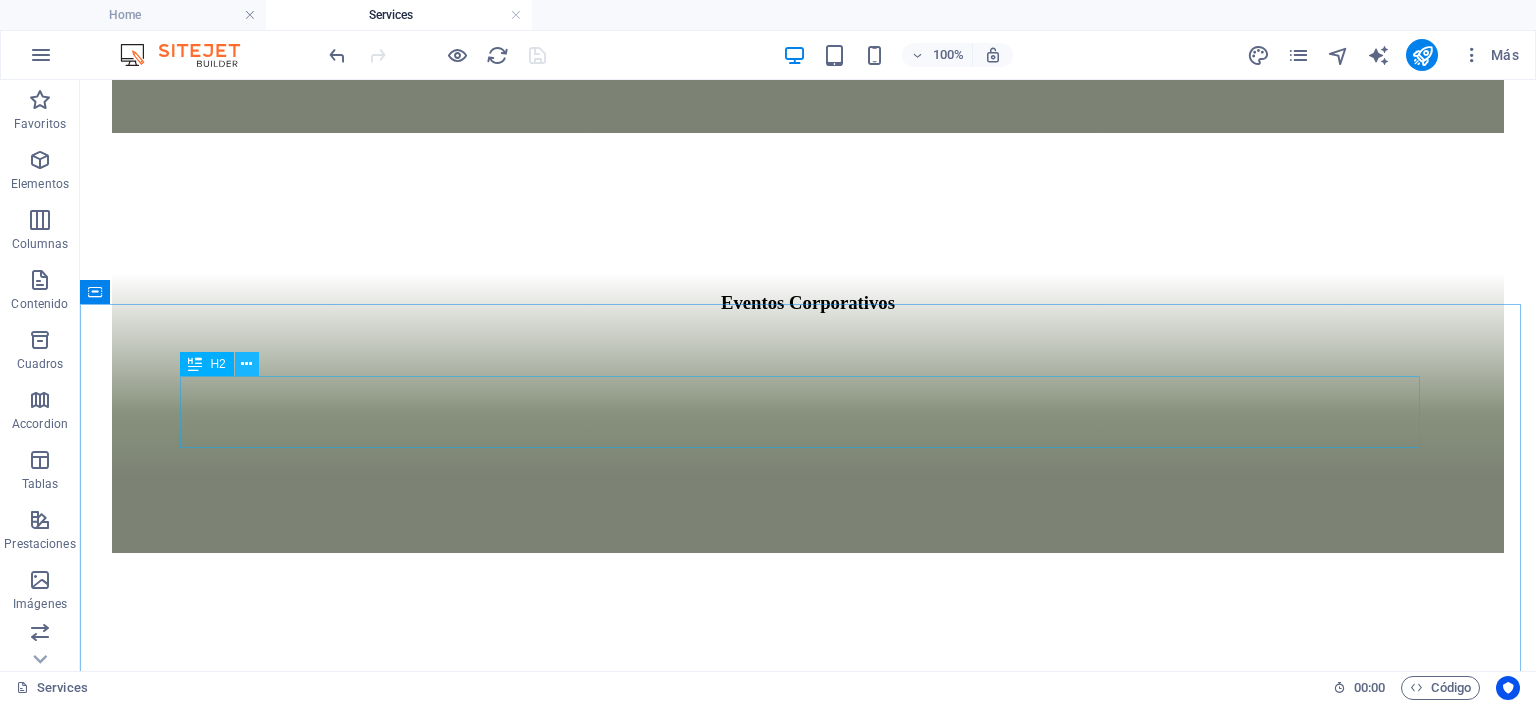 click at bounding box center (246, 364) 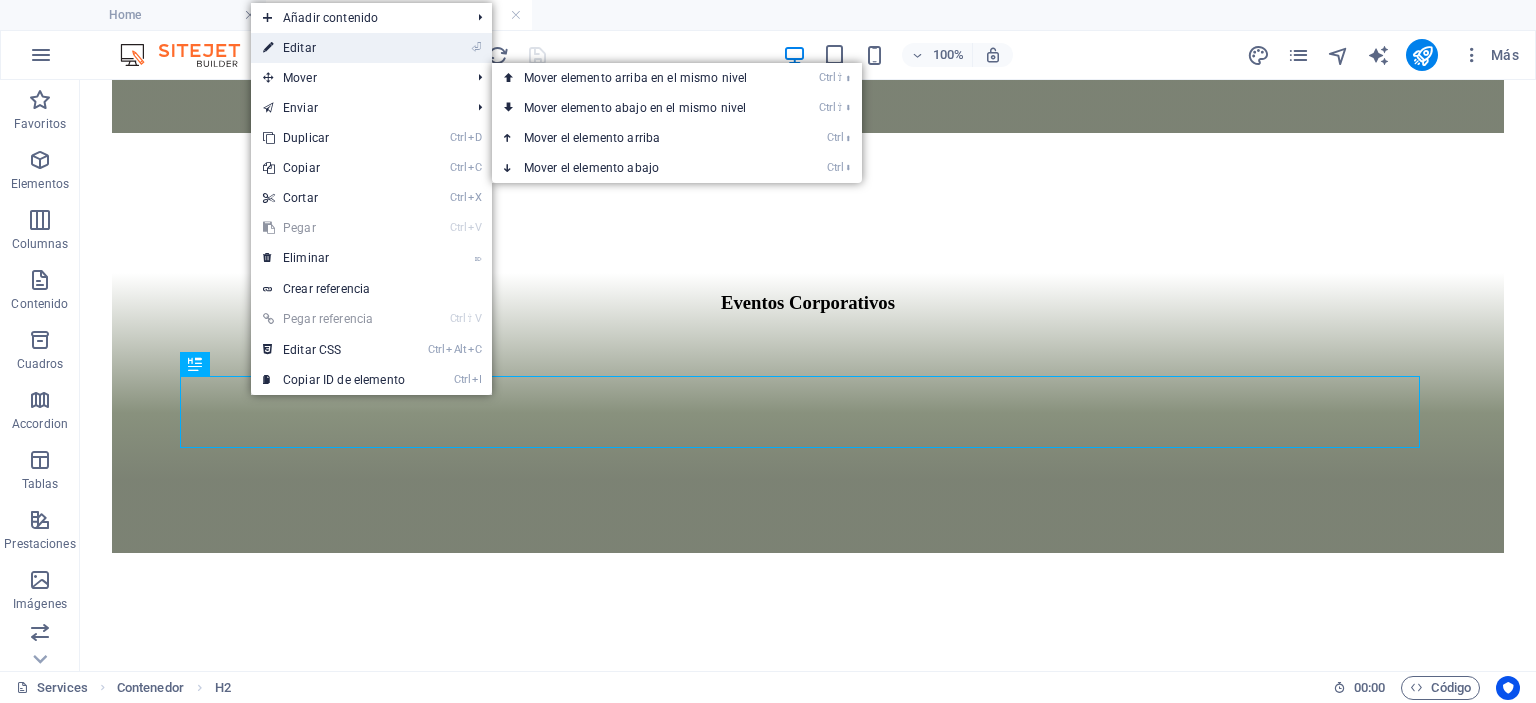 click on "⏎  Editar" at bounding box center (334, 48) 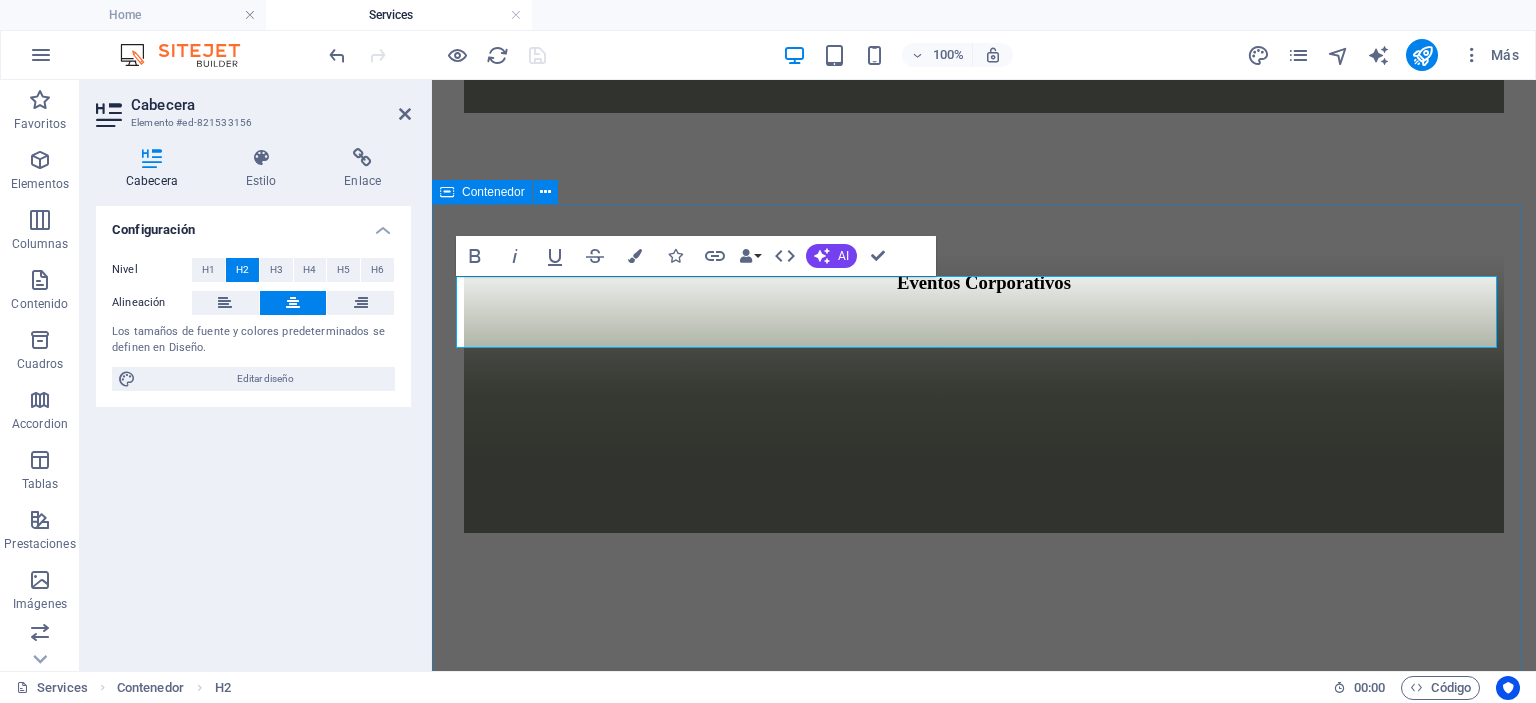 scroll, scrollTop: 2264, scrollLeft: 0, axis: vertical 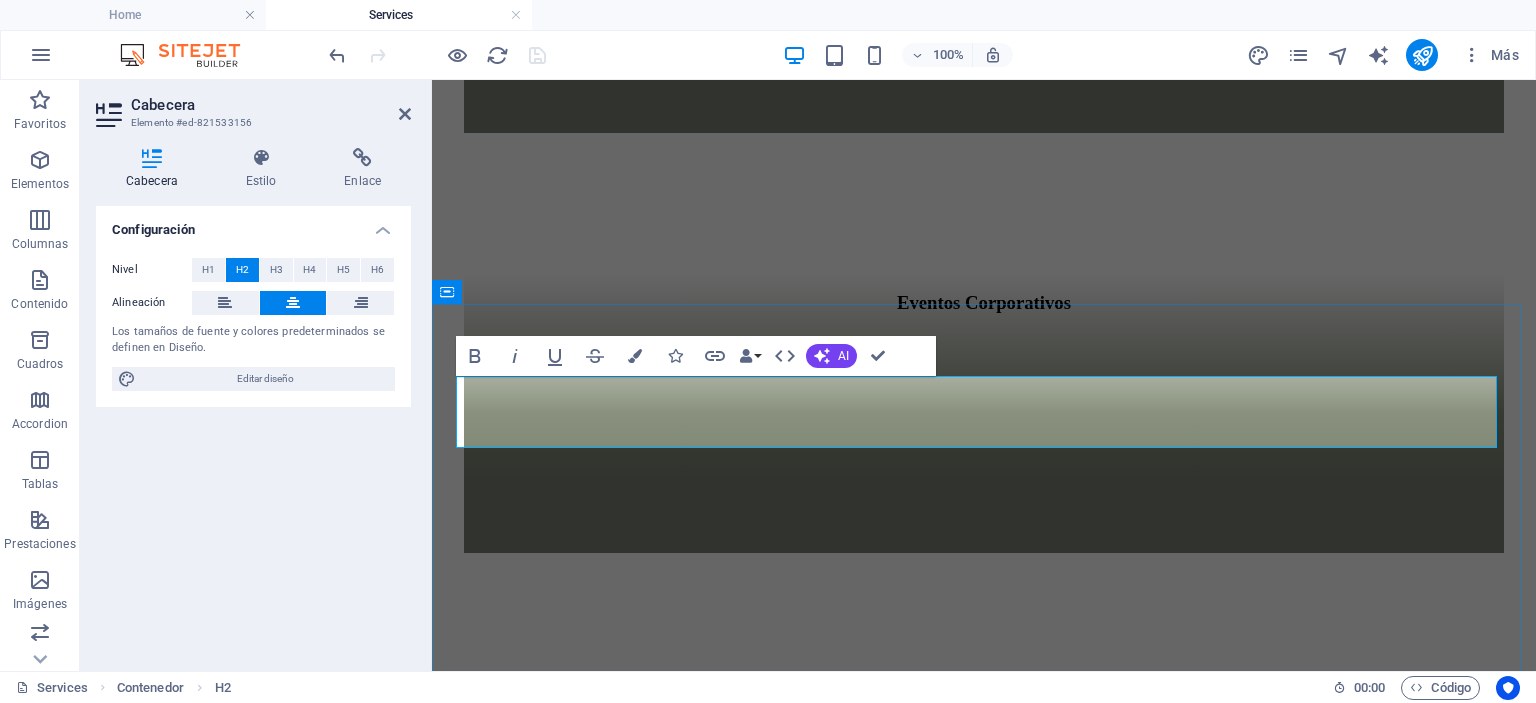 type 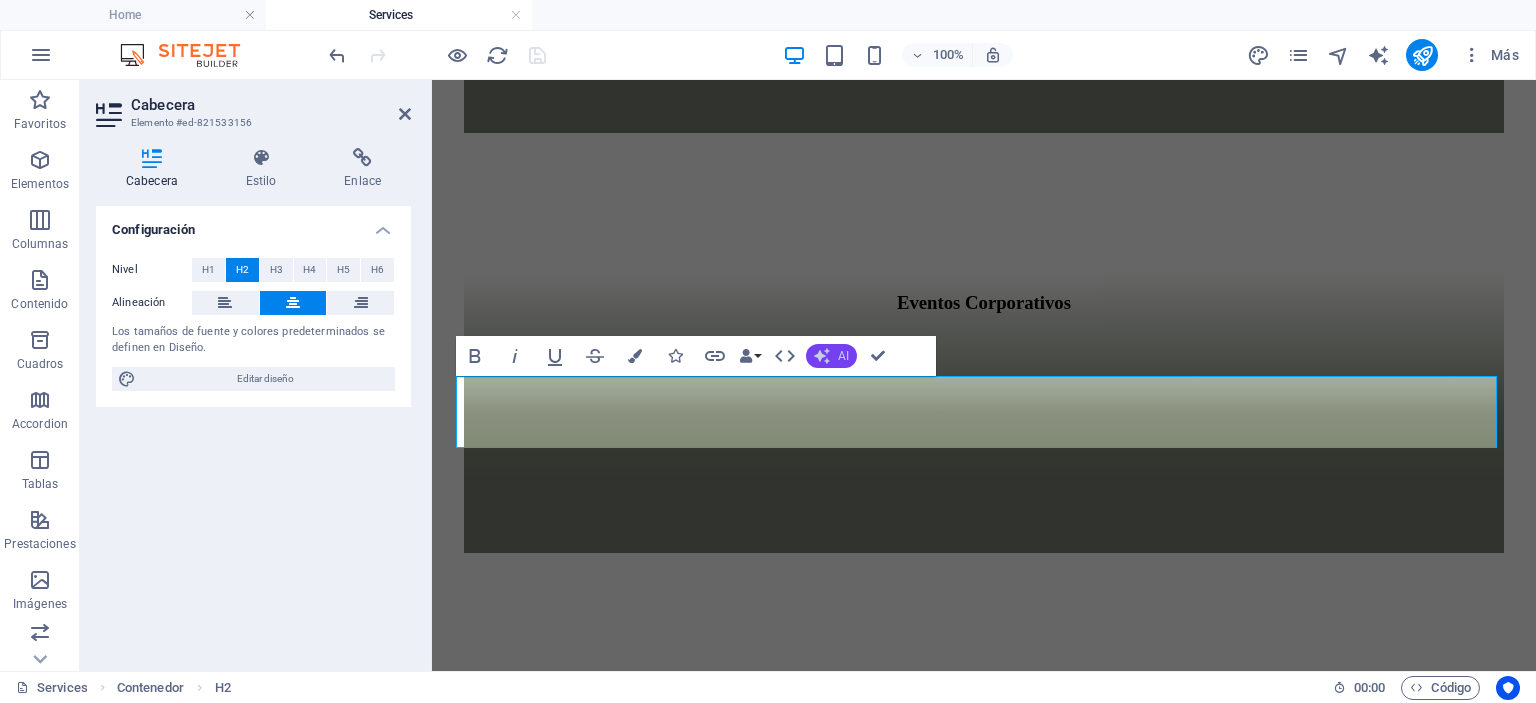 click on "AI" at bounding box center [831, 356] 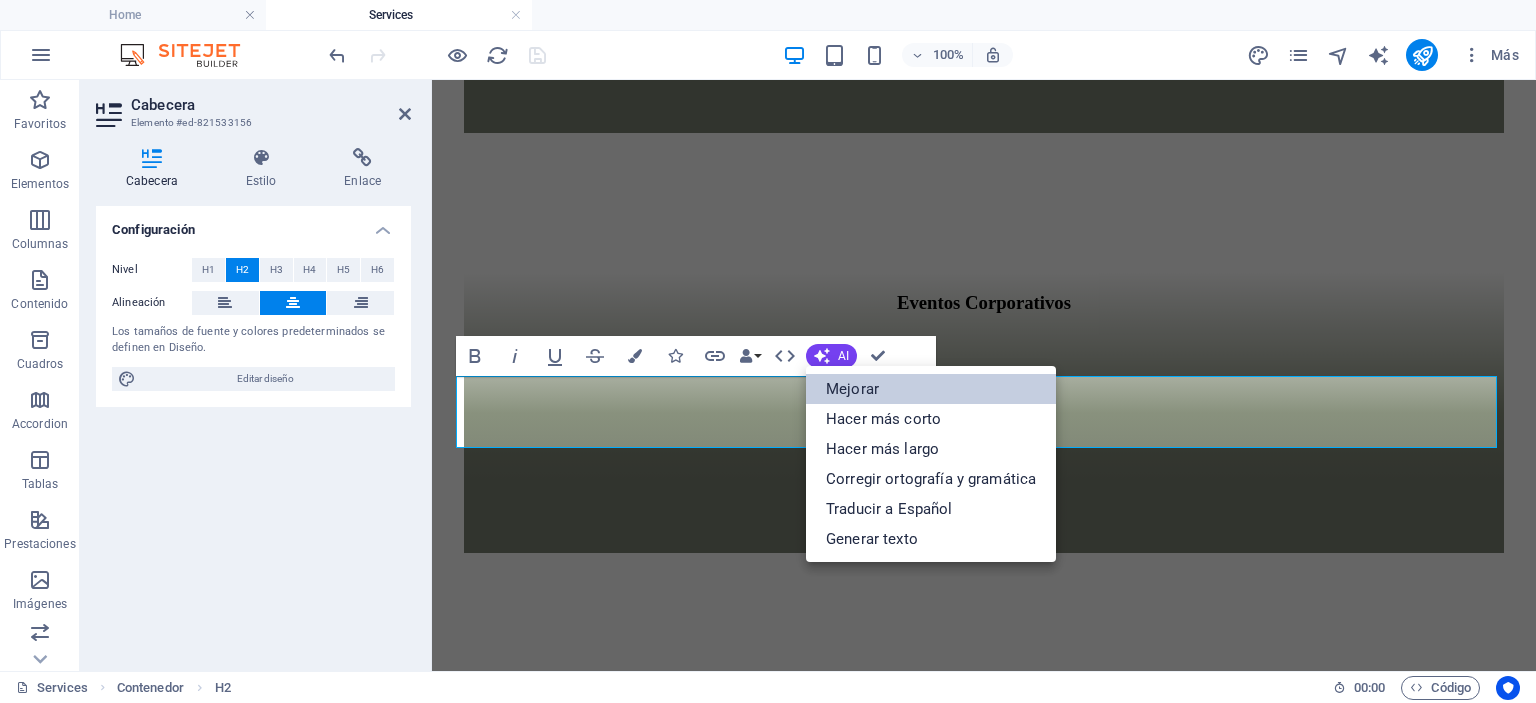 click on "Mejorar" at bounding box center (931, 389) 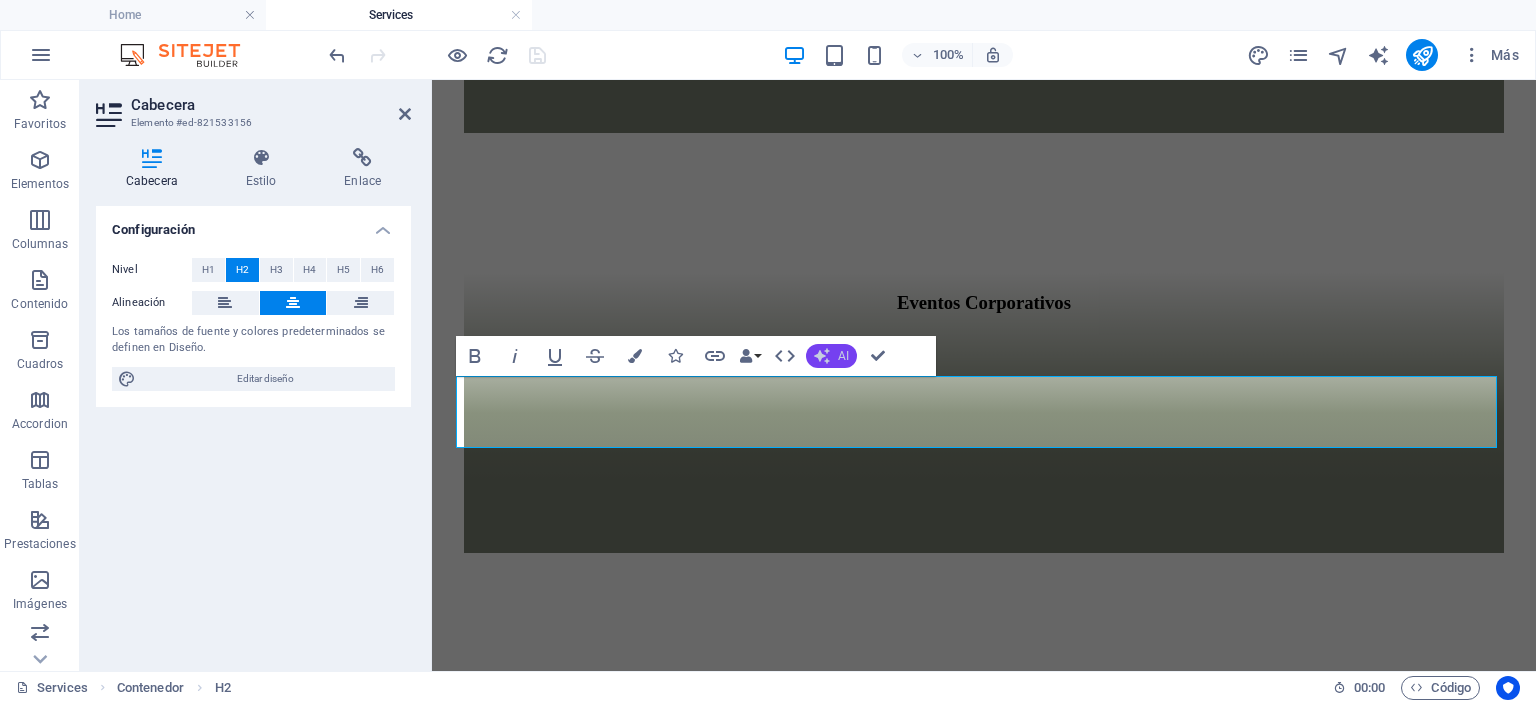 click 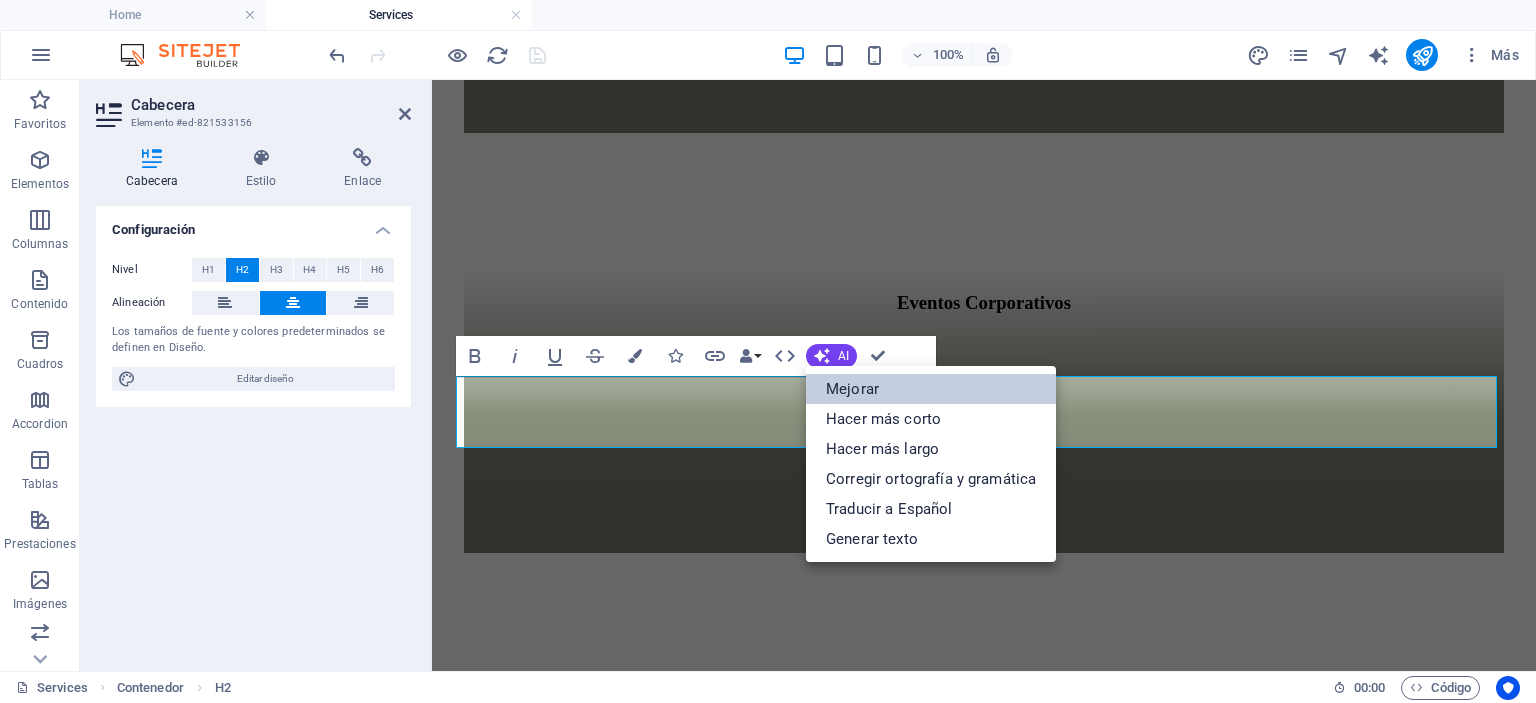 click on "Mejorar" at bounding box center [931, 389] 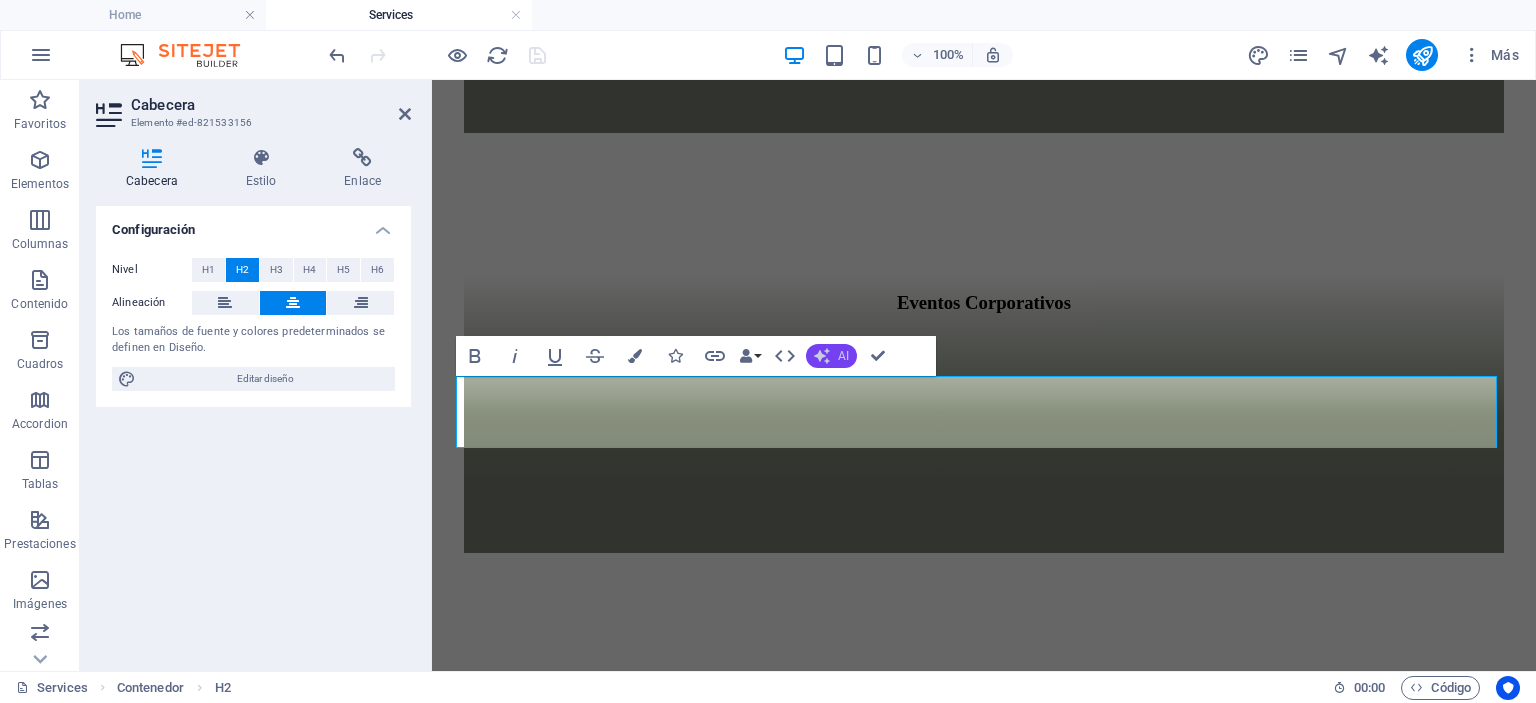 click on "AI" at bounding box center [843, 356] 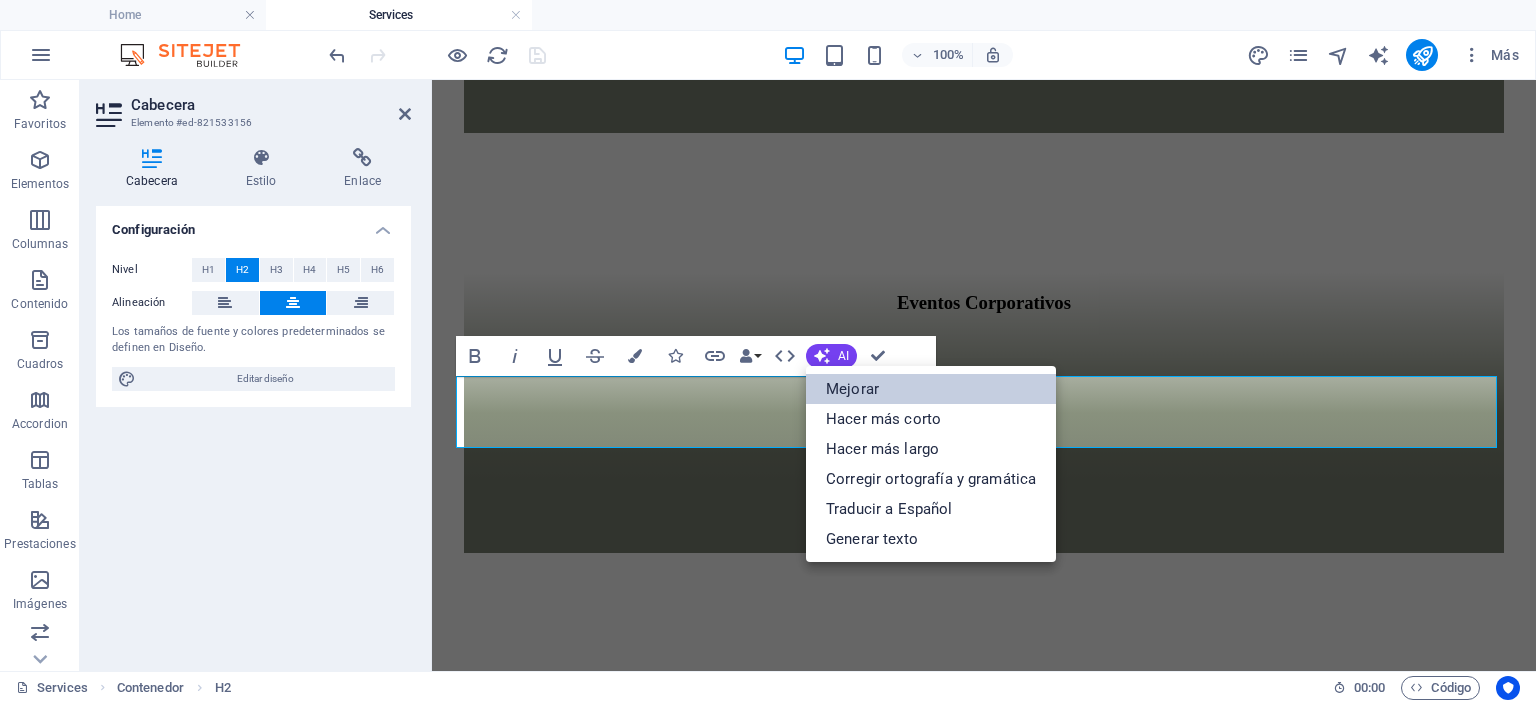 click on "Mejorar" at bounding box center (931, 389) 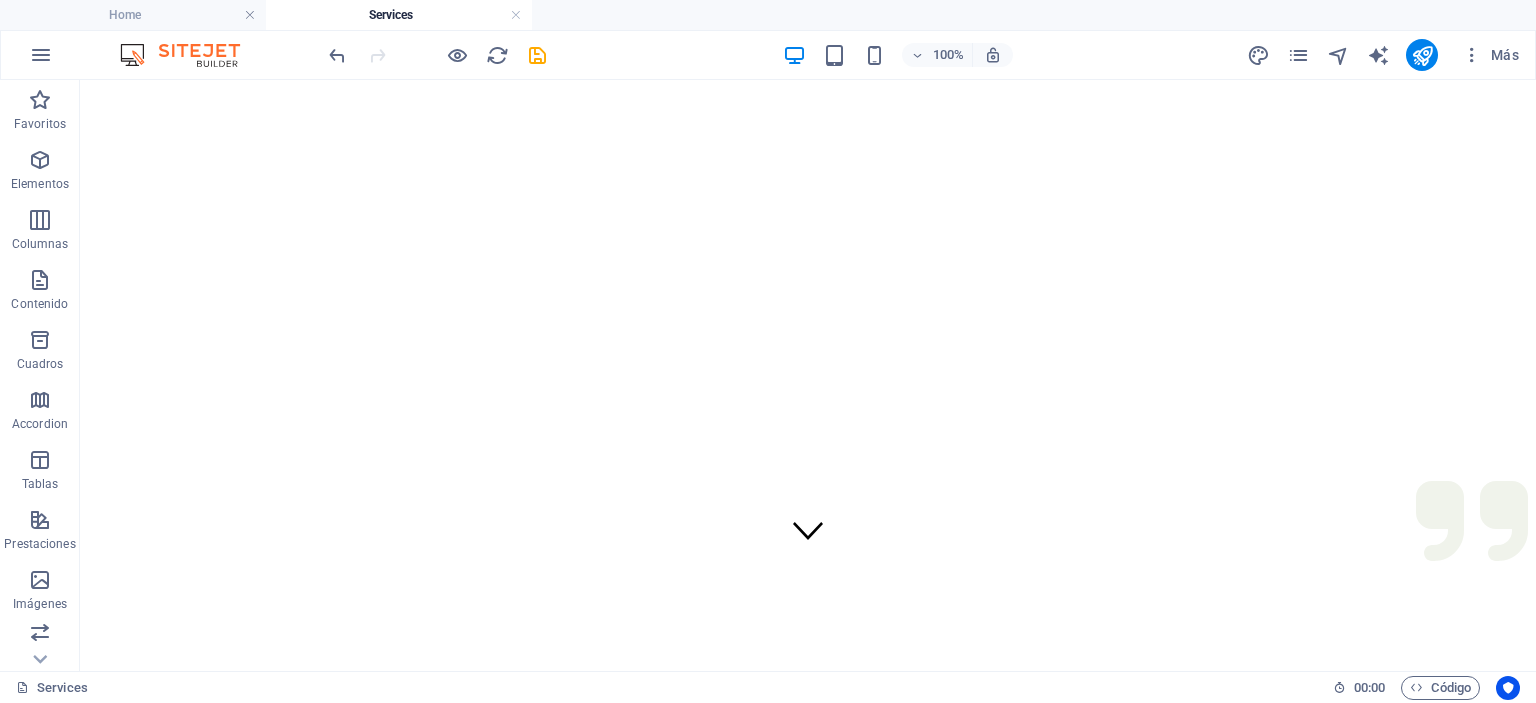 scroll, scrollTop: 100, scrollLeft: 0, axis: vertical 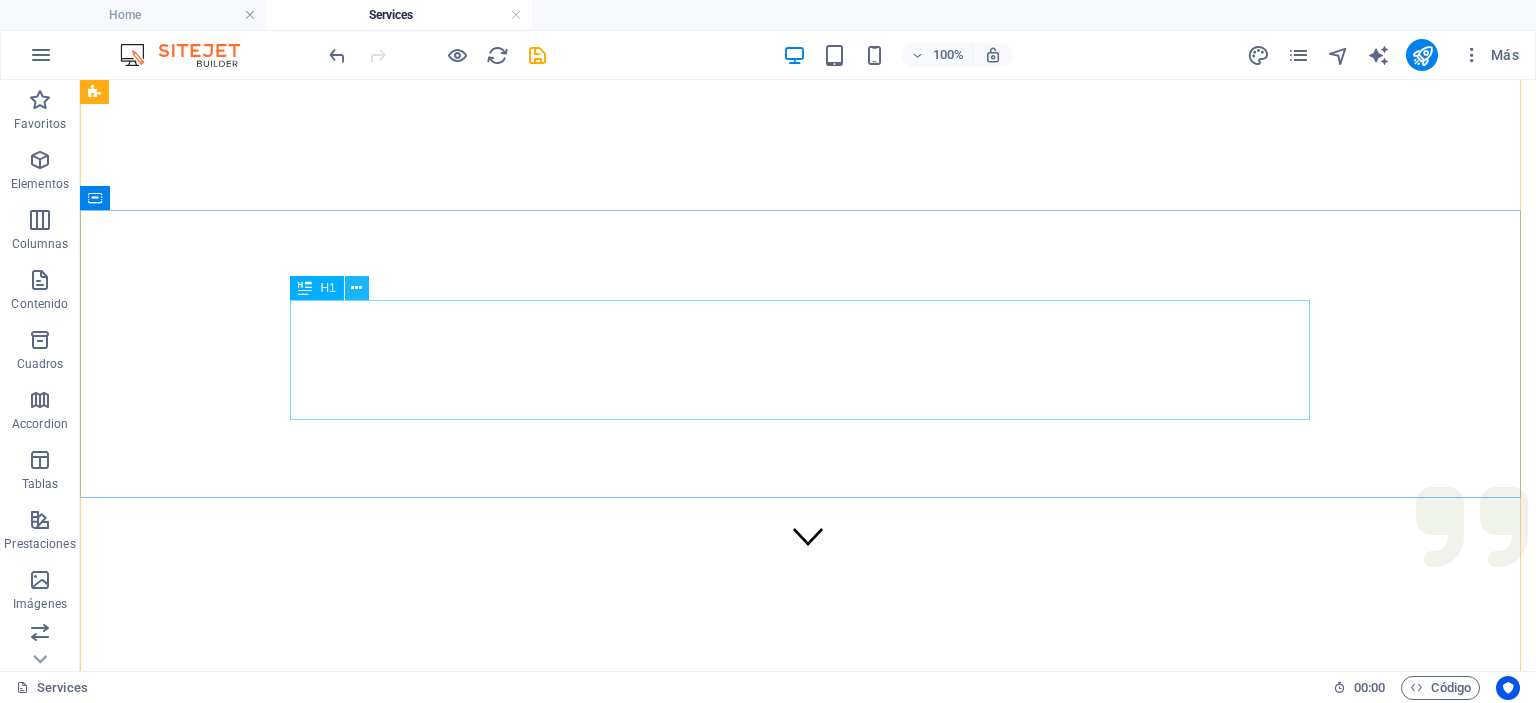 click at bounding box center [357, 288] 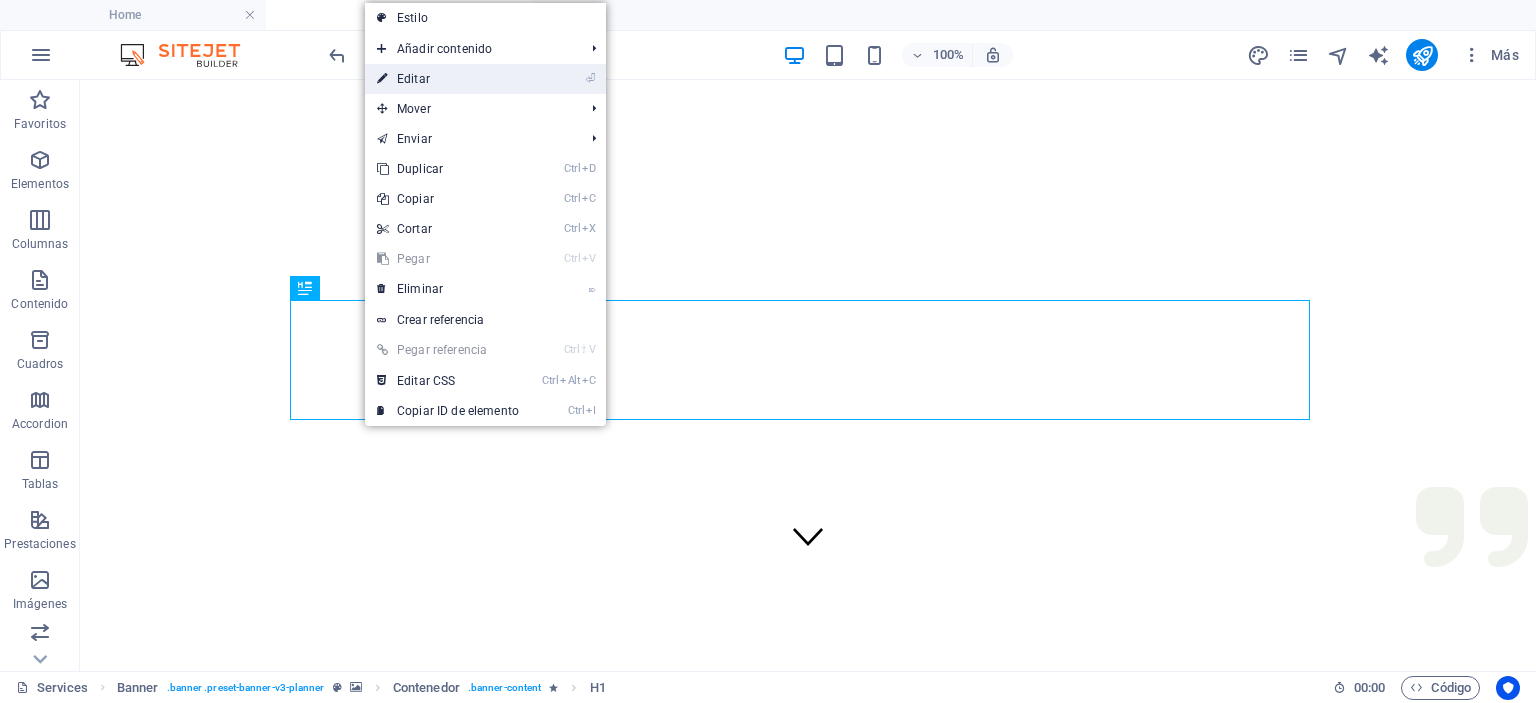drag, startPoint x: 424, startPoint y: 75, endPoint x: 53, endPoint y: 150, distance: 378.50494 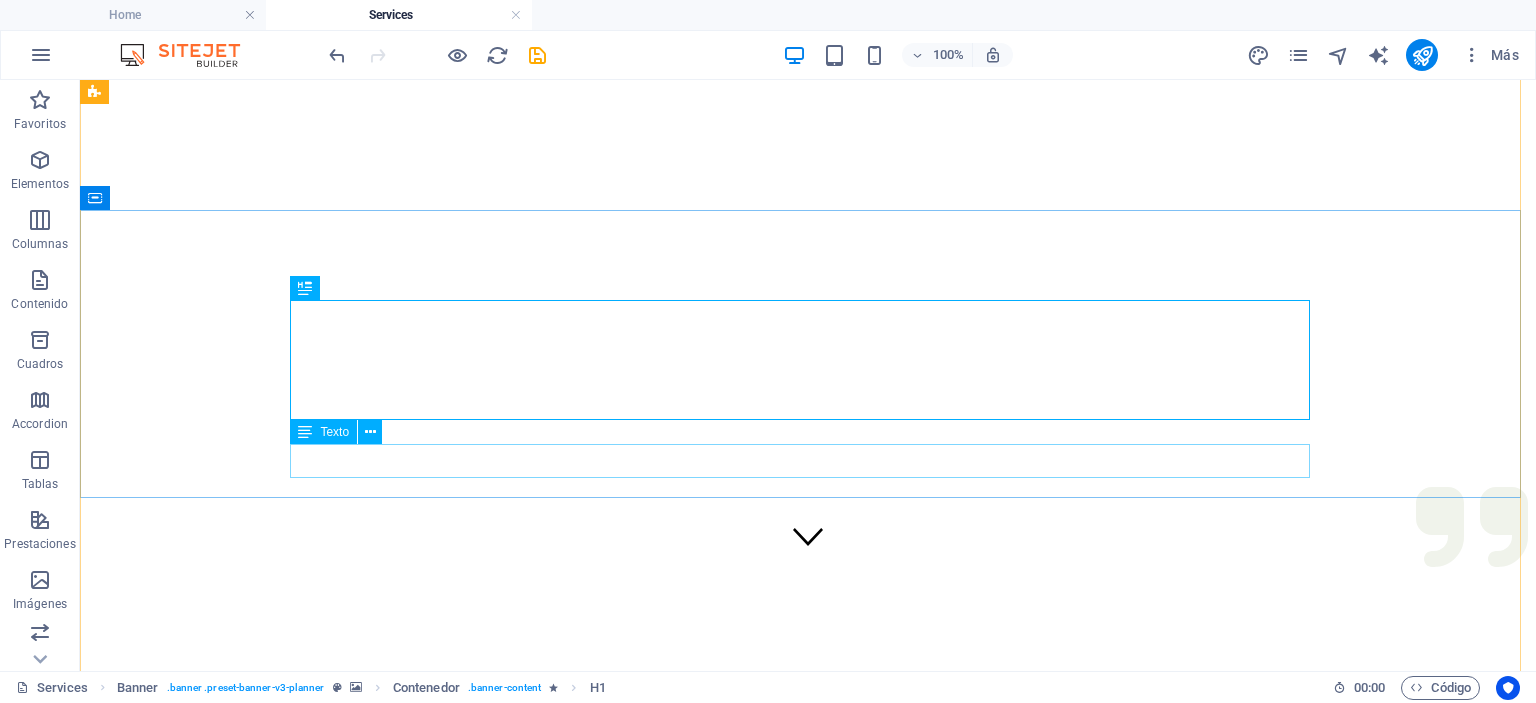 click on "See all the ways we can help in planning your next event" at bounding box center [808, 1492] 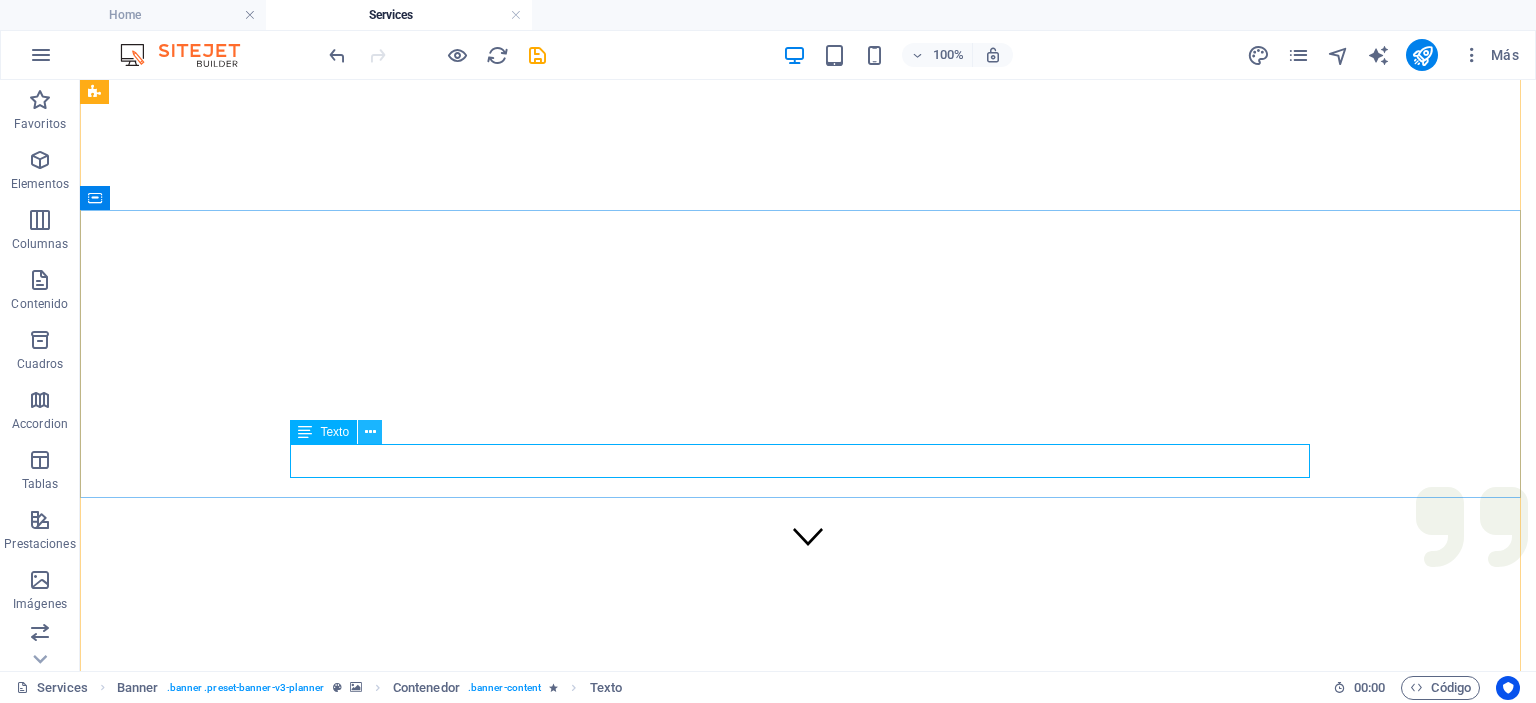 click at bounding box center [370, 432] 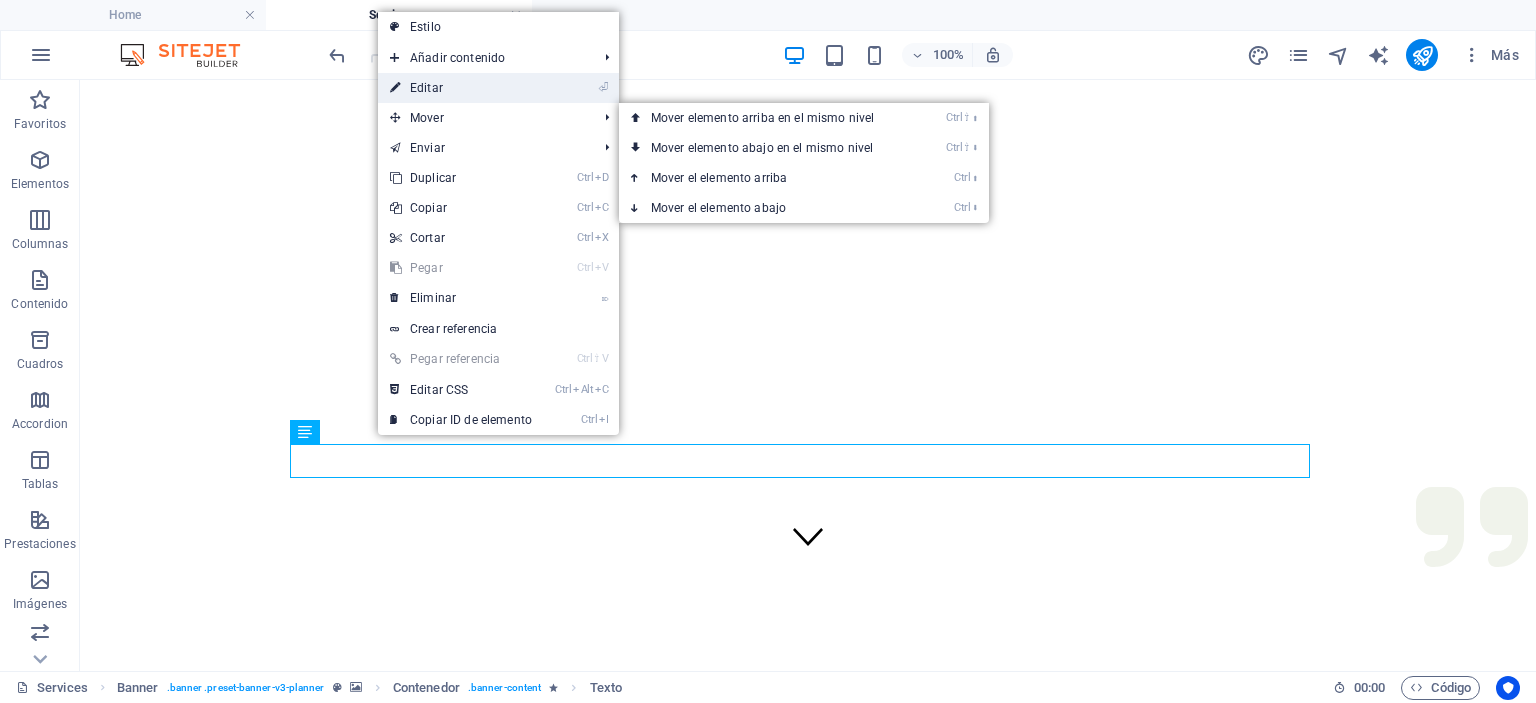 drag, startPoint x: 445, startPoint y: 87, endPoint x: 156, endPoint y: 147, distance: 295.16266 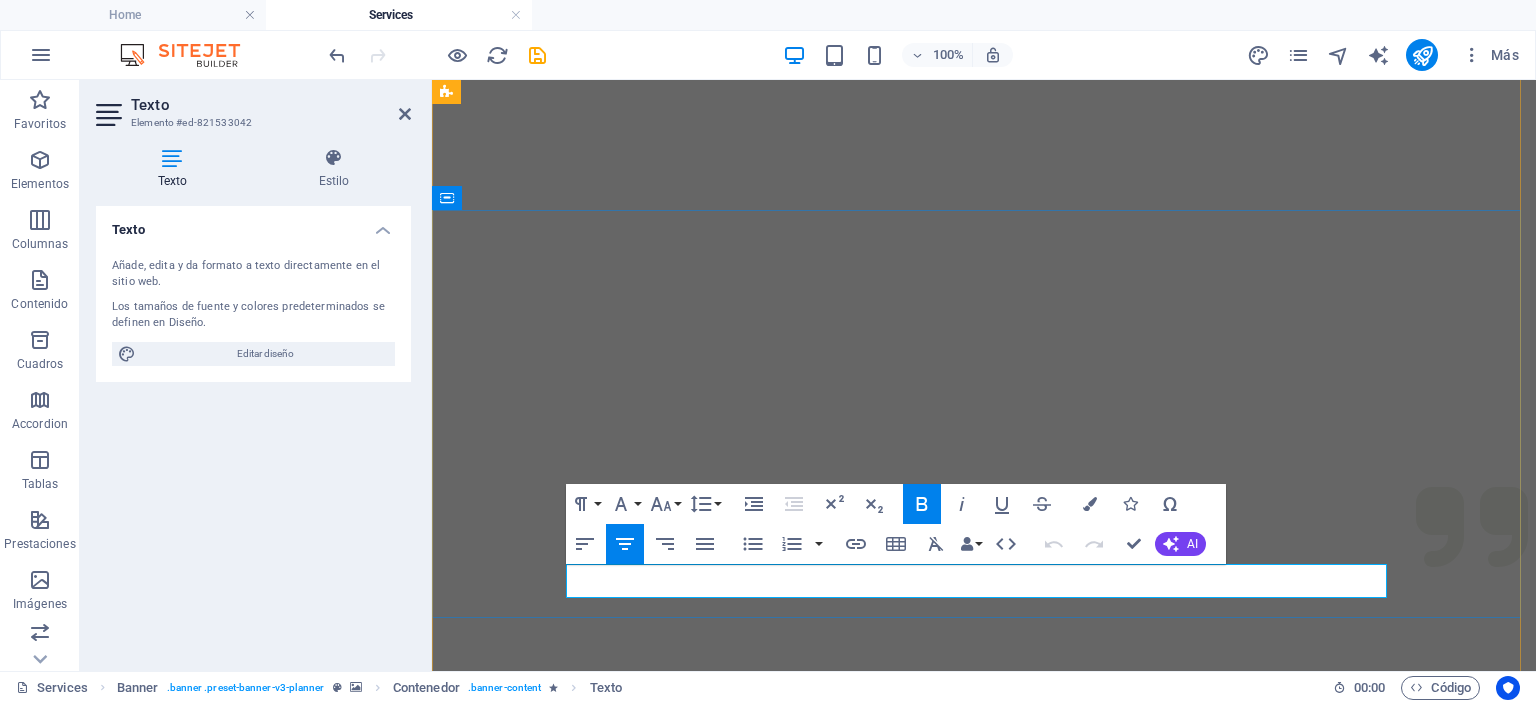 drag, startPoint x: 677, startPoint y: 587, endPoint x: 1287, endPoint y: 586, distance: 610.0008 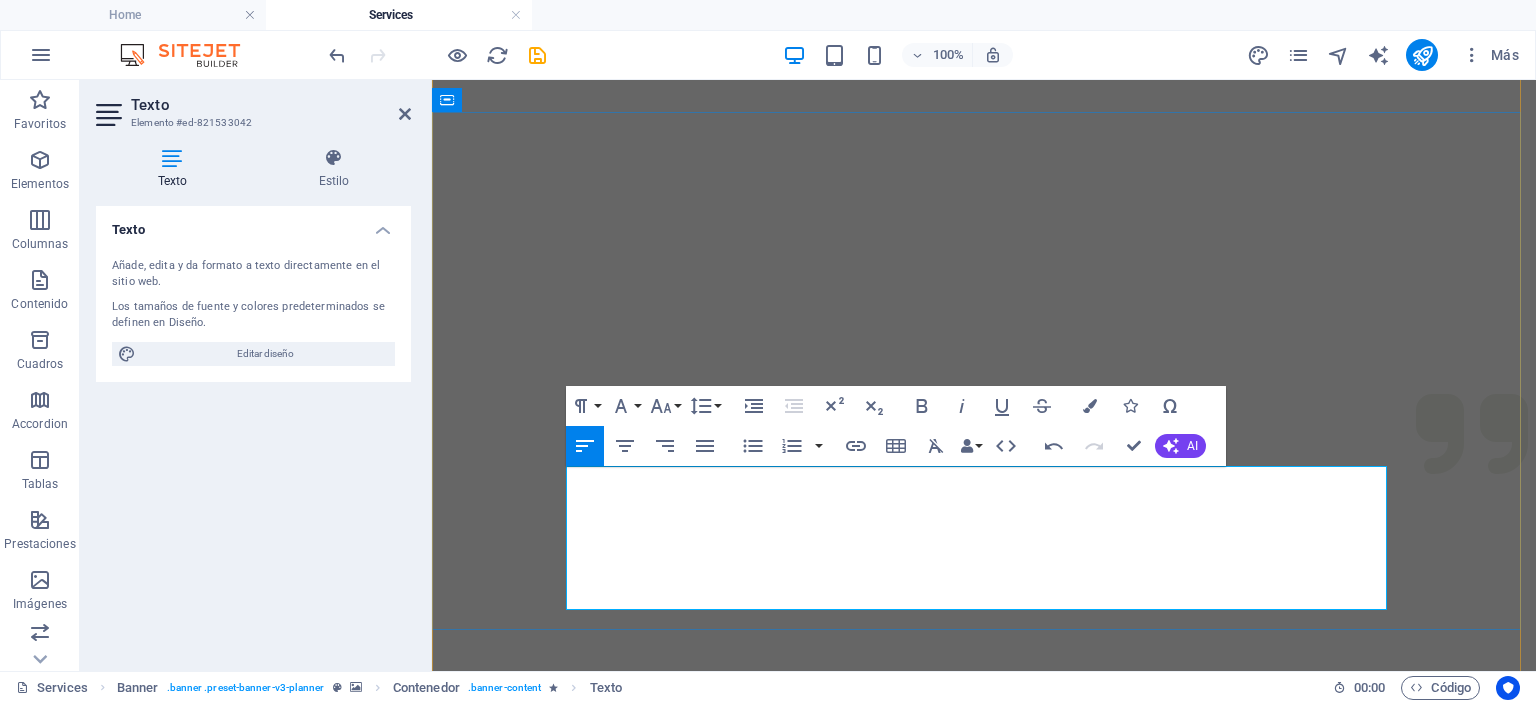 scroll, scrollTop: 198, scrollLeft: 0, axis: vertical 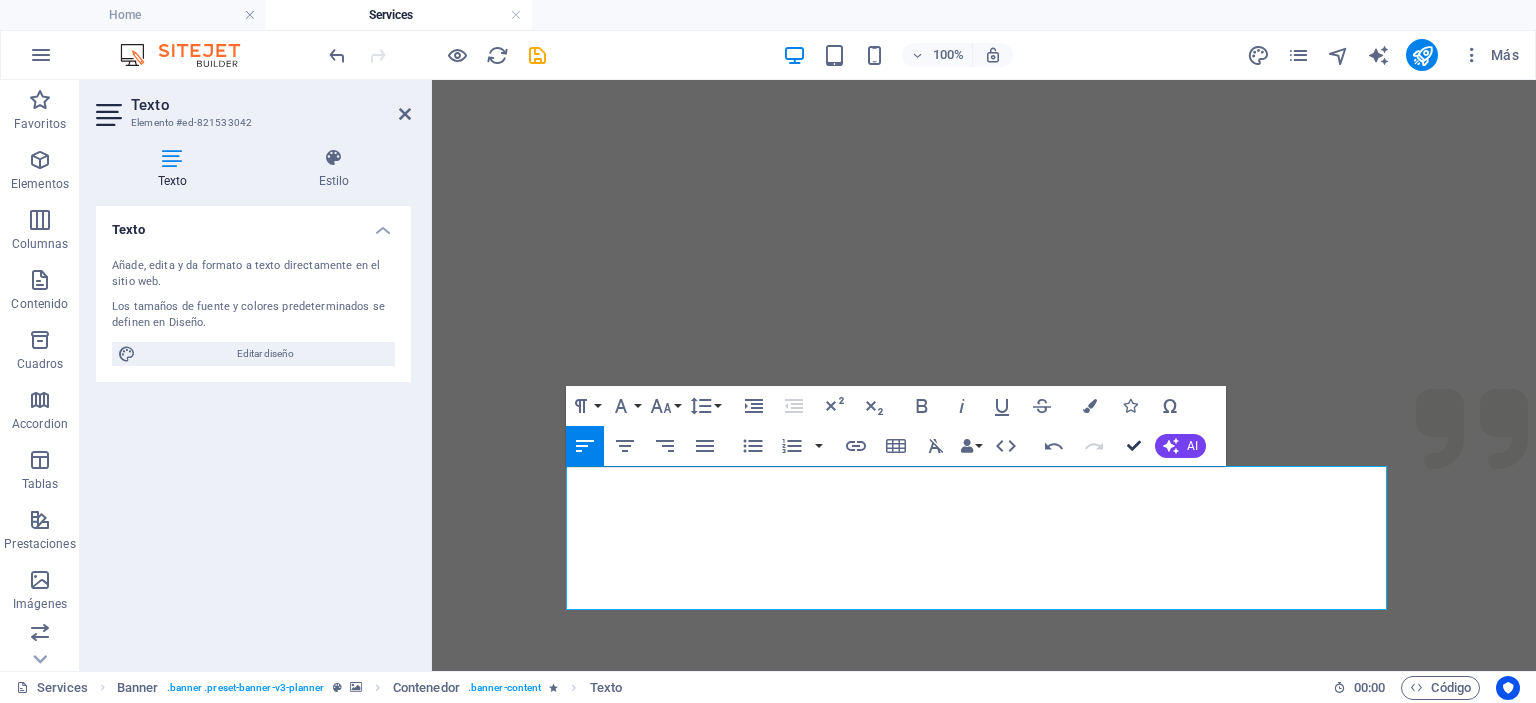 drag, startPoint x: 1135, startPoint y: 441, endPoint x: 1056, endPoint y: 364, distance: 110.317726 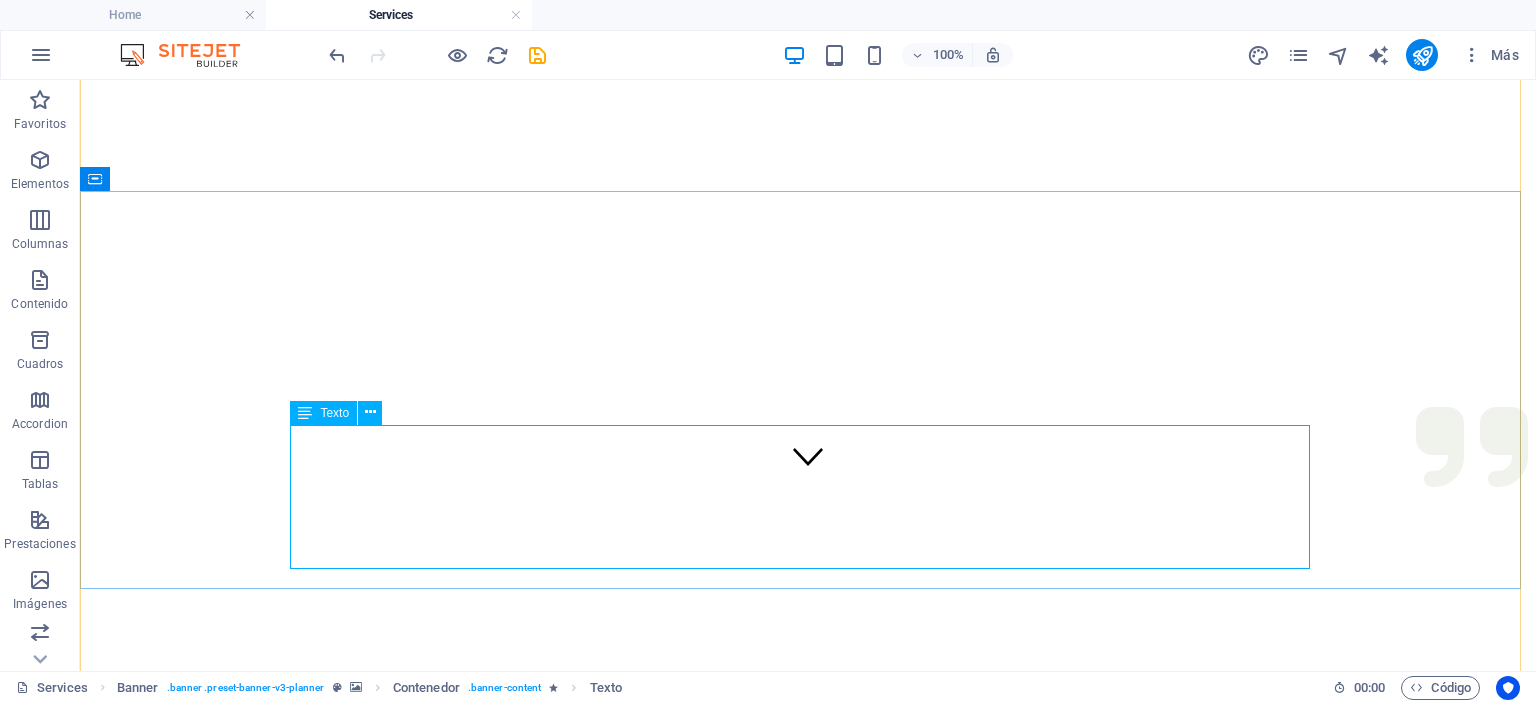 scroll, scrollTop: 378, scrollLeft: 0, axis: vertical 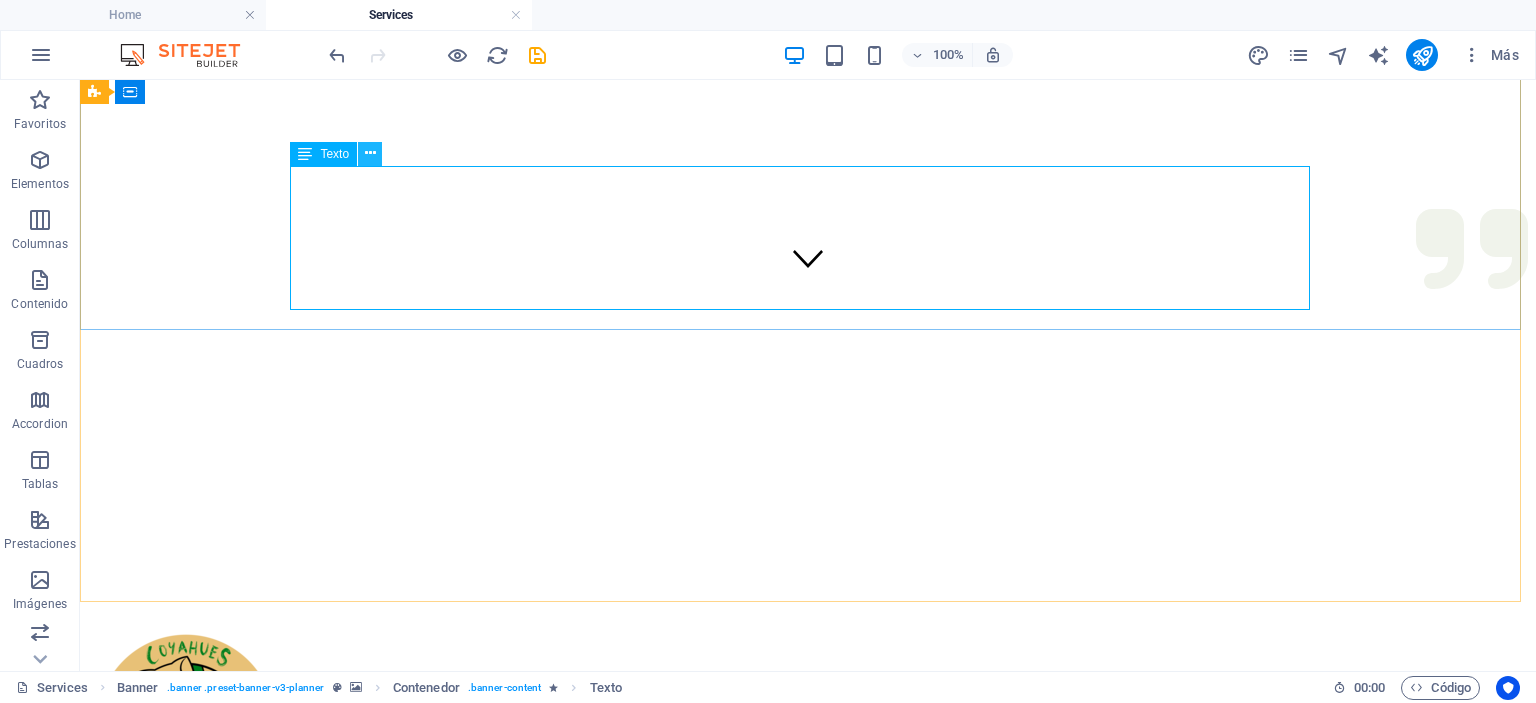 click at bounding box center [370, 153] 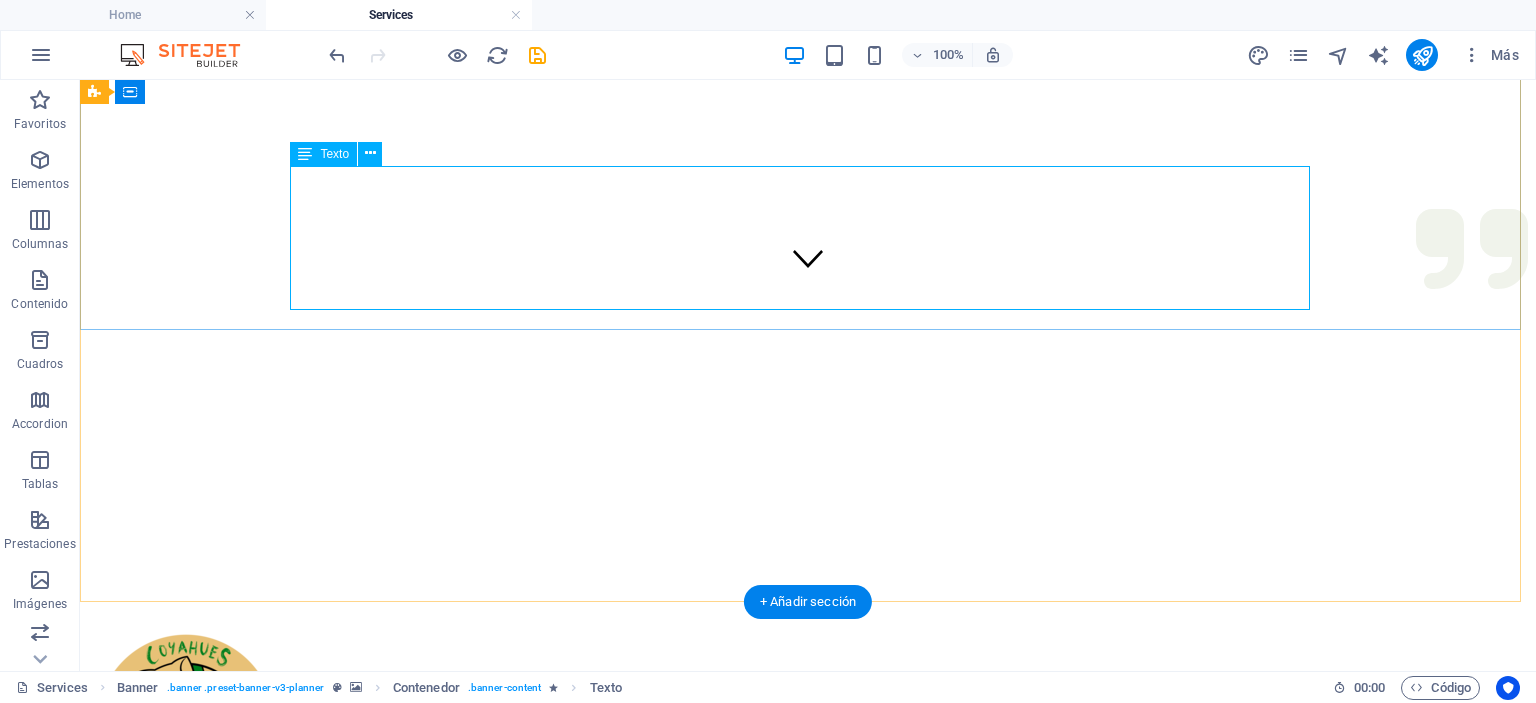 click on "Vea todas las formas en que podemos ayudarle a planificar su próximo evento" at bounding box center (808, 1257) 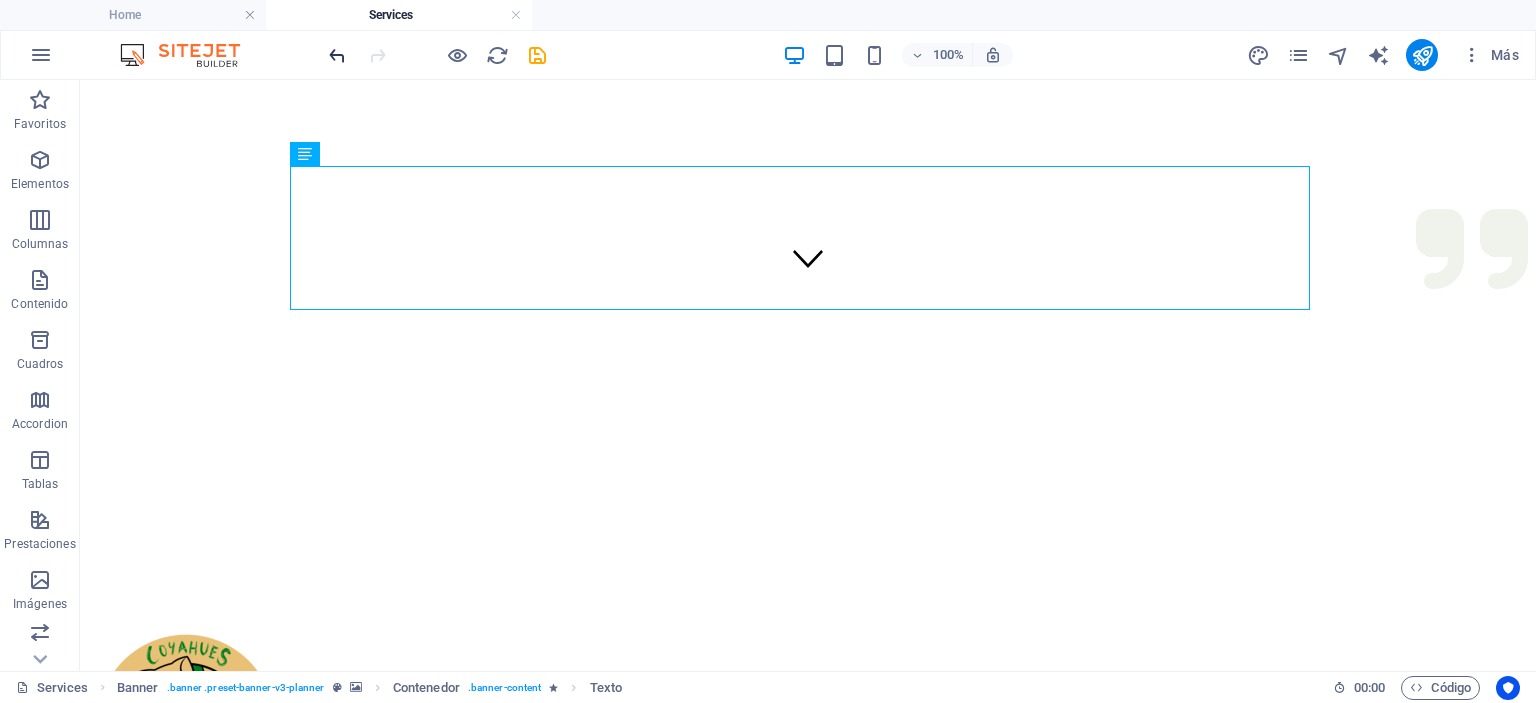 click at bounding box center [337, 55] 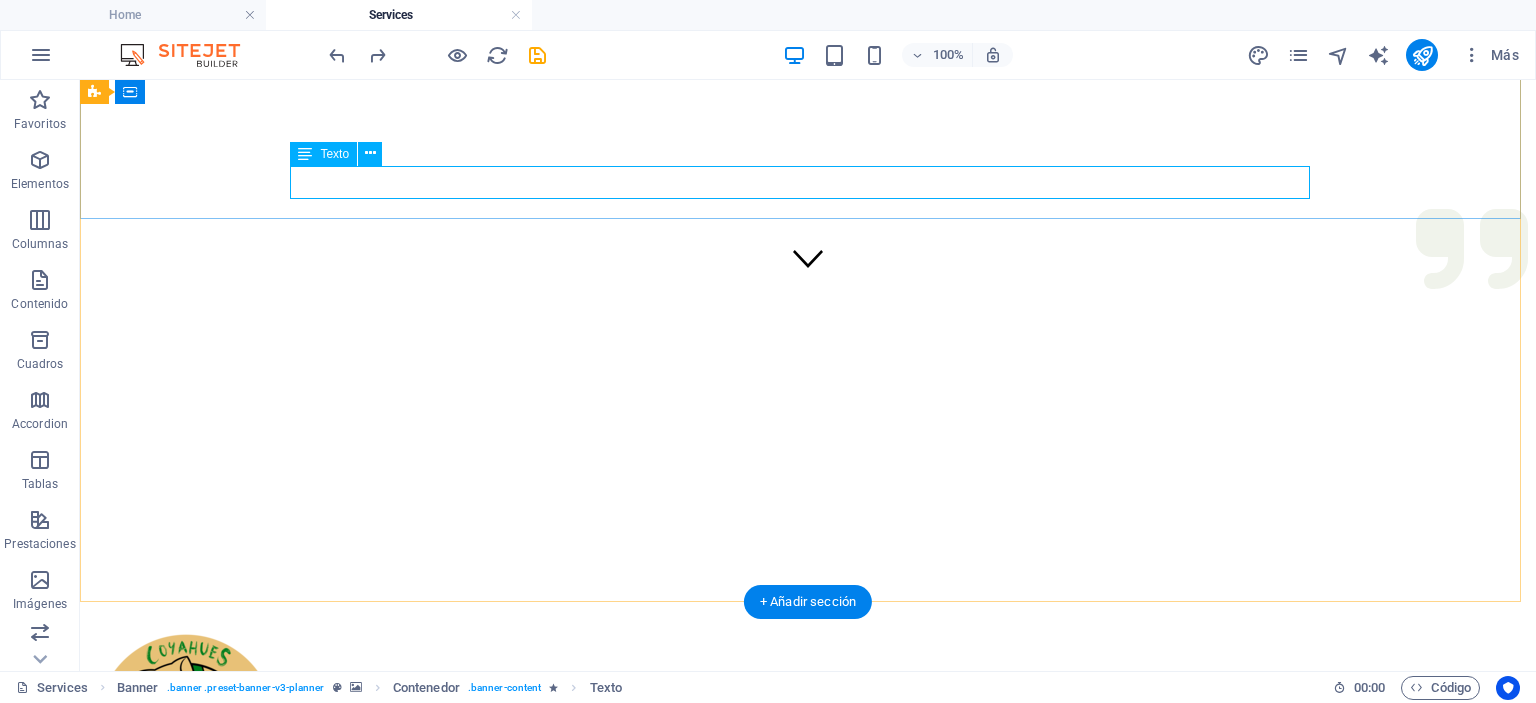 click on "See all the ways we can help in planning your next event" at bounding box center [808, 1214] 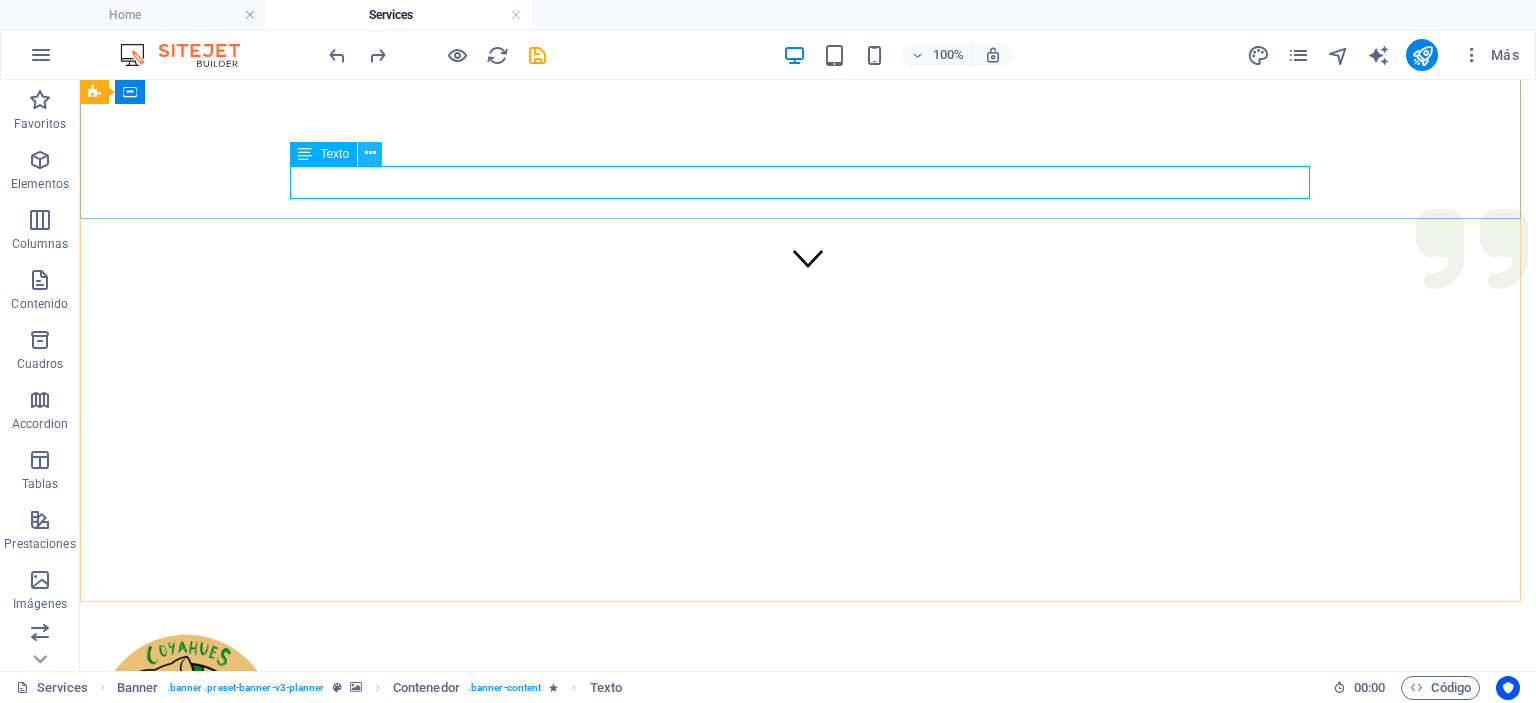 click at bounding box center (370, 154) 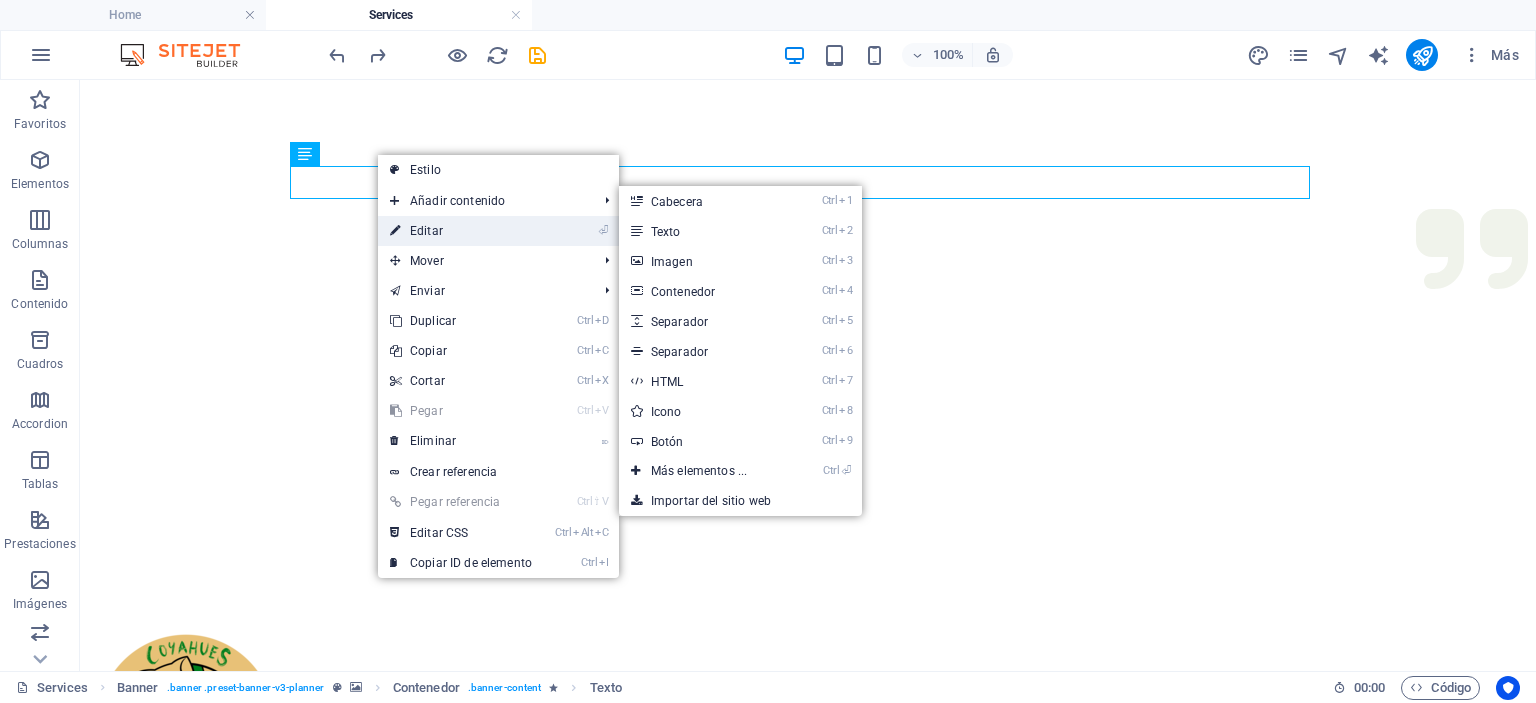 click on "⏎  Editar" at bounding box center [461, 231] 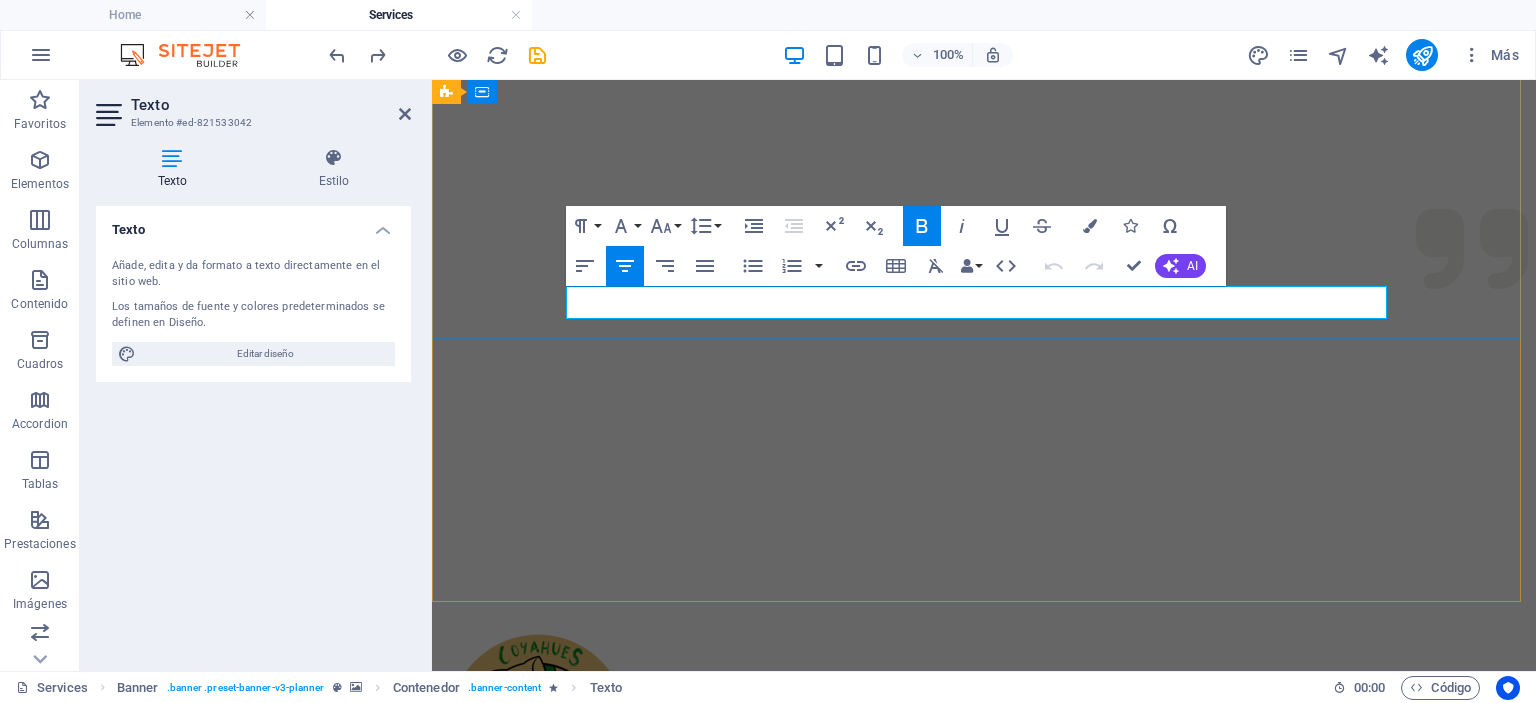 drag, startPoint x: 674, startPoint y: 297, endPoint x: 1274, endPoint y: 297, distance: 600 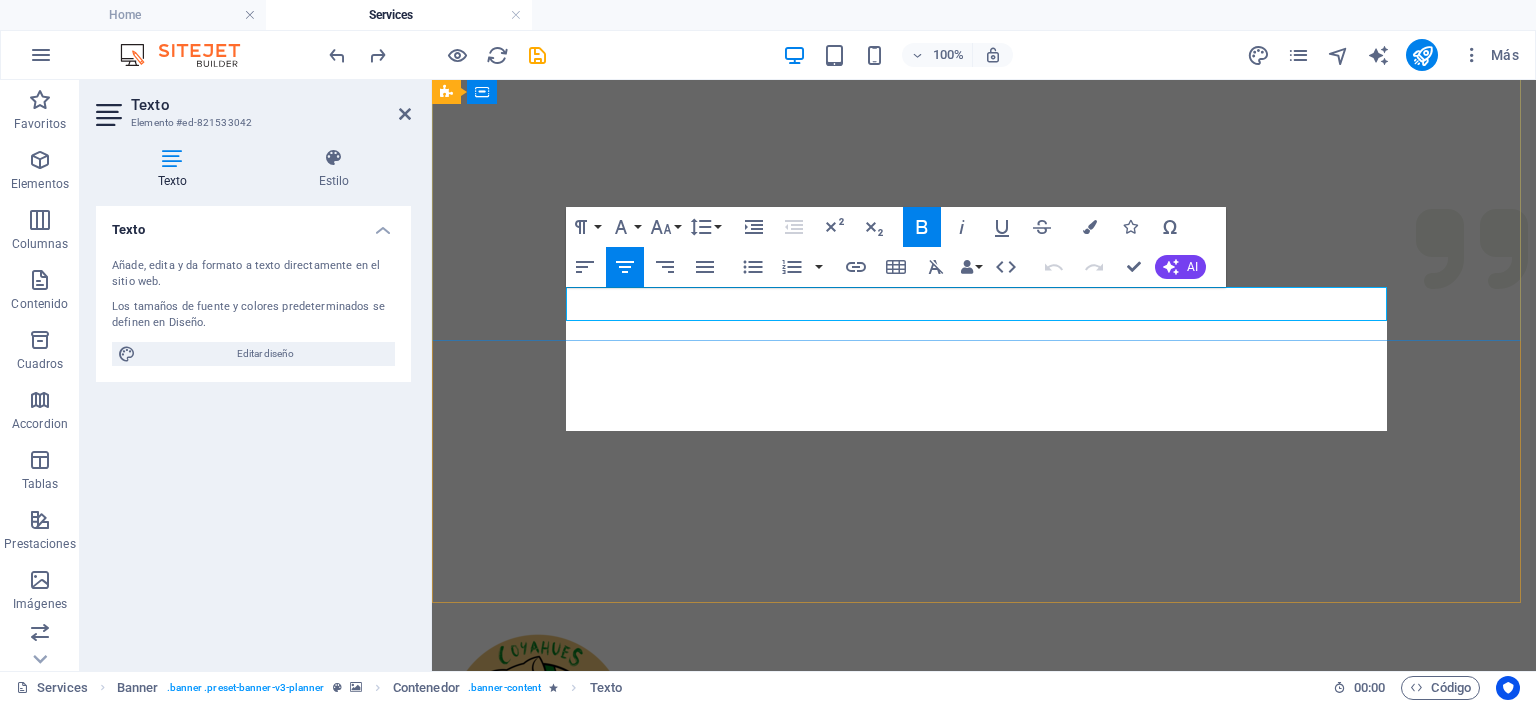 scroll, scrollTop: 376, scrollLeft: 0, axis: vertical 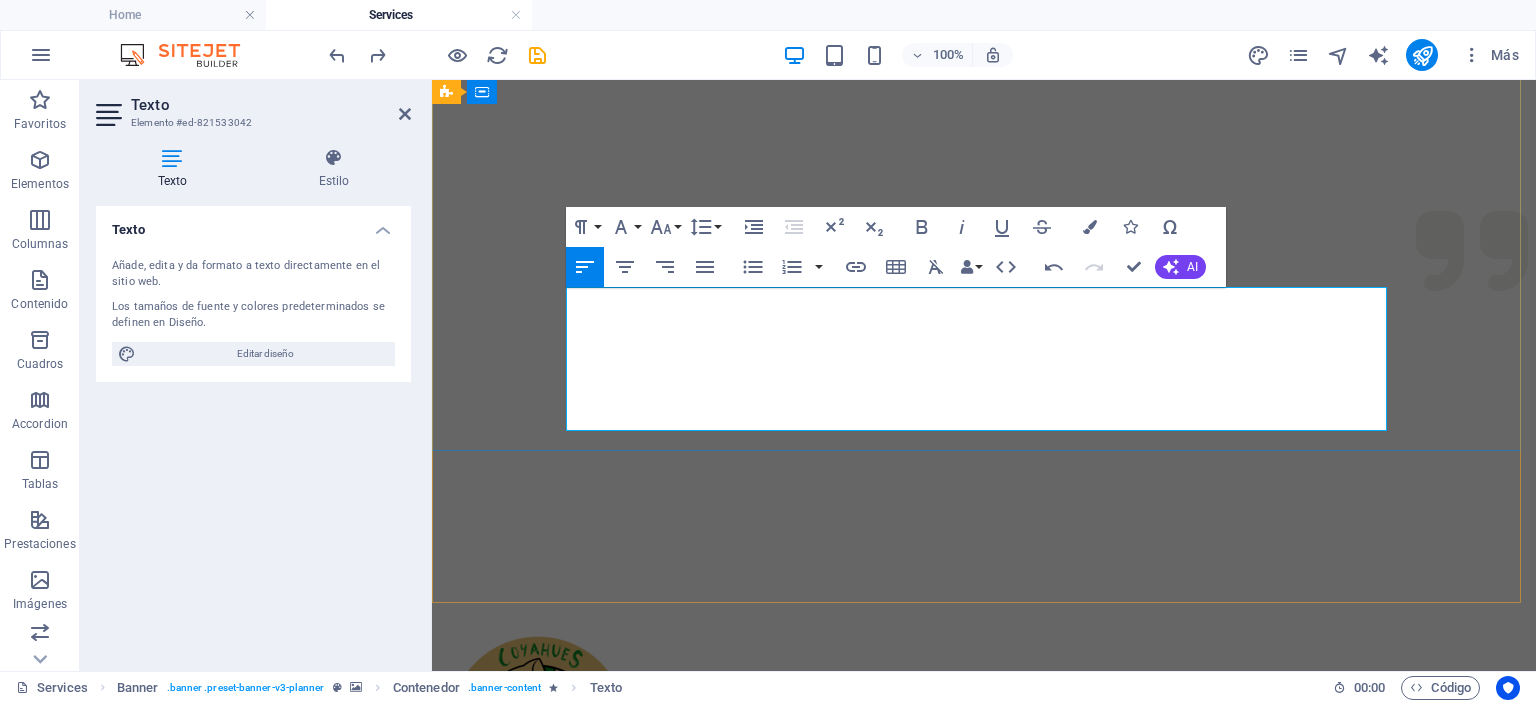 drag, startPoint x: 810, startPoint y: 410, endPoint x: 591, endPoint y: 319, distance: 237.15396 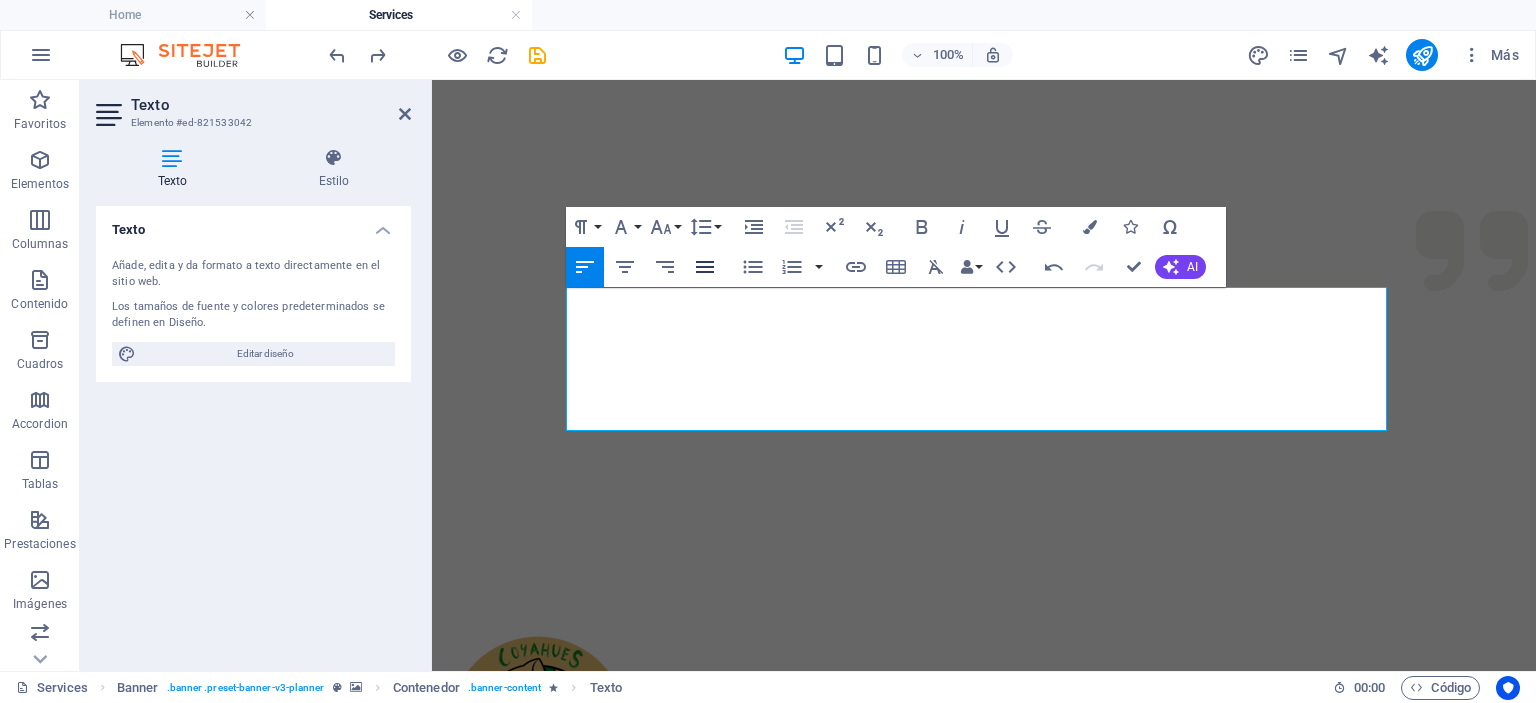 click 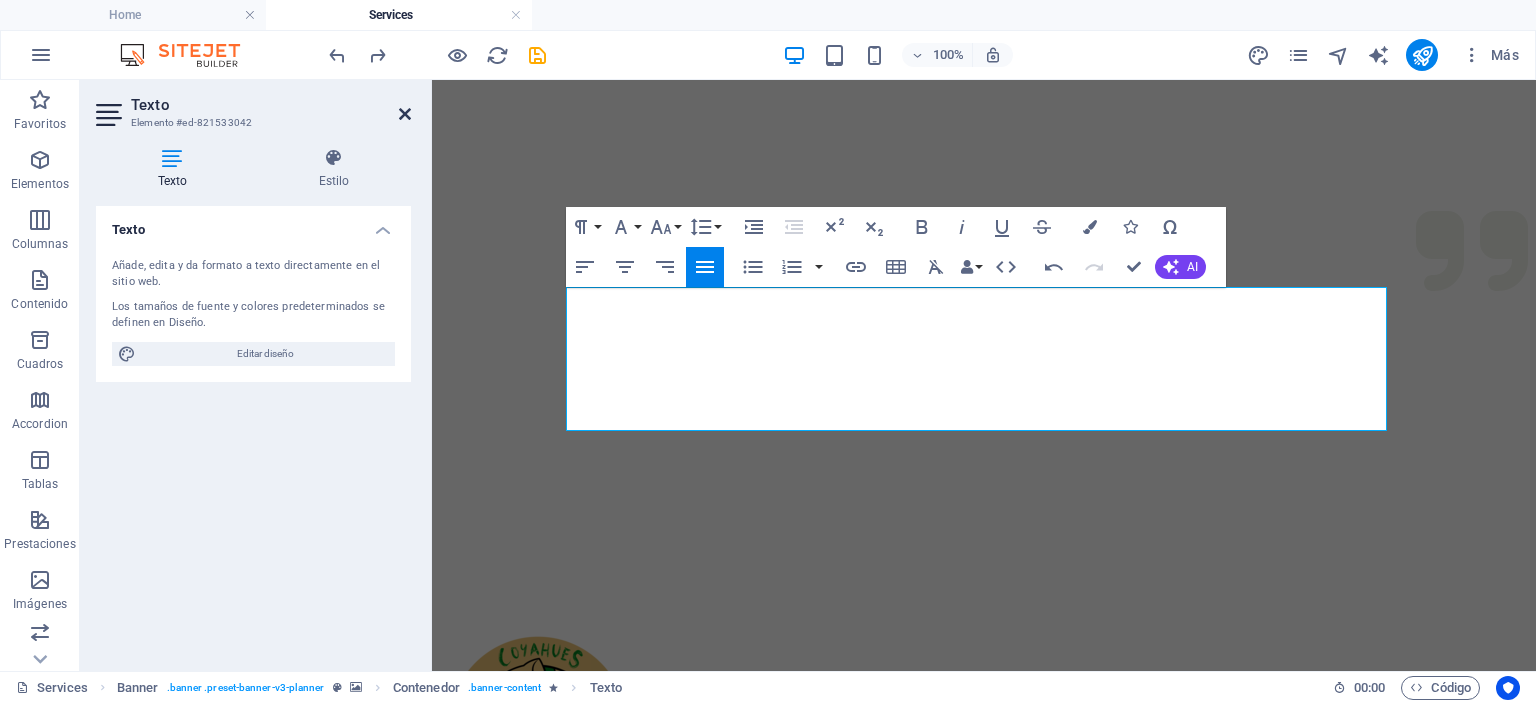 click at bounding box center [405, 114] 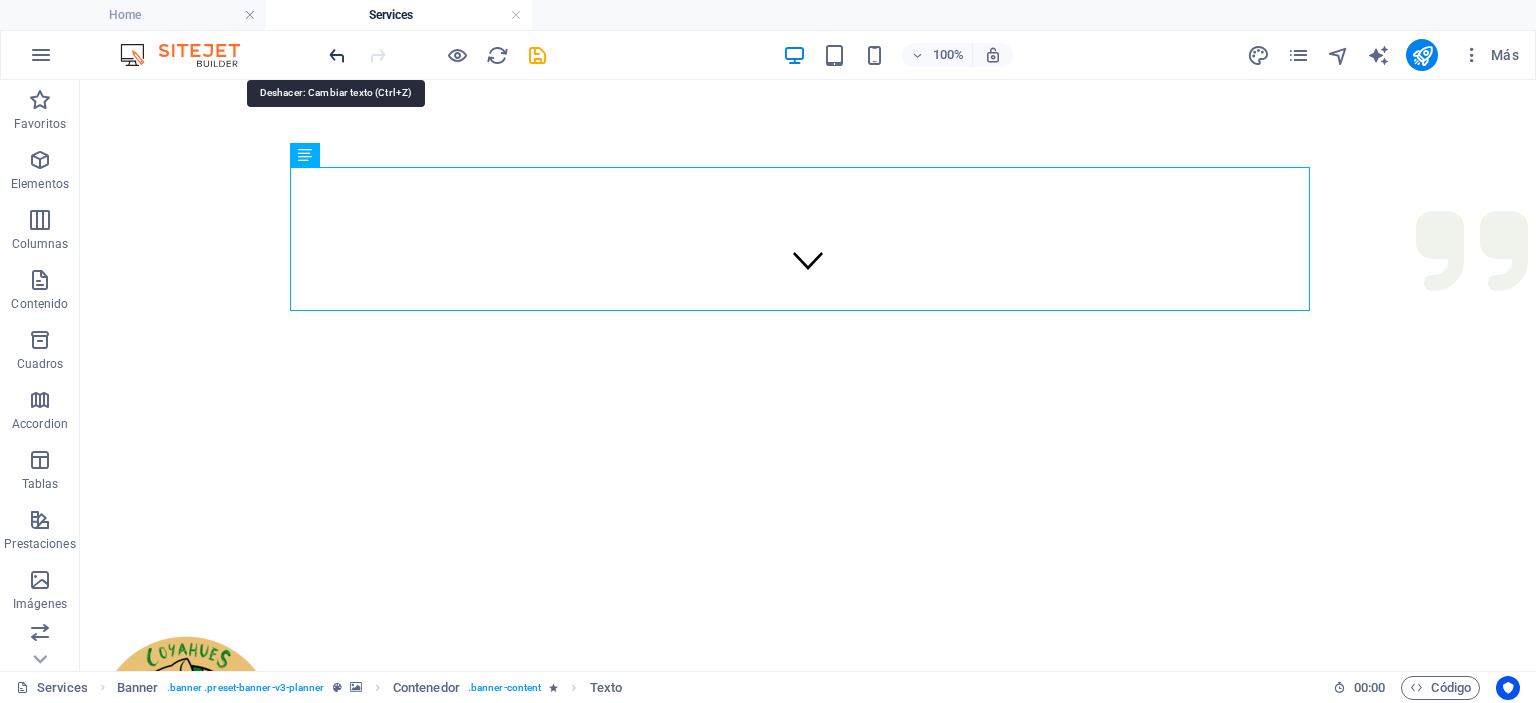 click at bounding box center (337, 55) 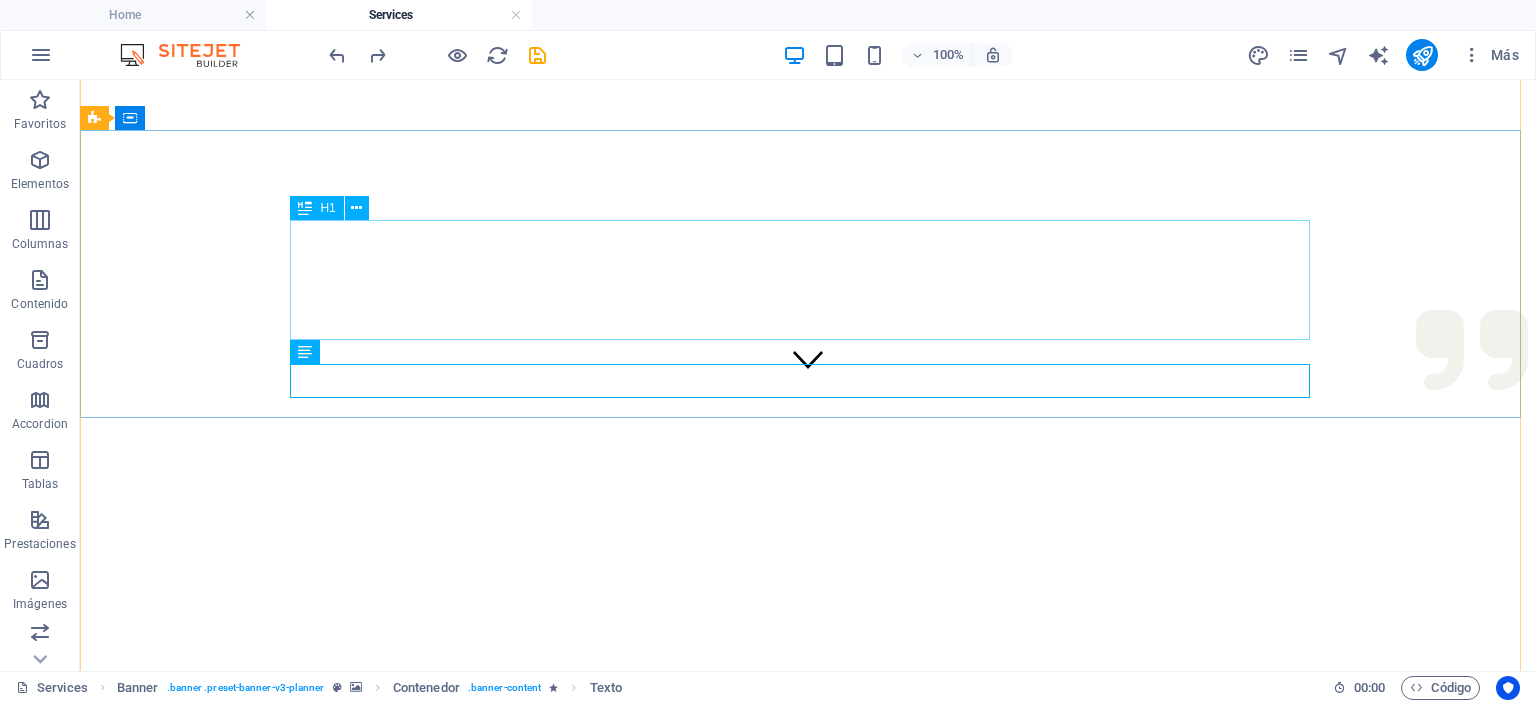 scroll, scrollTop: 176, scrollLeft: 0, axis: vertical 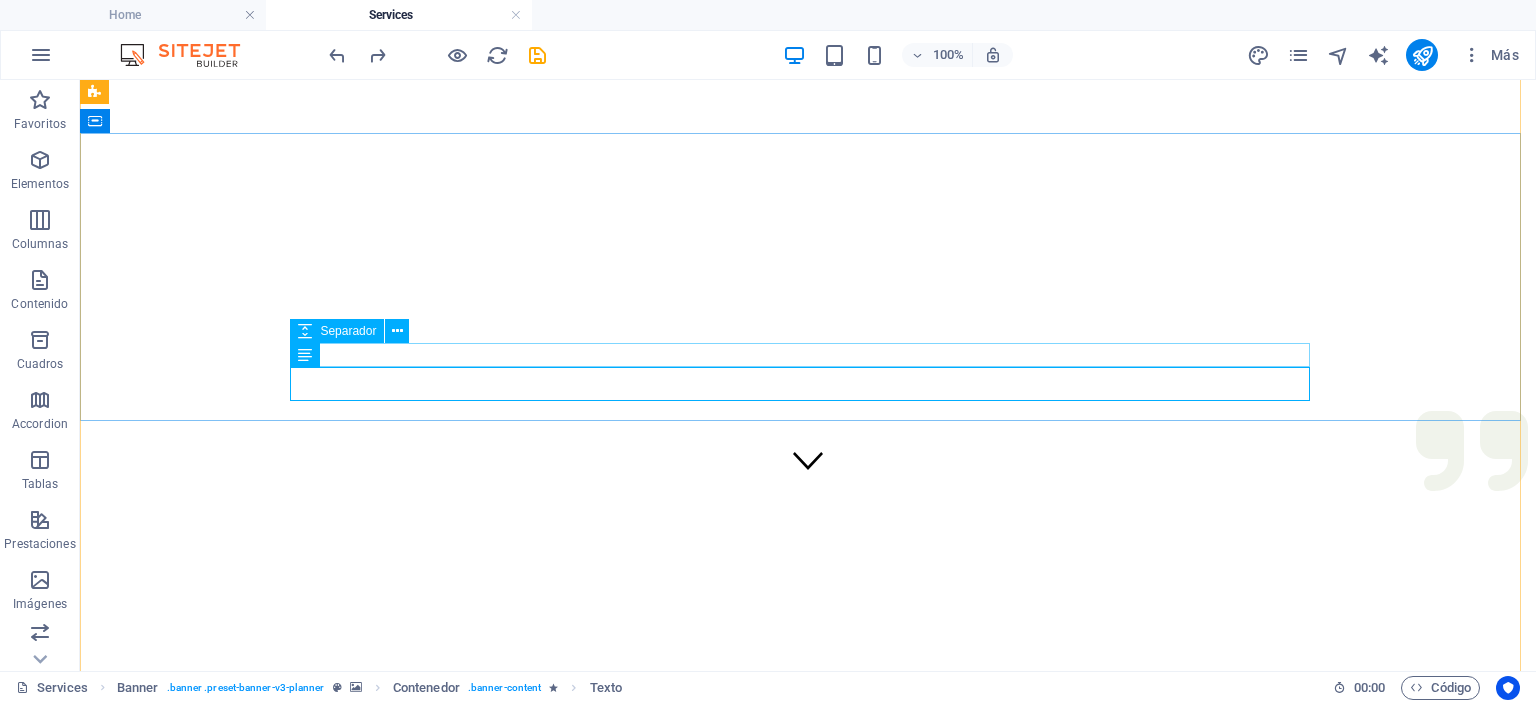 click at bounding box center [808, 1375] 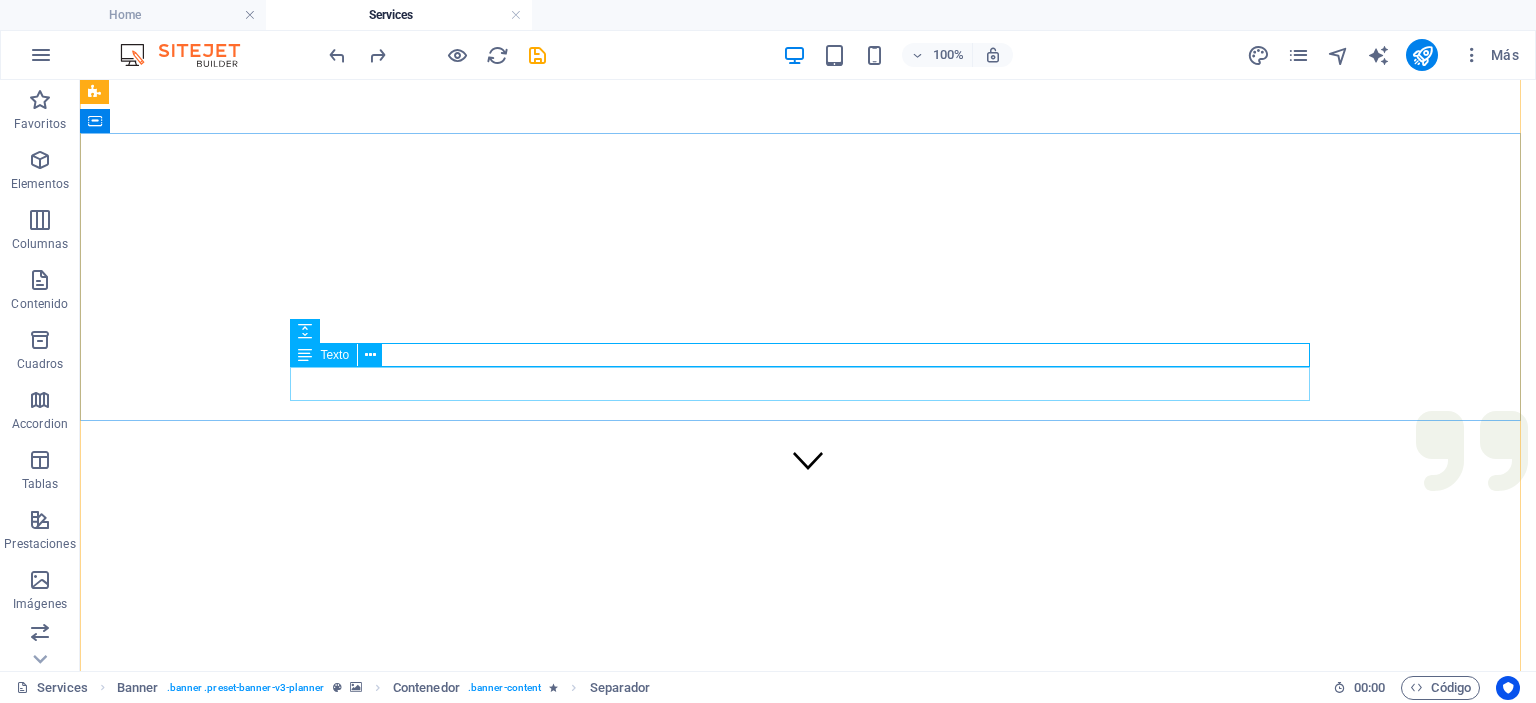 click on "See all the ways we can help in planning your next event" at bounding box center (808, 1416) 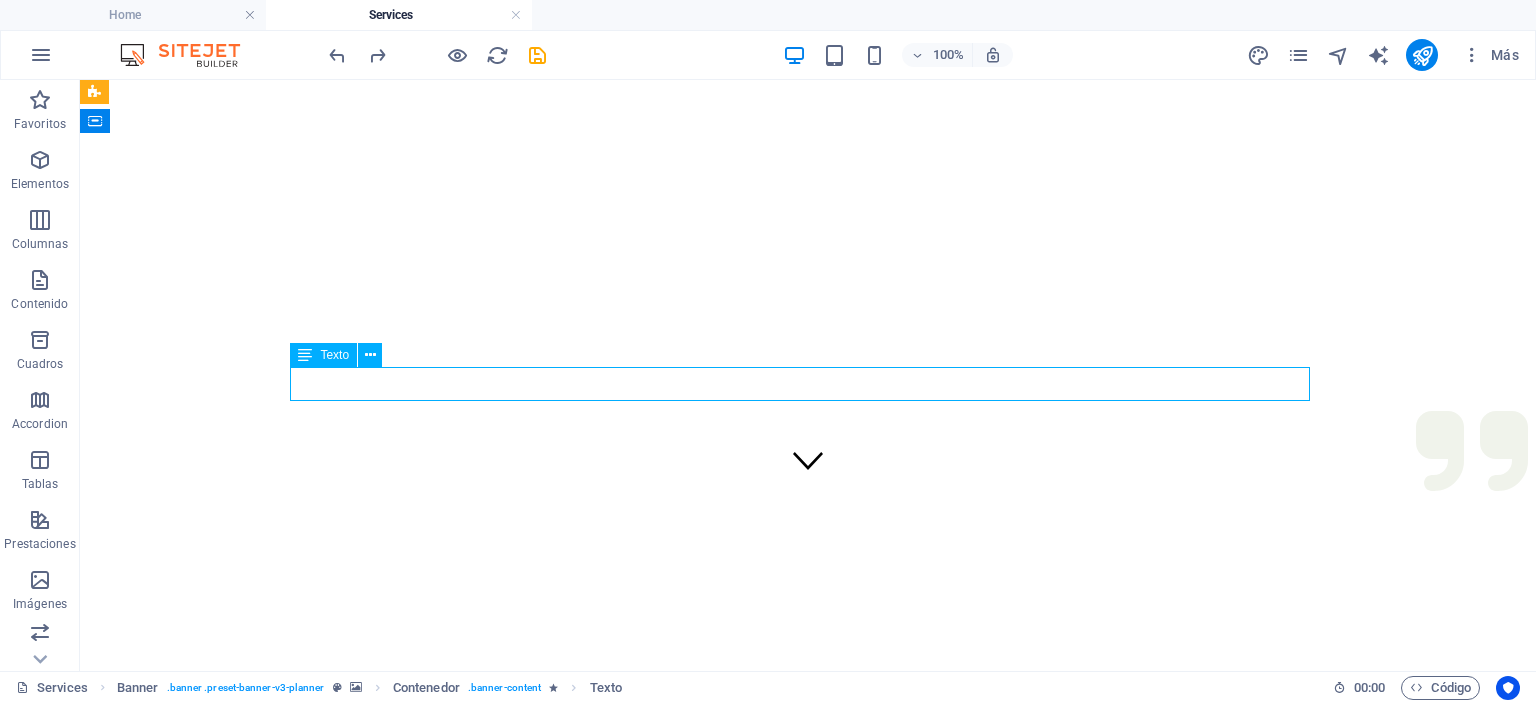 click on "See all the ways we can help in planning your next event" at bounding box center [808, 1416] 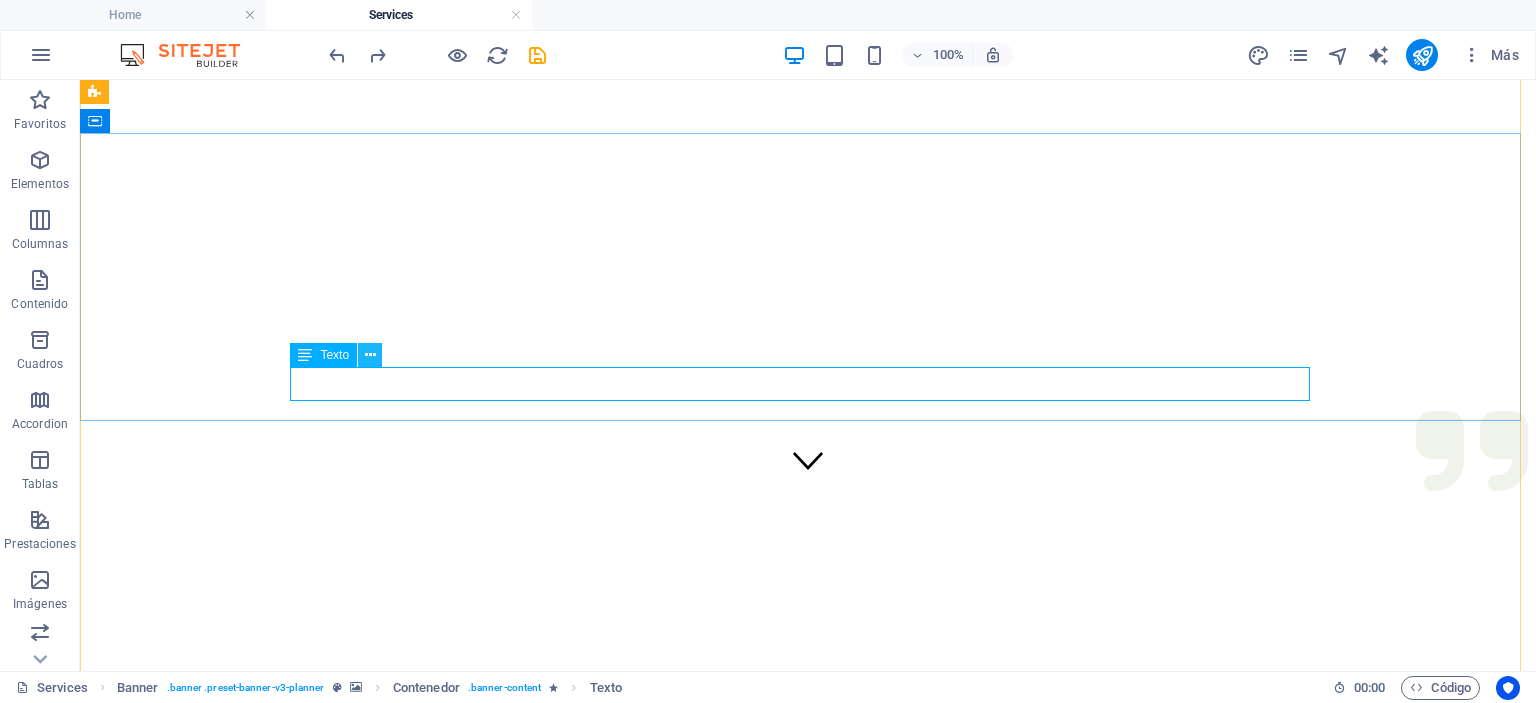 click at bounding box center (370, 355) 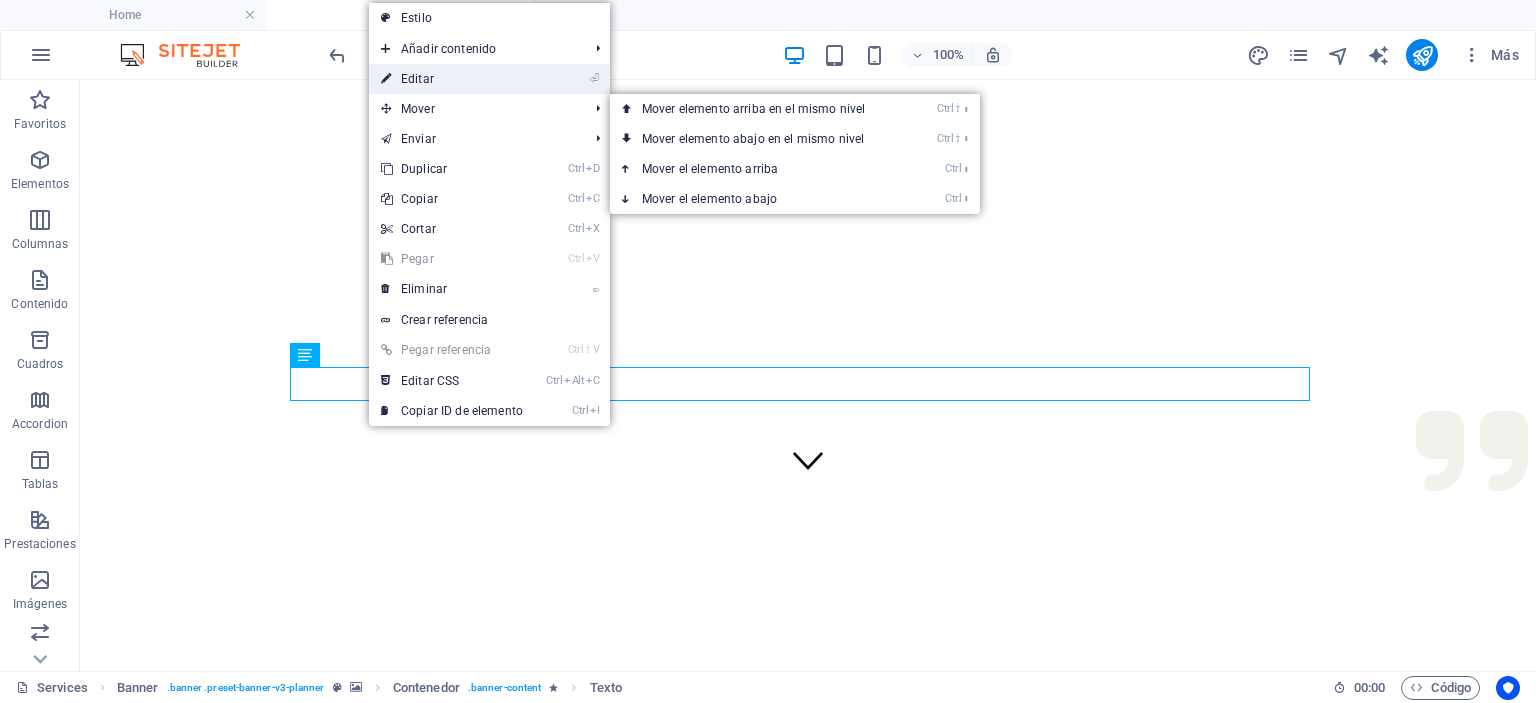 click on "⏎  Editar" at bounding box center (452, 79) 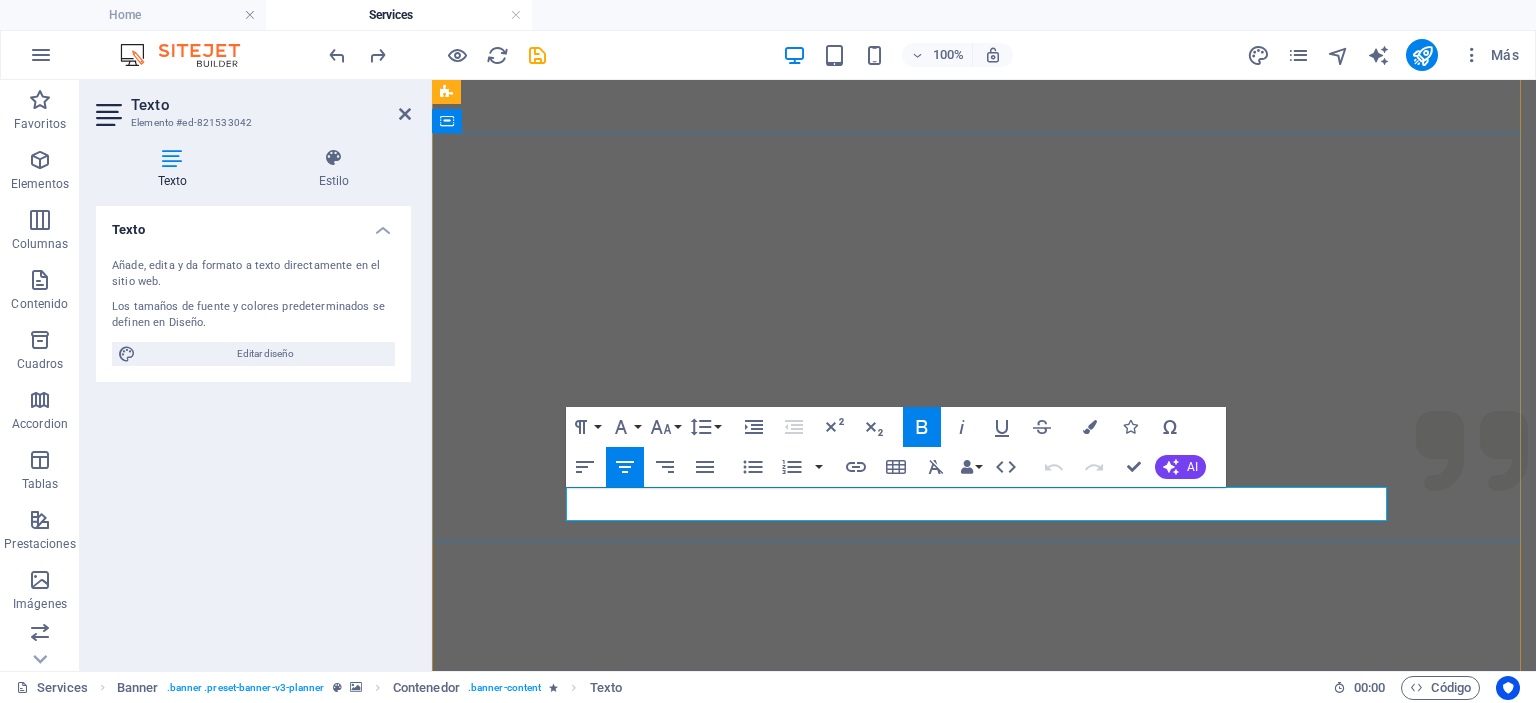 drag, startPoint x: 681, startPoint y: 498, endPoint x: 1240, endPoint y: 507, distance: 559.07245 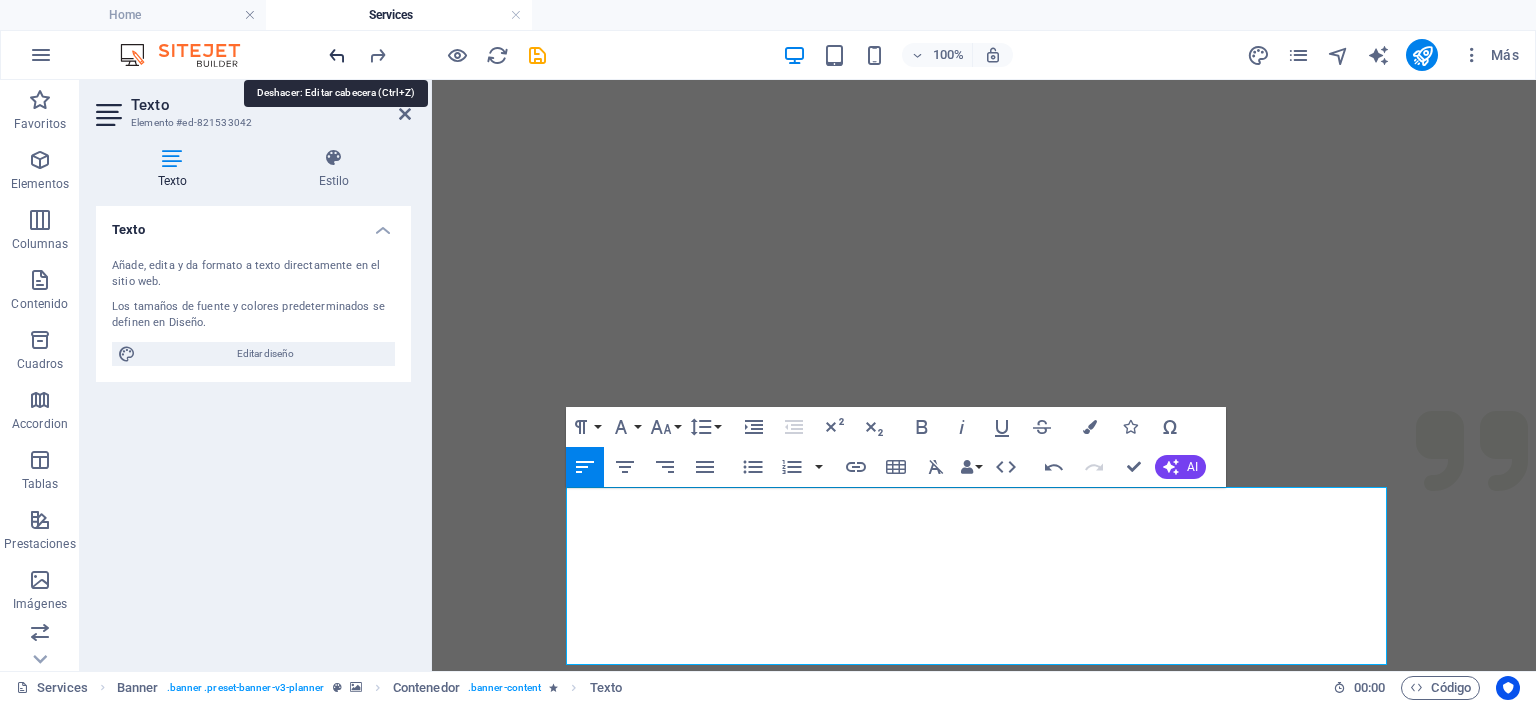 click at bounding box center (337, 55) 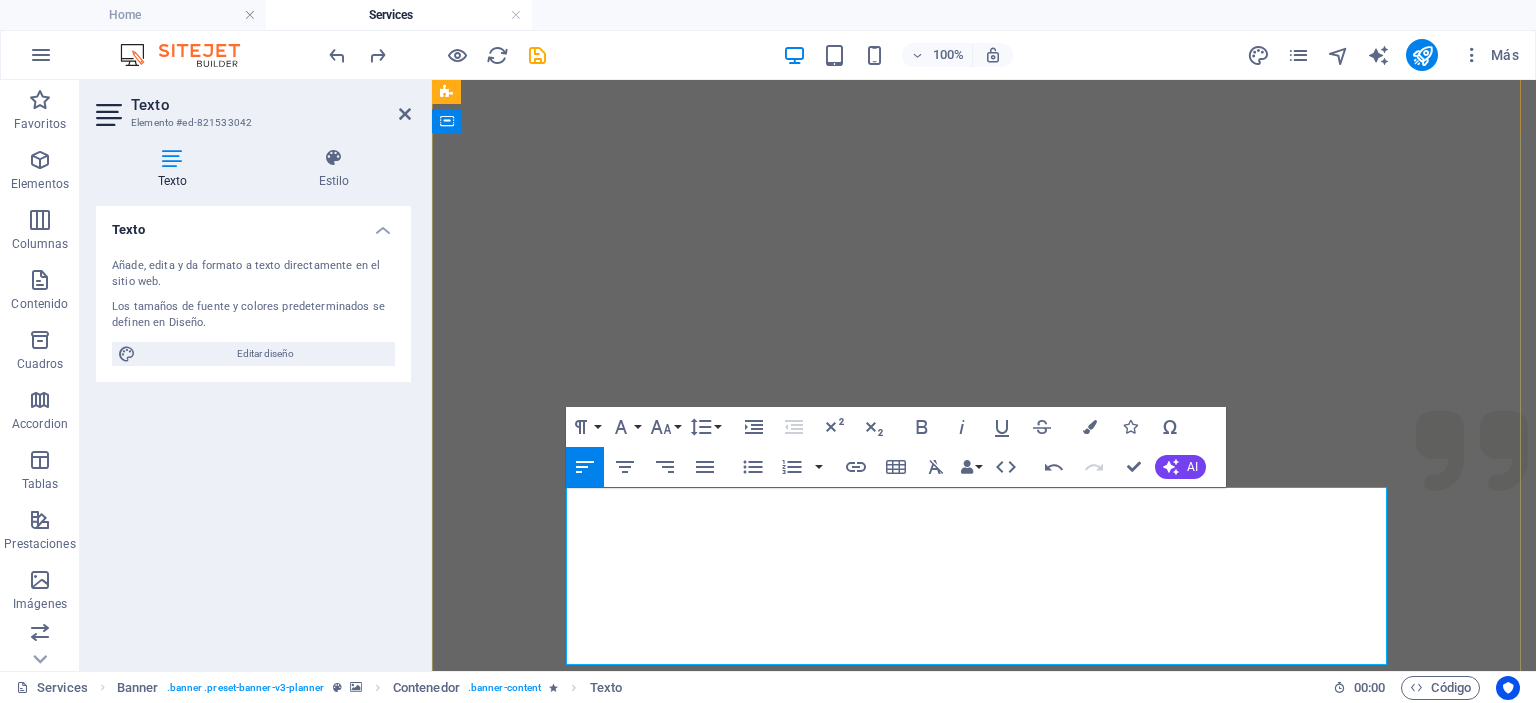 click on "Vea todas las formas en que podemos ayudarle a planificar su próximo evento" at bounding box center (711, 1518) 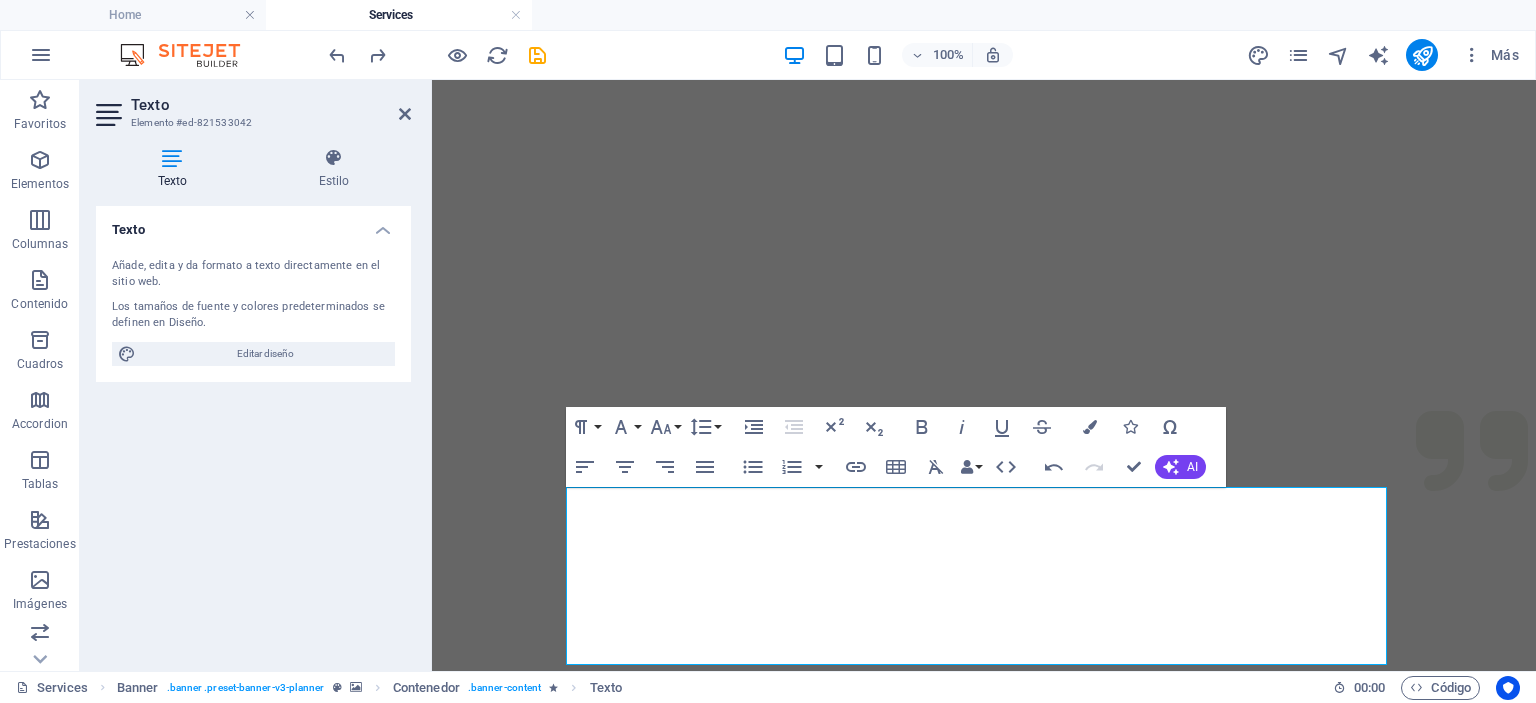 click on "100% Más" at bounding box center (768, 55) 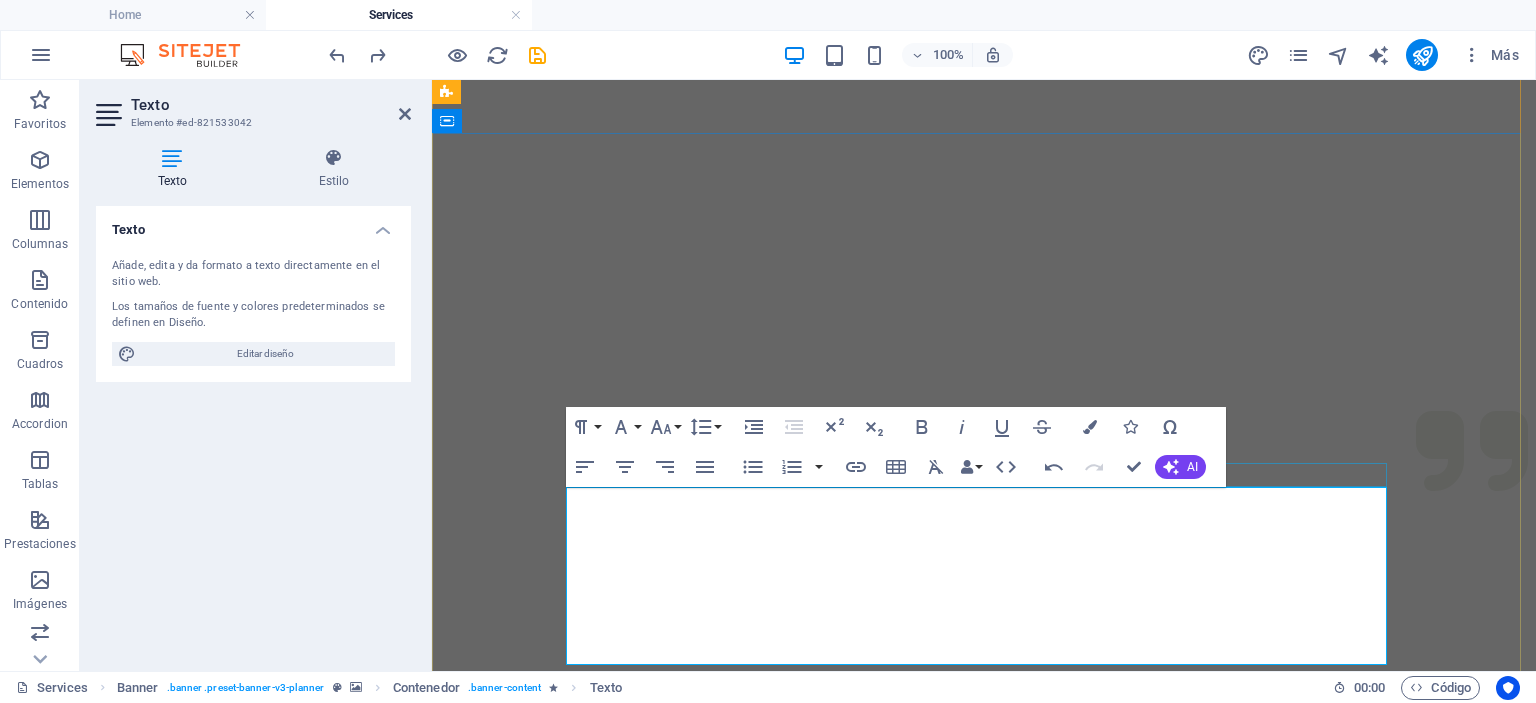 click on "¿Qué tenemos para ofrecer?" at bounding box center [984, 1322] 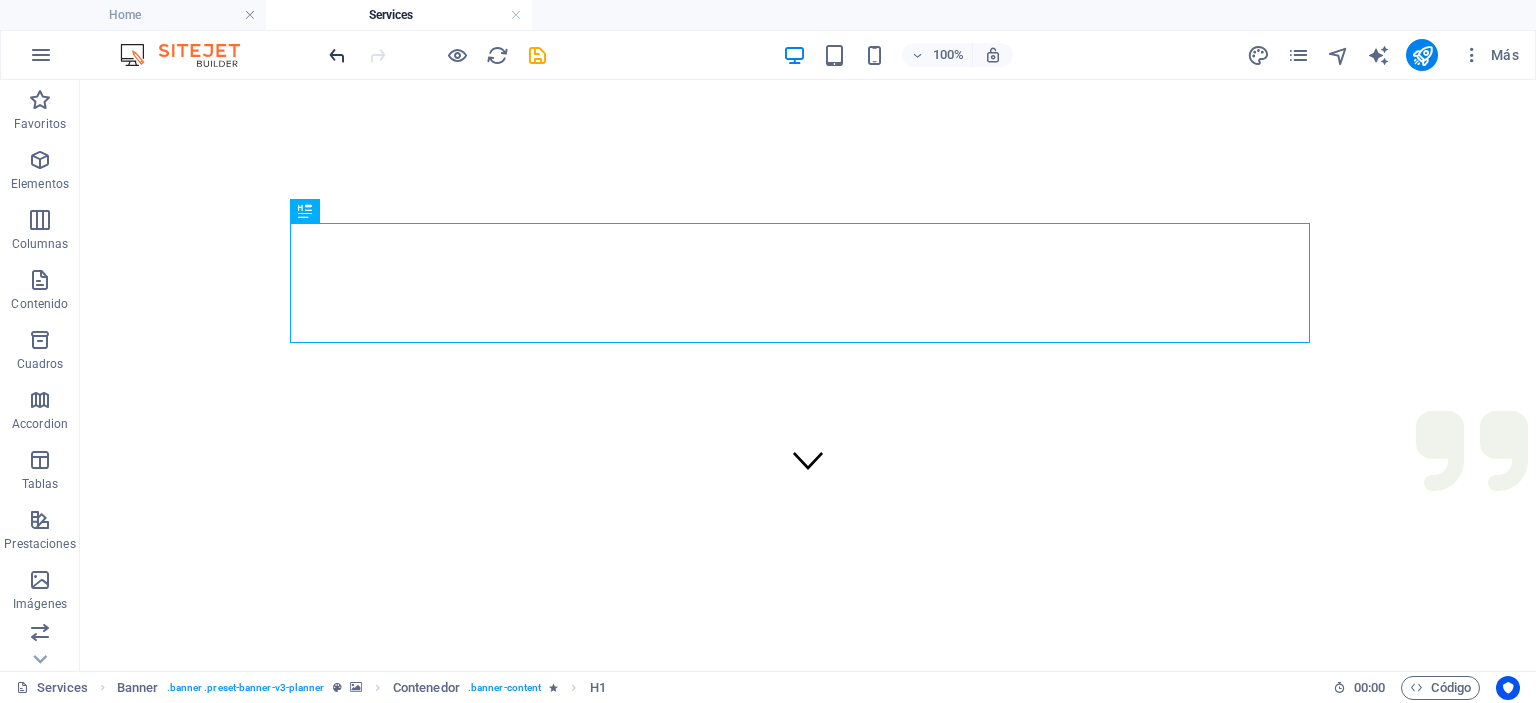 click at bounding box center [337, 55] 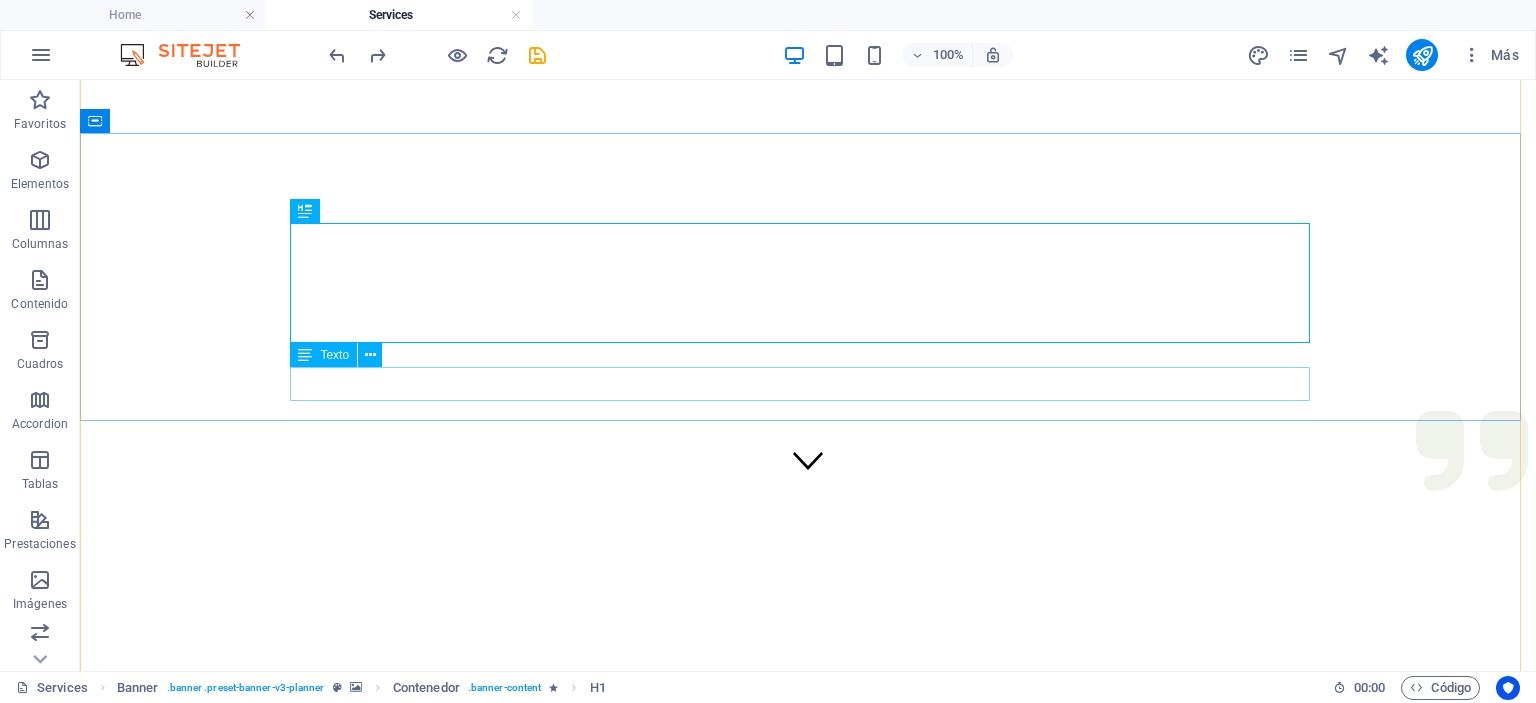 click on "See all the ways we can help in planning your next event" at bounding box center (808, 1416) 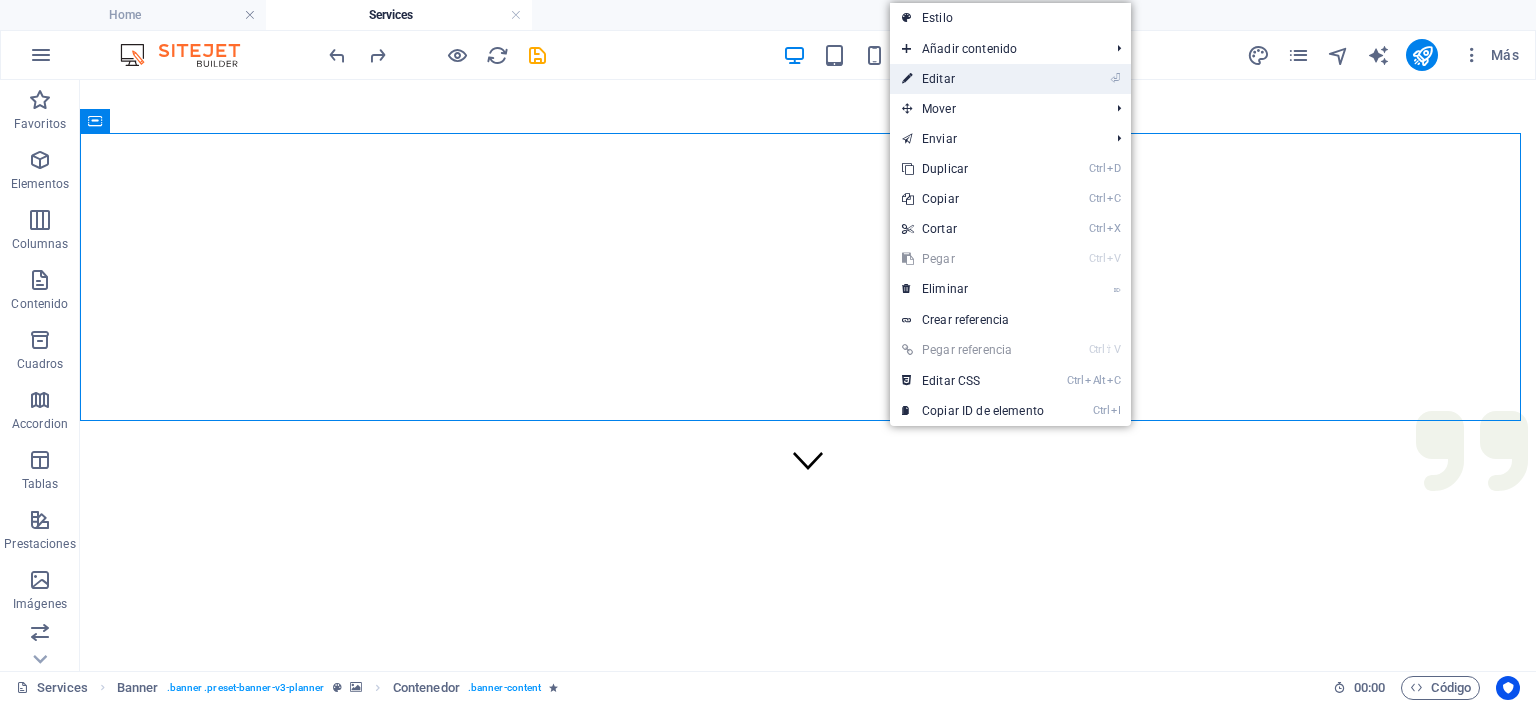 click on "⏎  Editar" at bounding box center [973, 79] 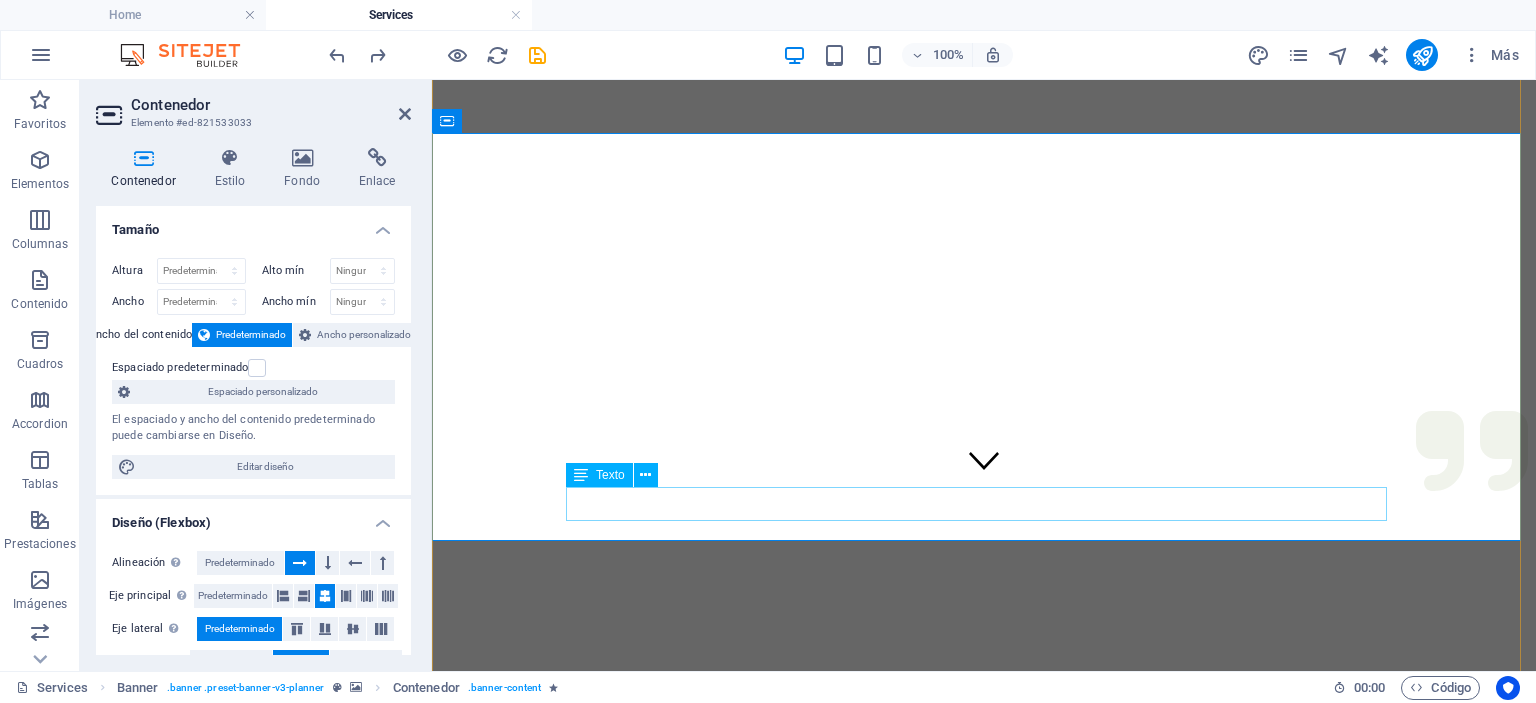 click on "See all the ways we can help in planning your next event" at bounding box center (984, 1416) 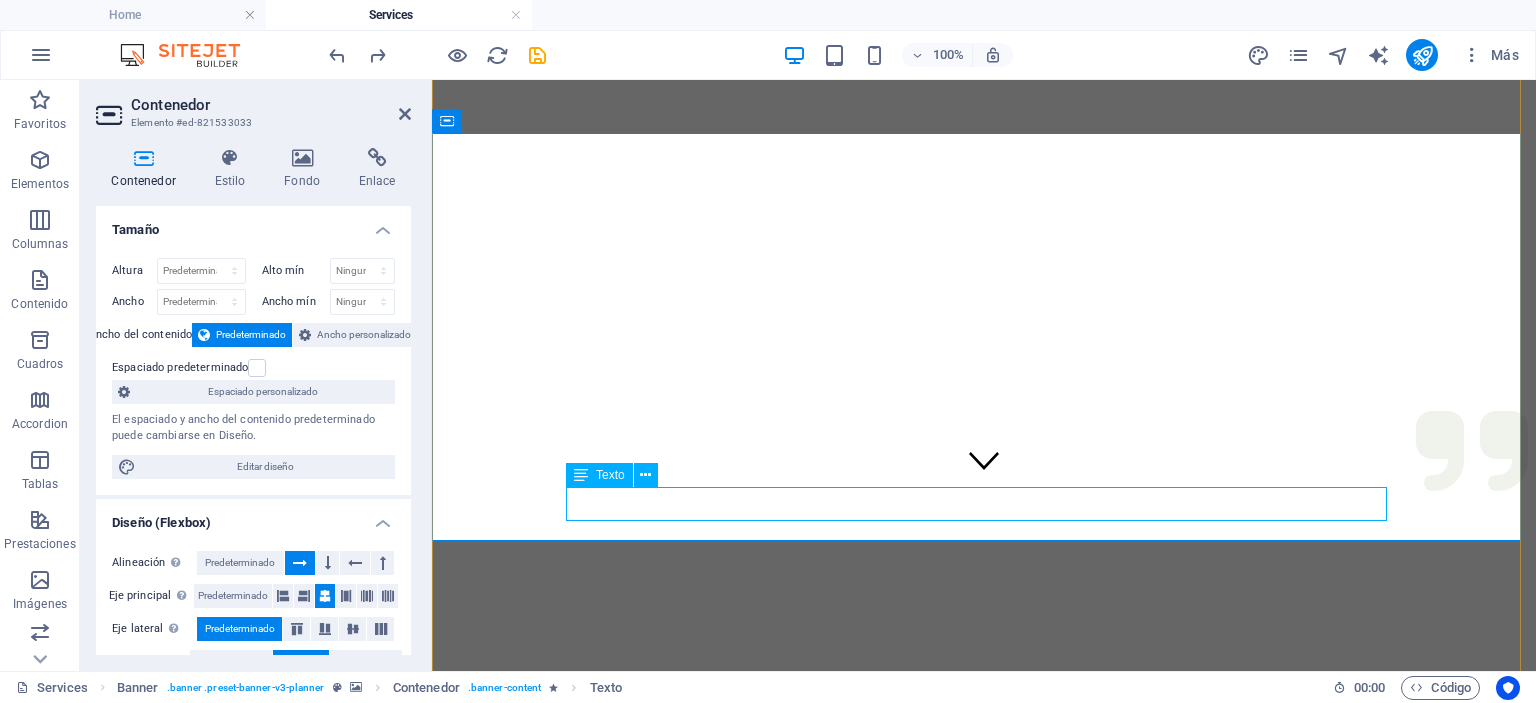 click on "See all the ways we can help in planning your next event" at bounding box center (984, 1416) 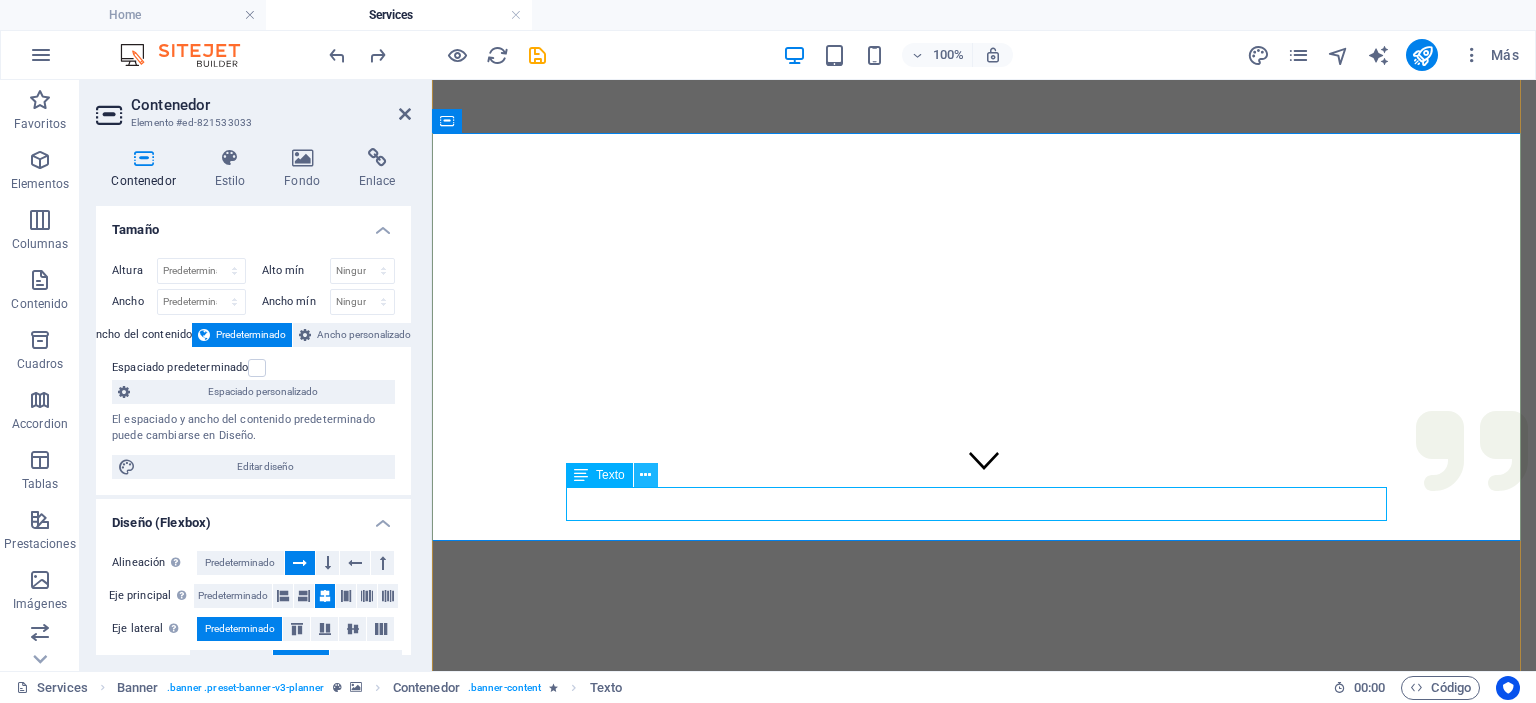 click at bounding box center [645, 475] 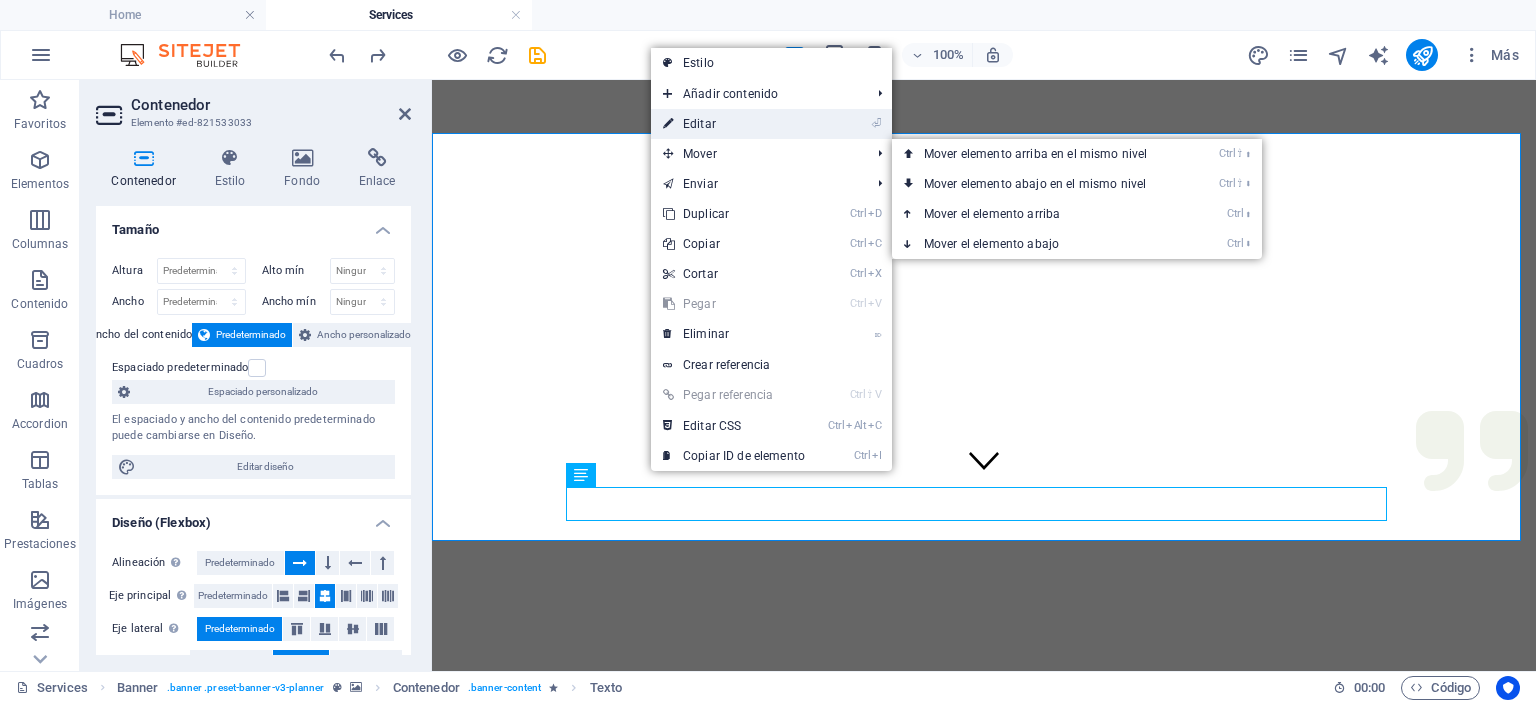 click on "⏎  Editar" at bounding box center [734, 124] 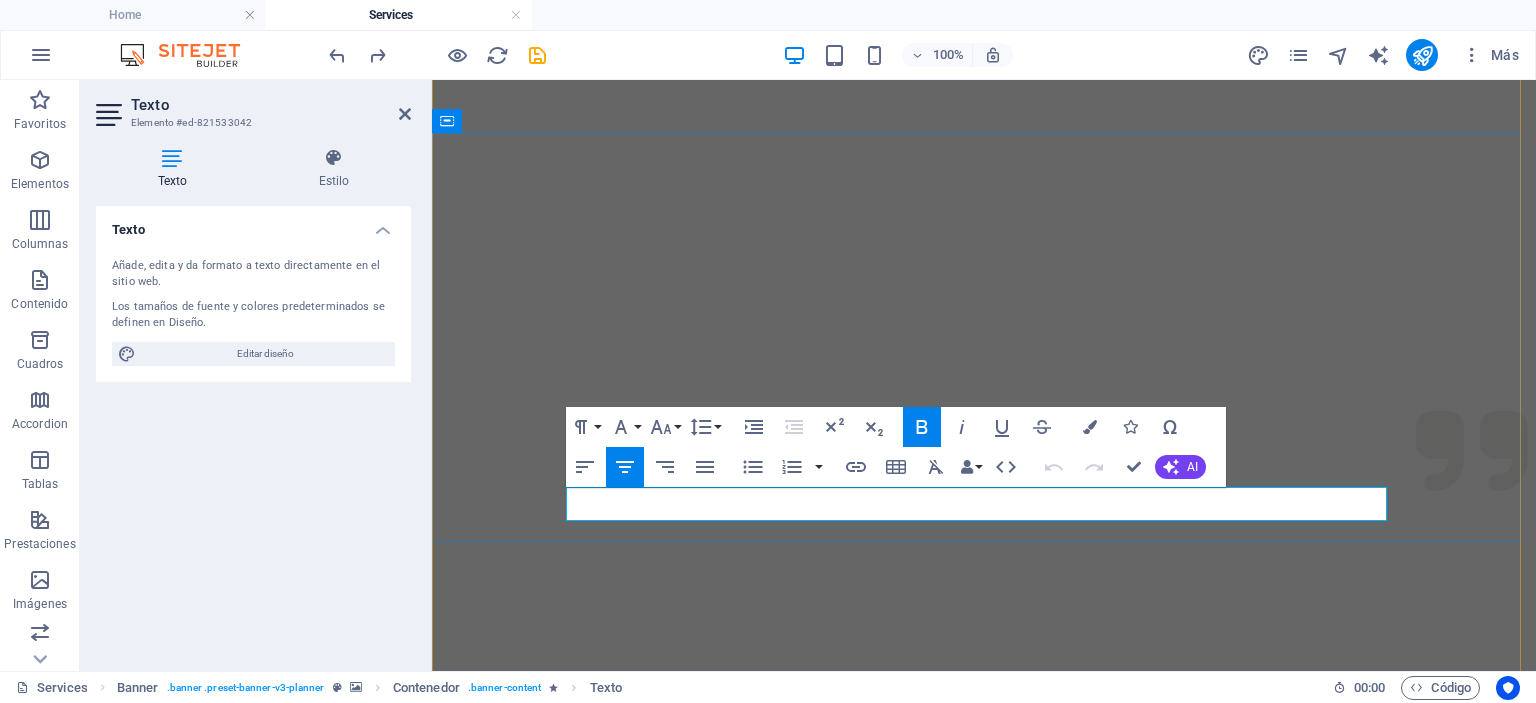 drag, startPoint x: 672, startPoint y: 503, endPoint x: 1270, endPoint y: 501, distance: 598.00336 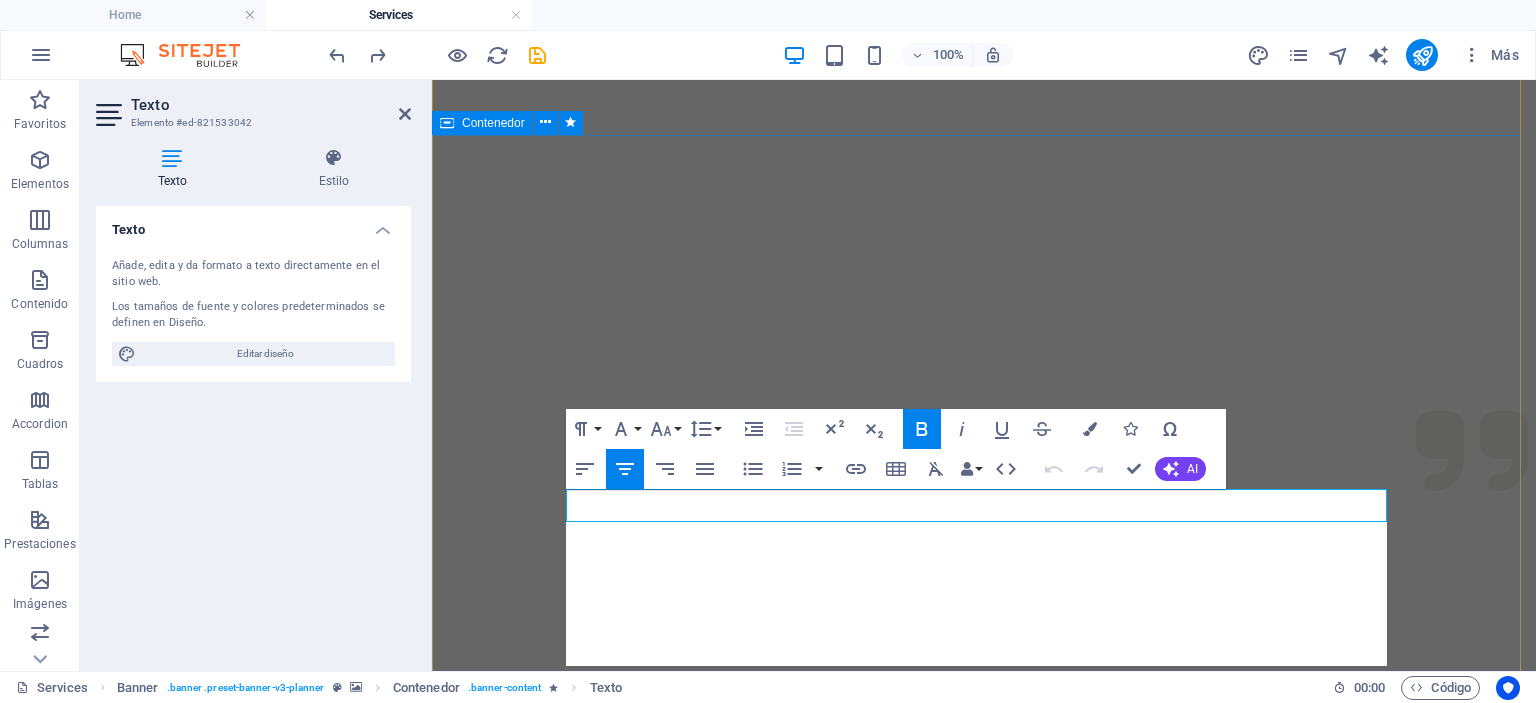 scroll, scrollTop: 175, scrollLeft: 0, axis: vertical 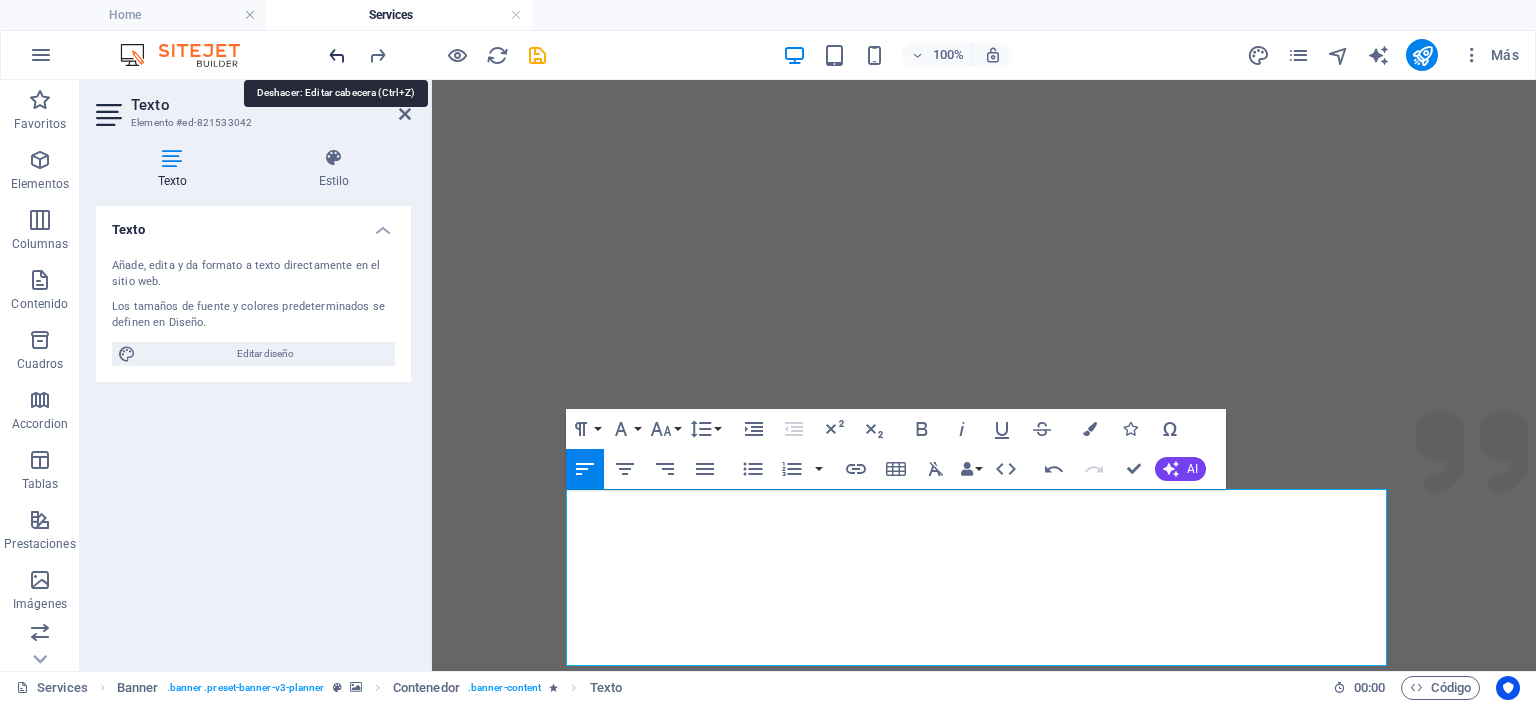 click at bounding box center (337, 55) 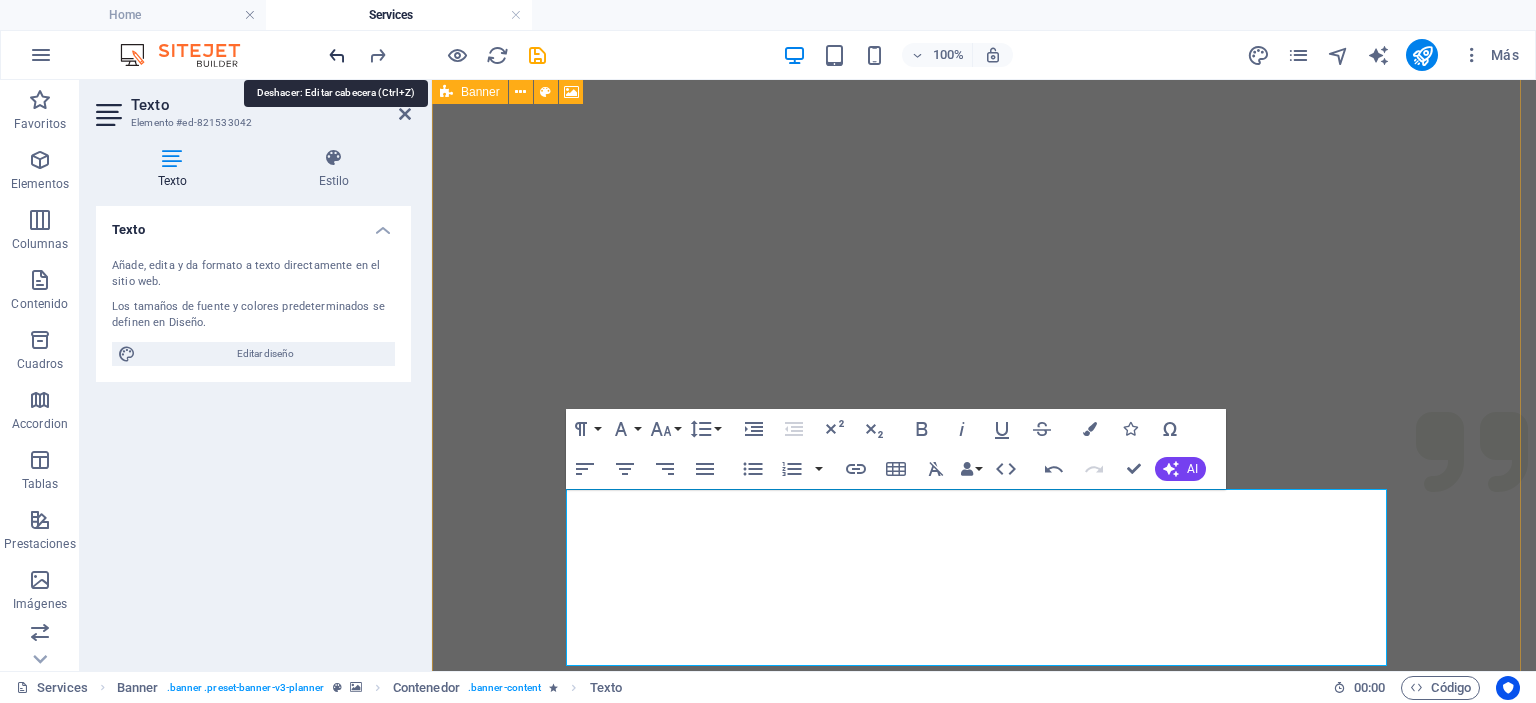 click at bounding box center (337, 55) 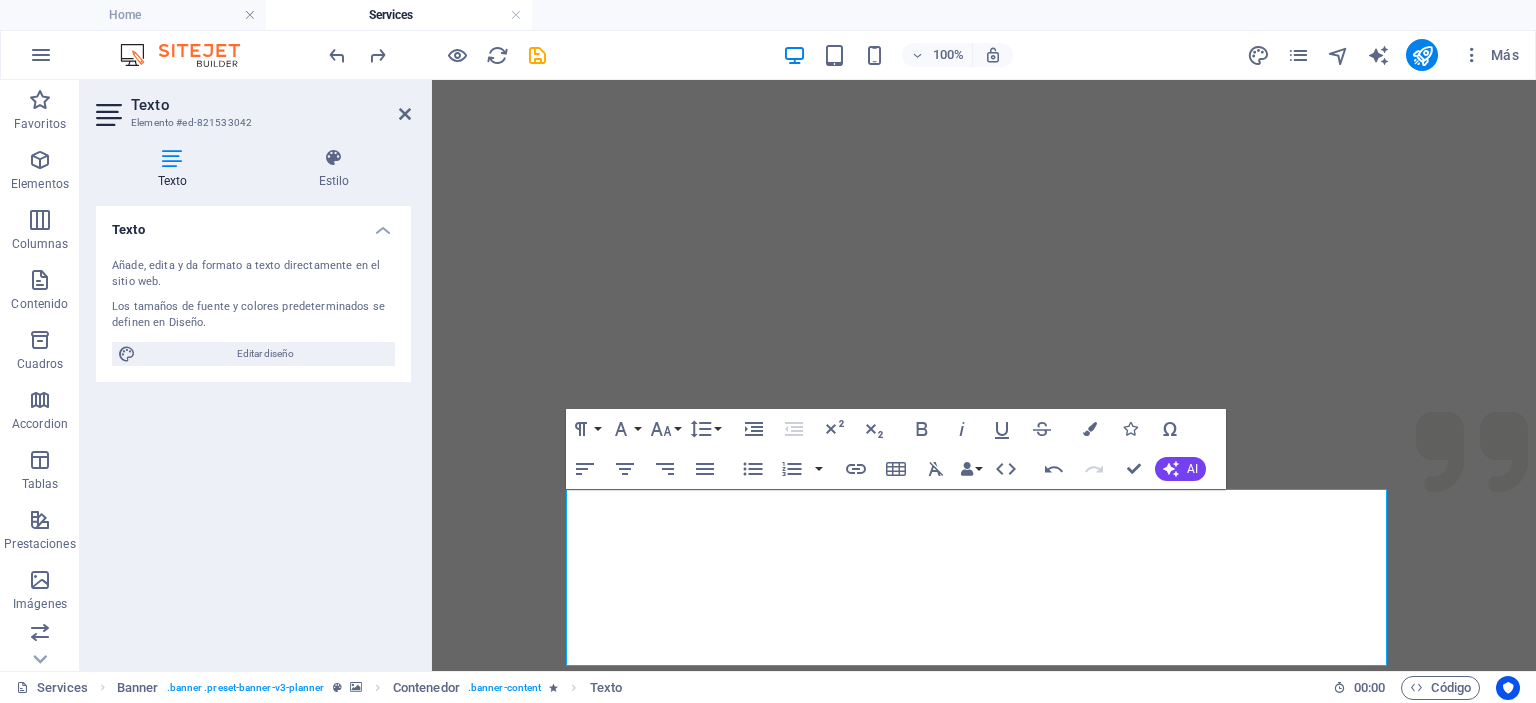 click on "Texto Elemento #ed-821533042 Texto Estilo Texto Añade, edita y da formato a texto directamente en el sitio web. Los tamaños de fuente y colores predeterminados se definen en Diseño. Editar diseño Alineación Alineado a la izquierda Centrado Alineado a la derecha Banner Element Diseño La forma en la que este elemento se expande en la disposición (Flexbox). Tamaño Predeterminado automático px % 1/1 1/2 1/3 1/4 1/5 1/6 1/7 1/8 1/9 1/10 Crecer Reducir Comprar Disposición de contenedor Visible Visible Opacidad 100 % Desbordamiento Espaciado Margen Predeterminado automático px % rem vw vh Personalizado Personalizado automático px % rem vw vh automático px % rem vw vh automático px % rem vw vh automático px % rem vw vh Espaciado Predeterminado px rem % vh vw Personalizado Personalizado px rem % vh vw px rem % vh vw px rem % vh vw px rem % vh vw Borde Estilo              - Ancho 1 automático px rem % vh vw Personalizado Personalizado 1 automático px rem % vh vw 1 automático px rem % vh vw 1" at bounding box center (256, 375) 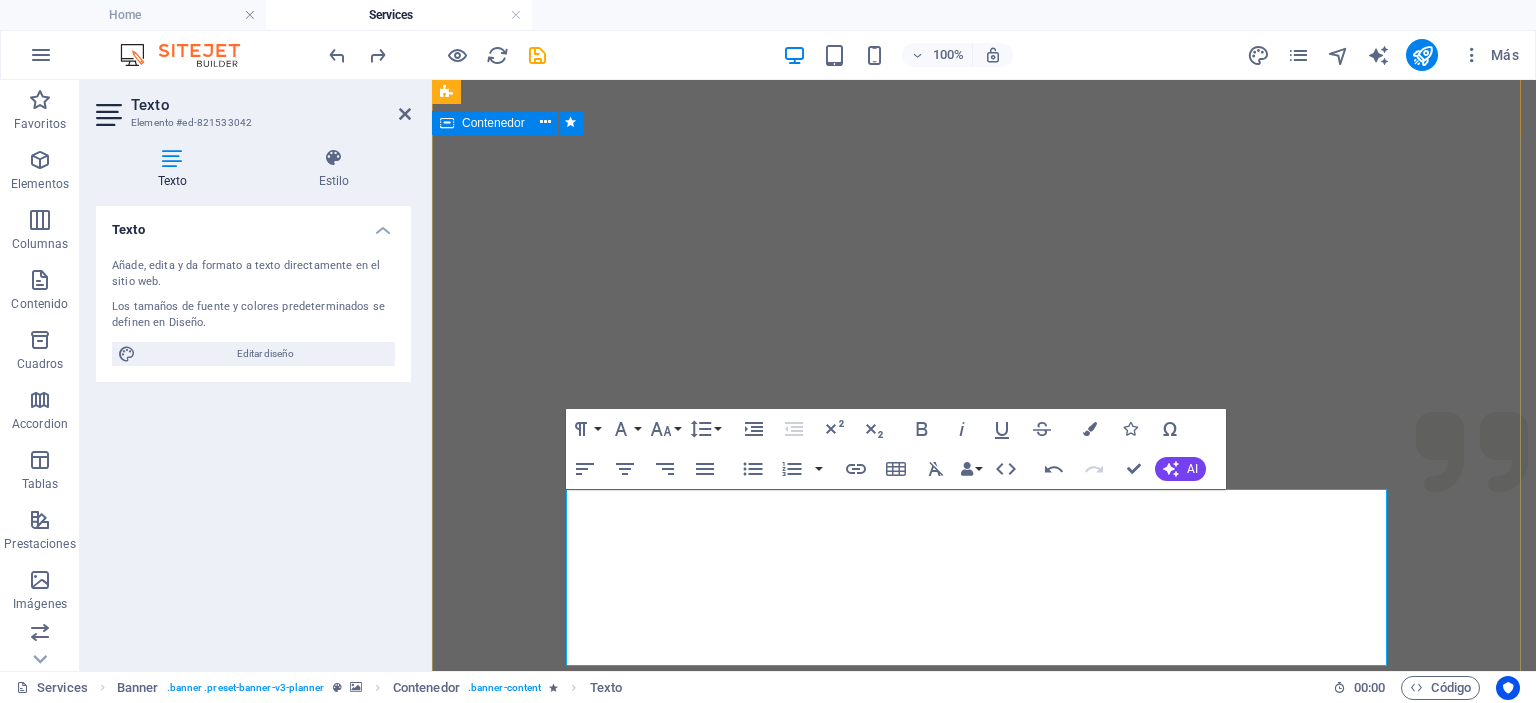 click on "¿Qué tenemos para ofrecer? Vea todas las formas en que podemos ayudarle a planificar su próximo evento t" at bounding box center (984, 1402) 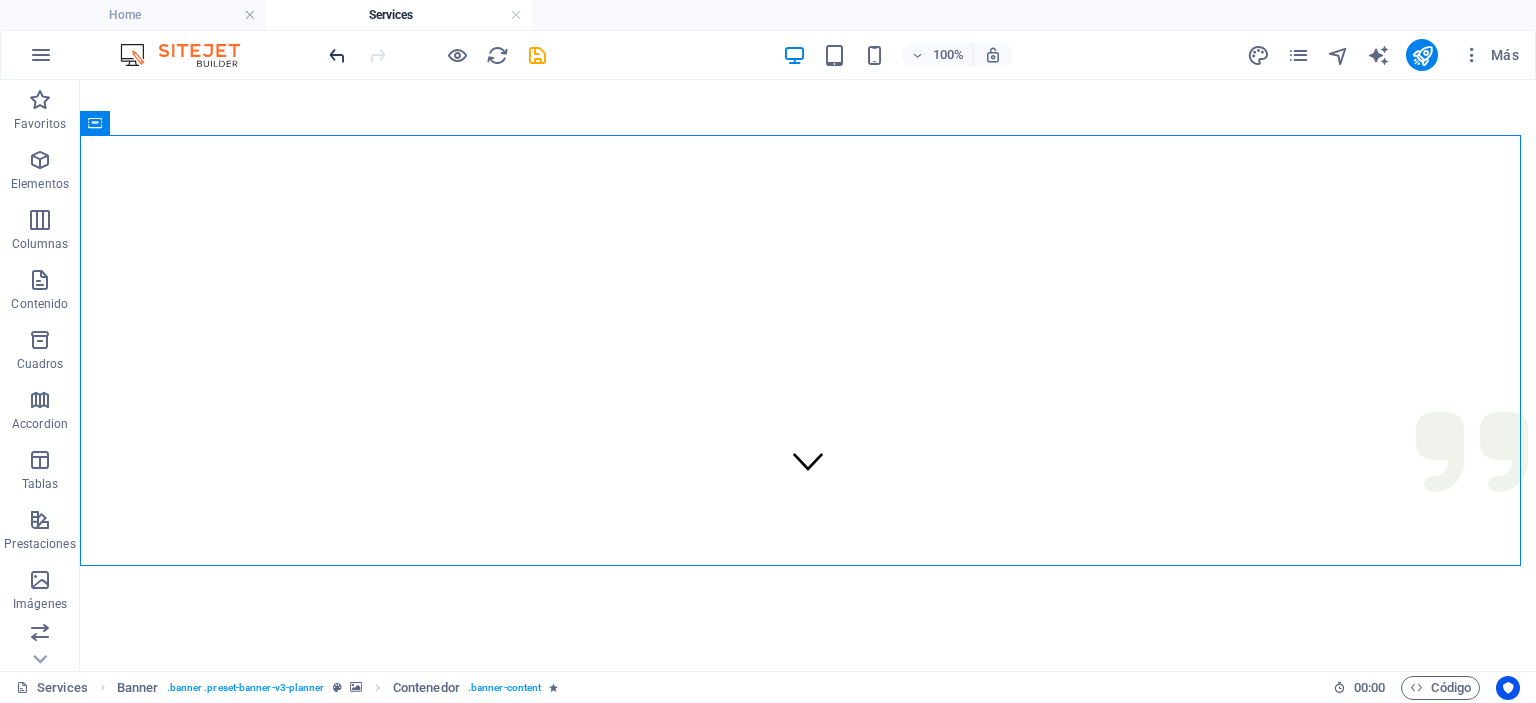 click at bounding box center [337, 55] 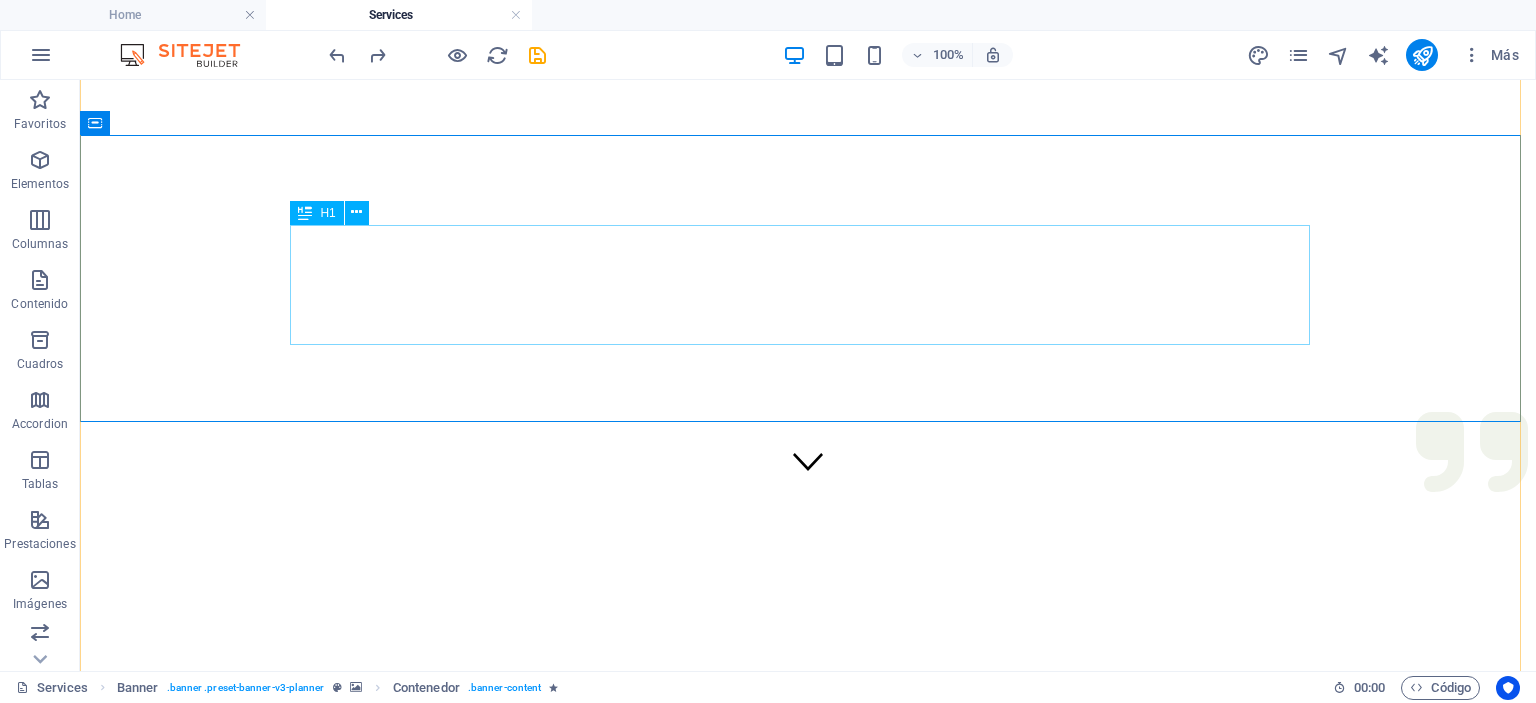 click on "¿Qué tenemos para ofrecer?" at bounding box center (808, 1323) 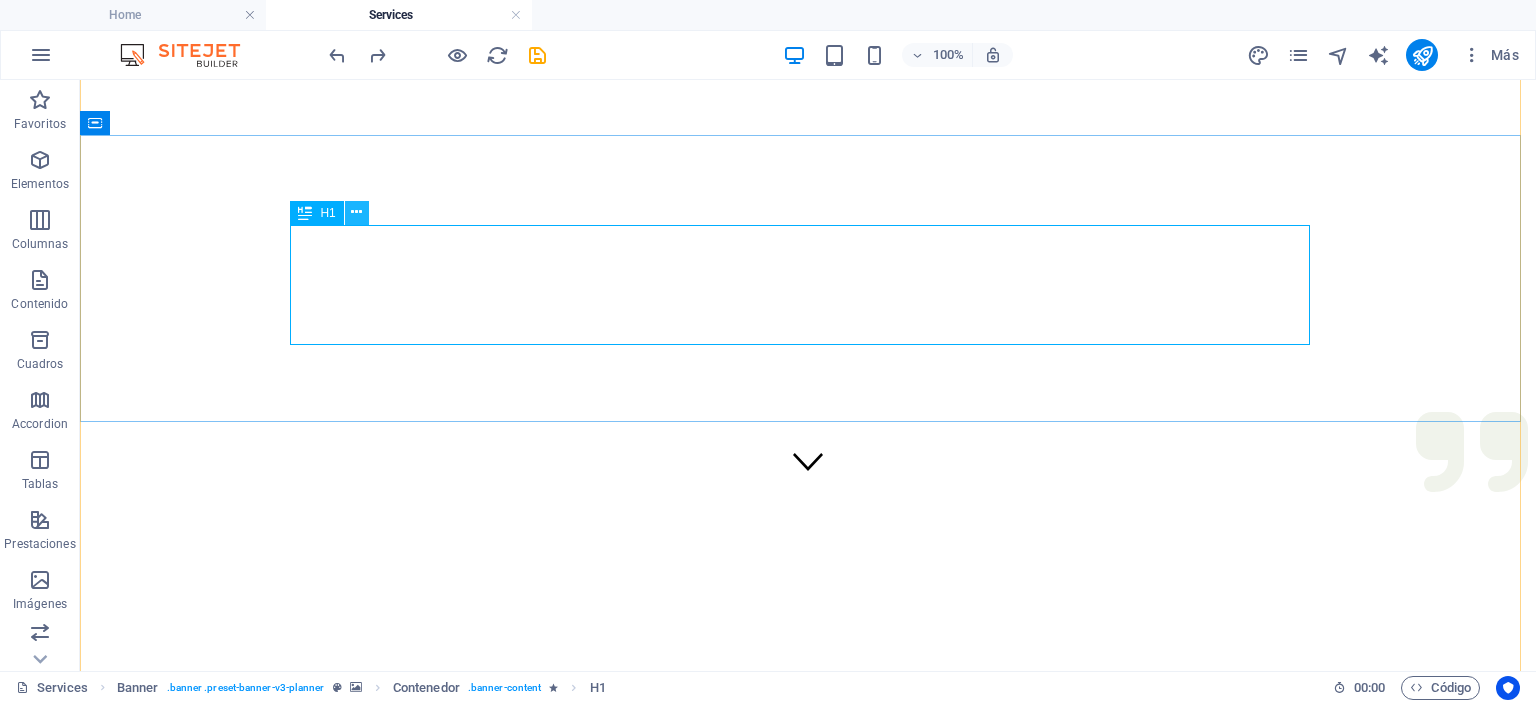 click at bounding box center (357, 213) 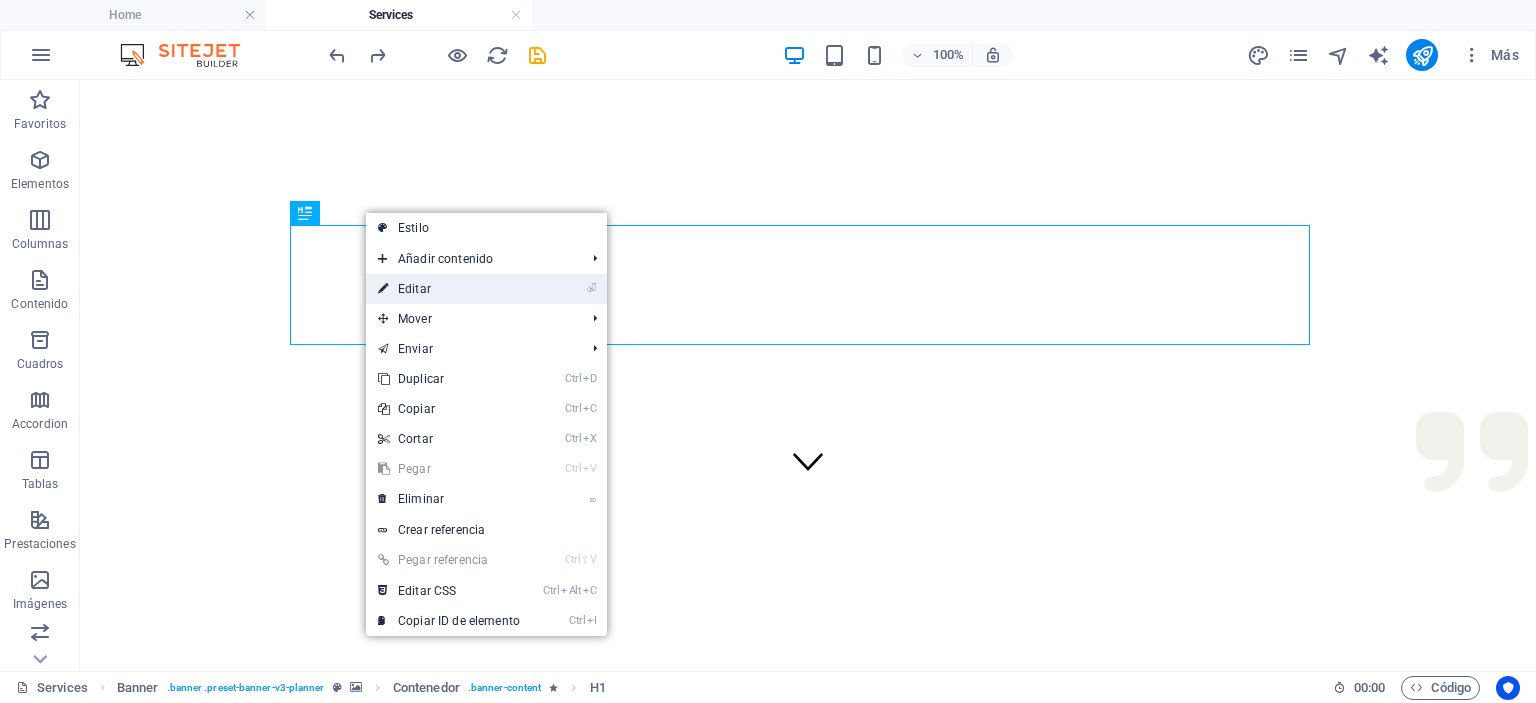click on "⏎  Editar" at bounding box center [449, 289] 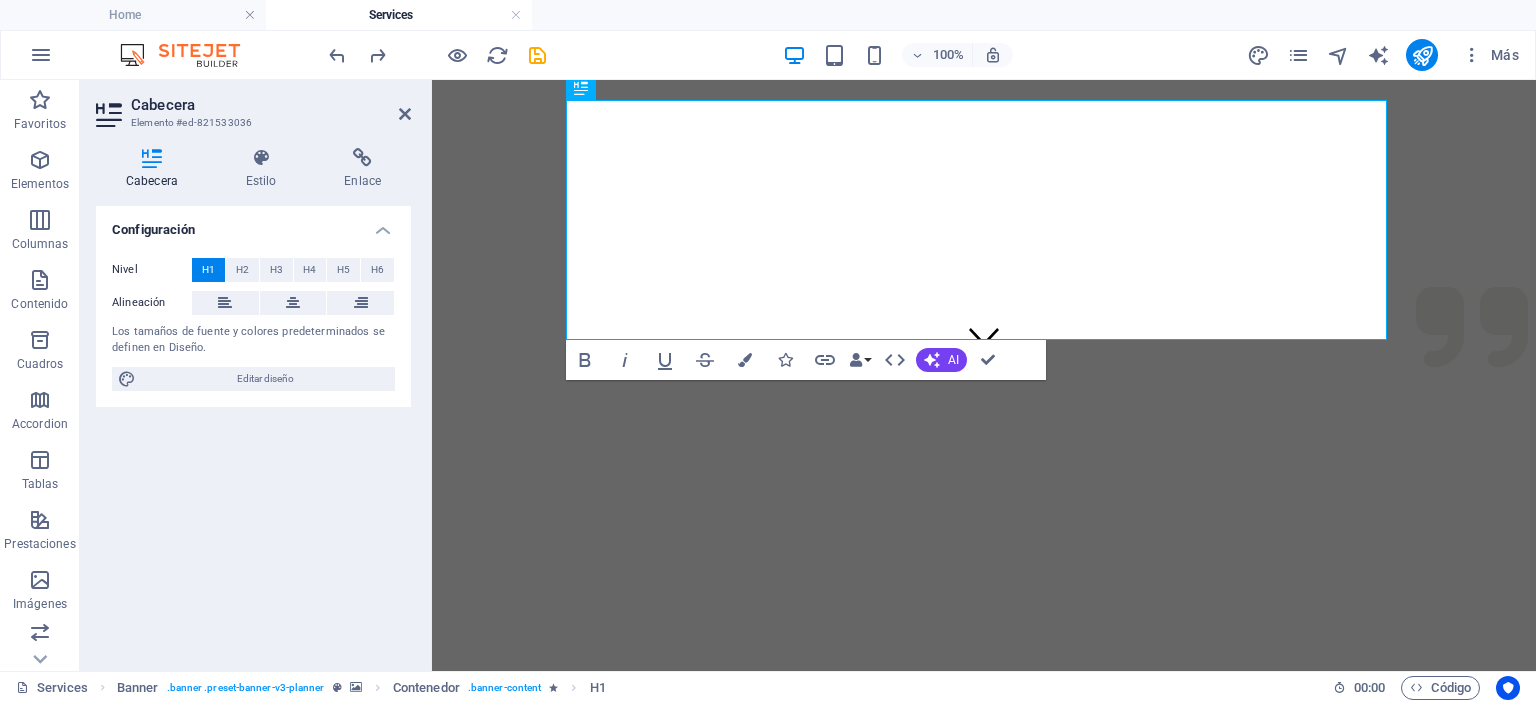 scroll, scrollTop: 375, scrollLeft: 0, axis: vertical 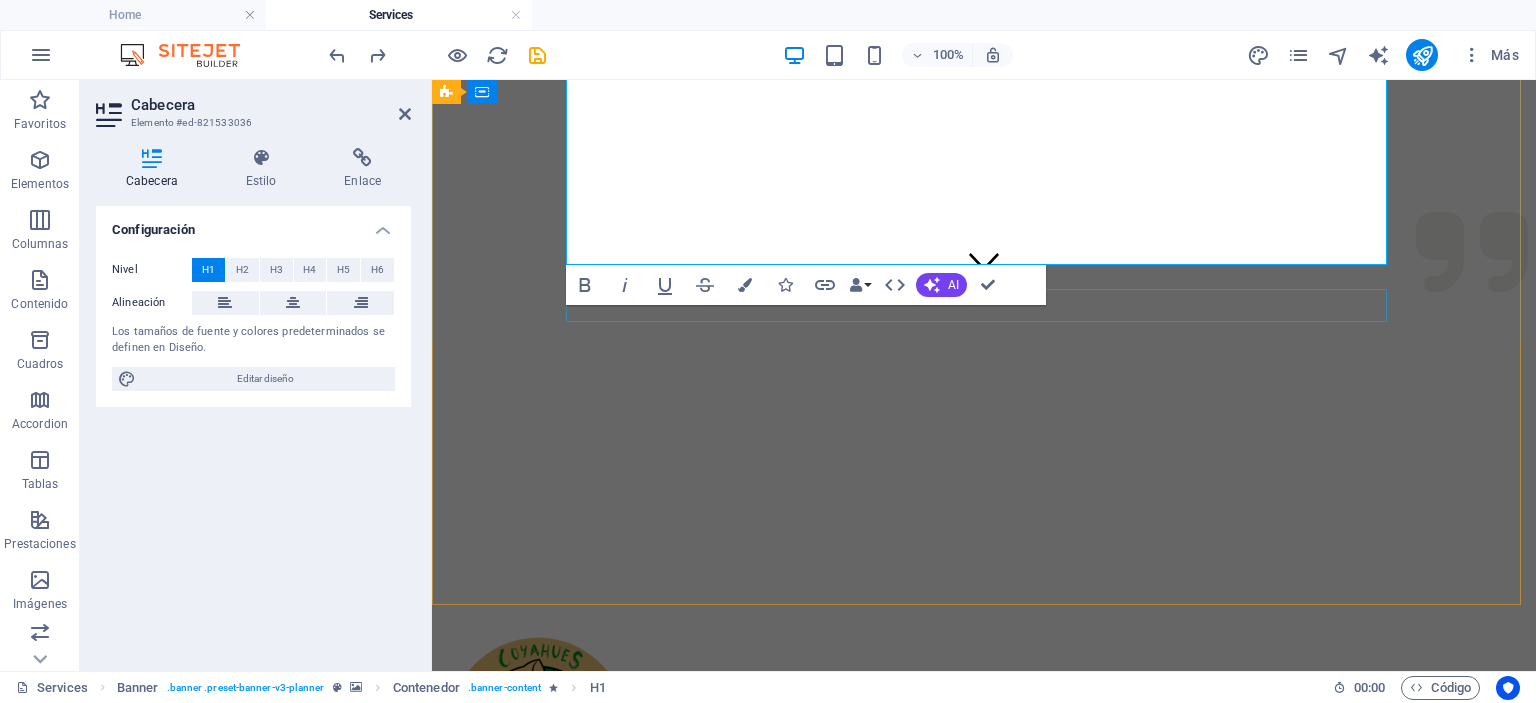 click on "See all the ways we can help in planning your next event" at bounding box center [984, 1217] 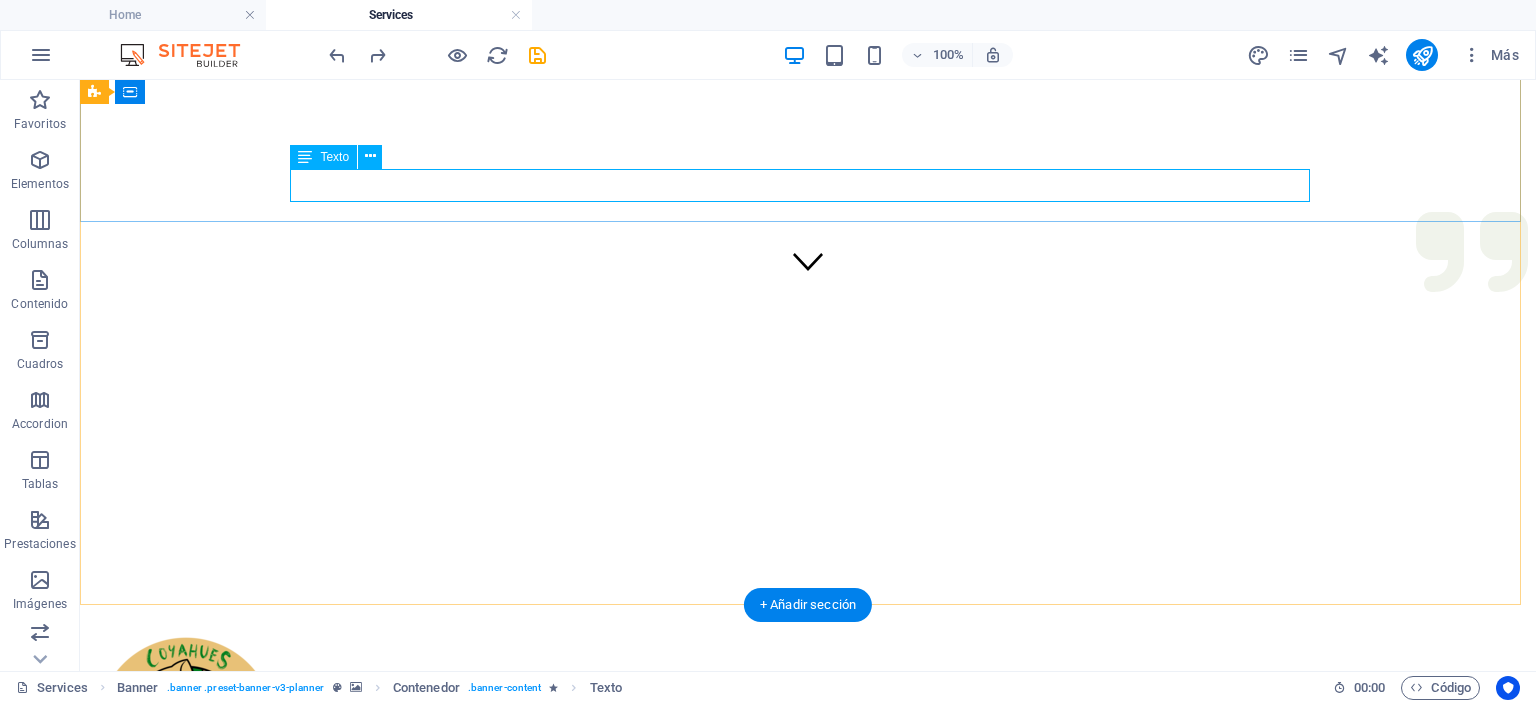 click on "See all the ways we can help in planning your next event" at bounding box center [808, 1217] 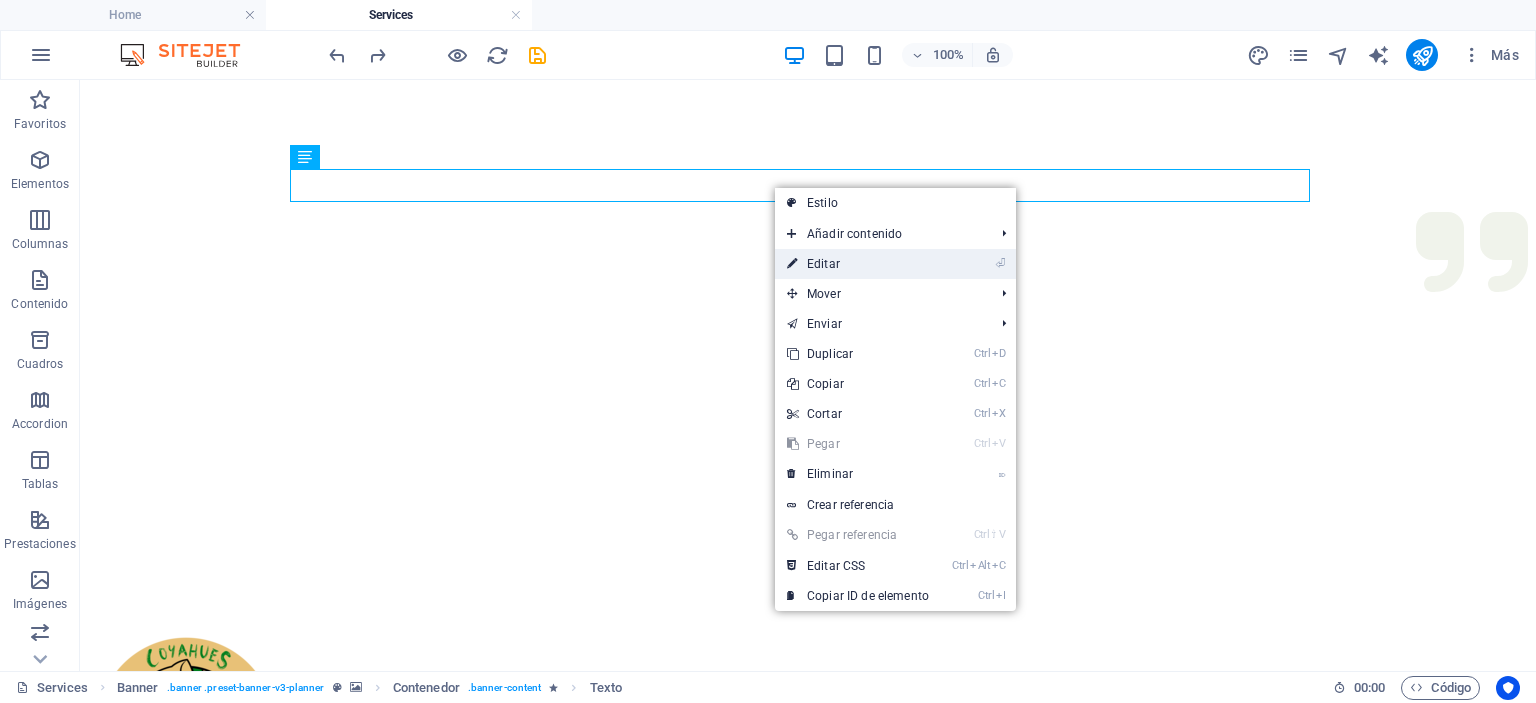 click on "⏎  Editar" at bounding box center [858, 264] 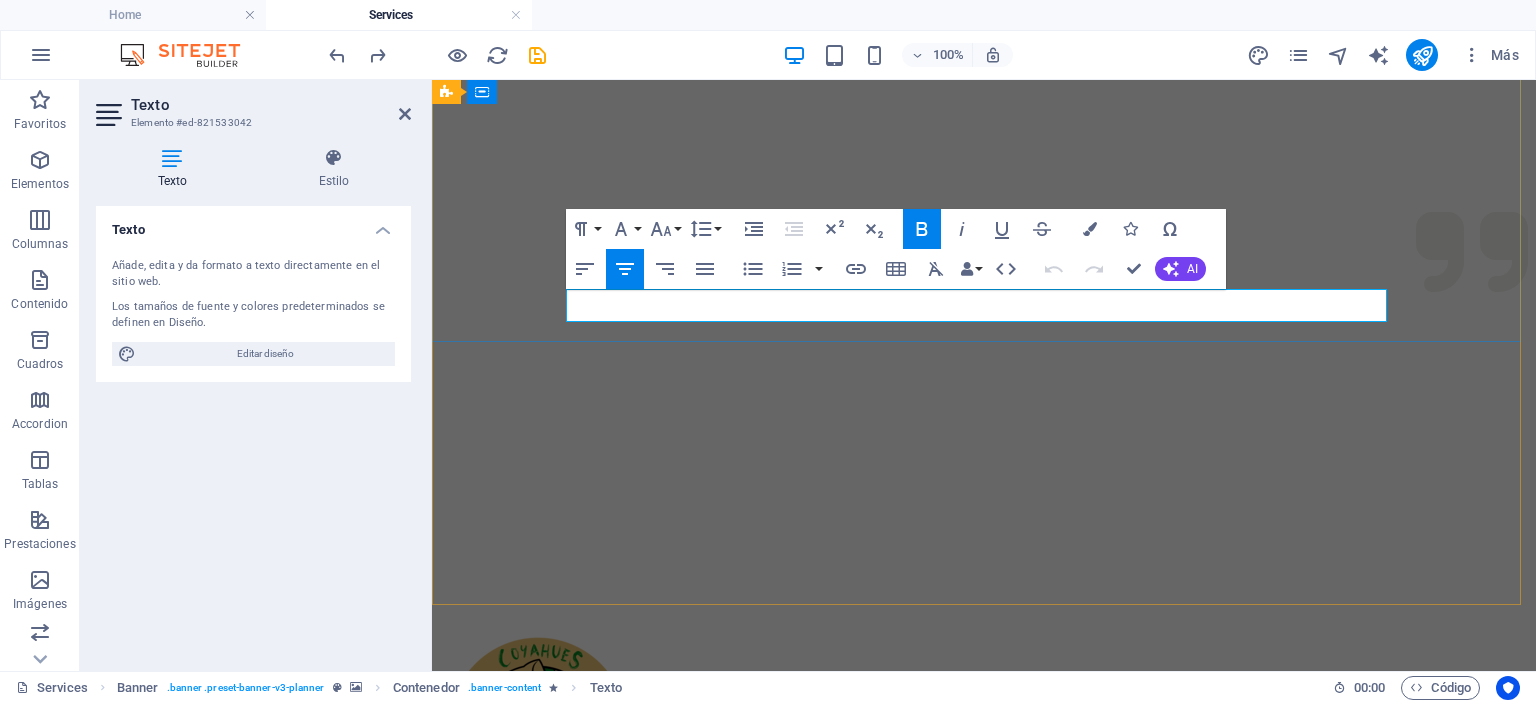 click on "See all the ways we can help in planning your next event" at bounding box center (984, 1217) 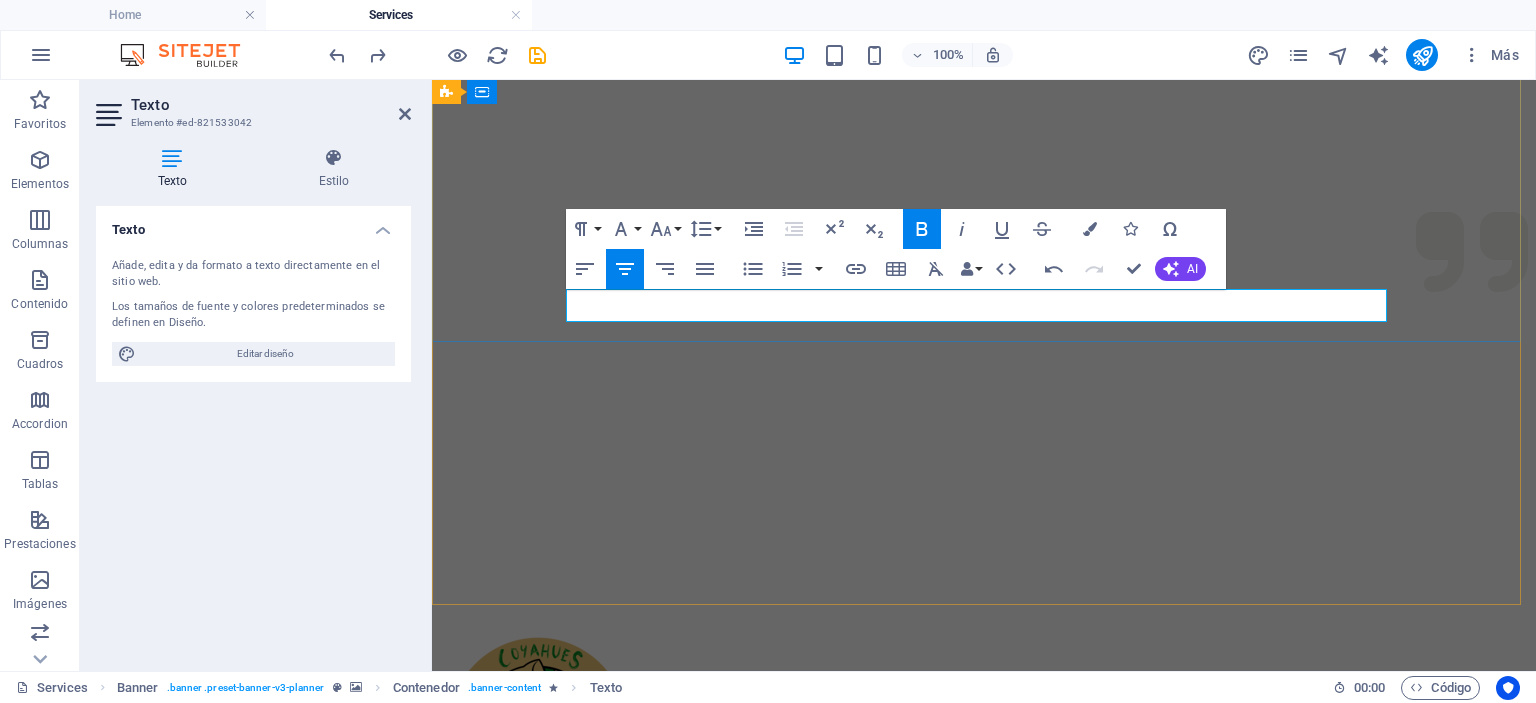 type 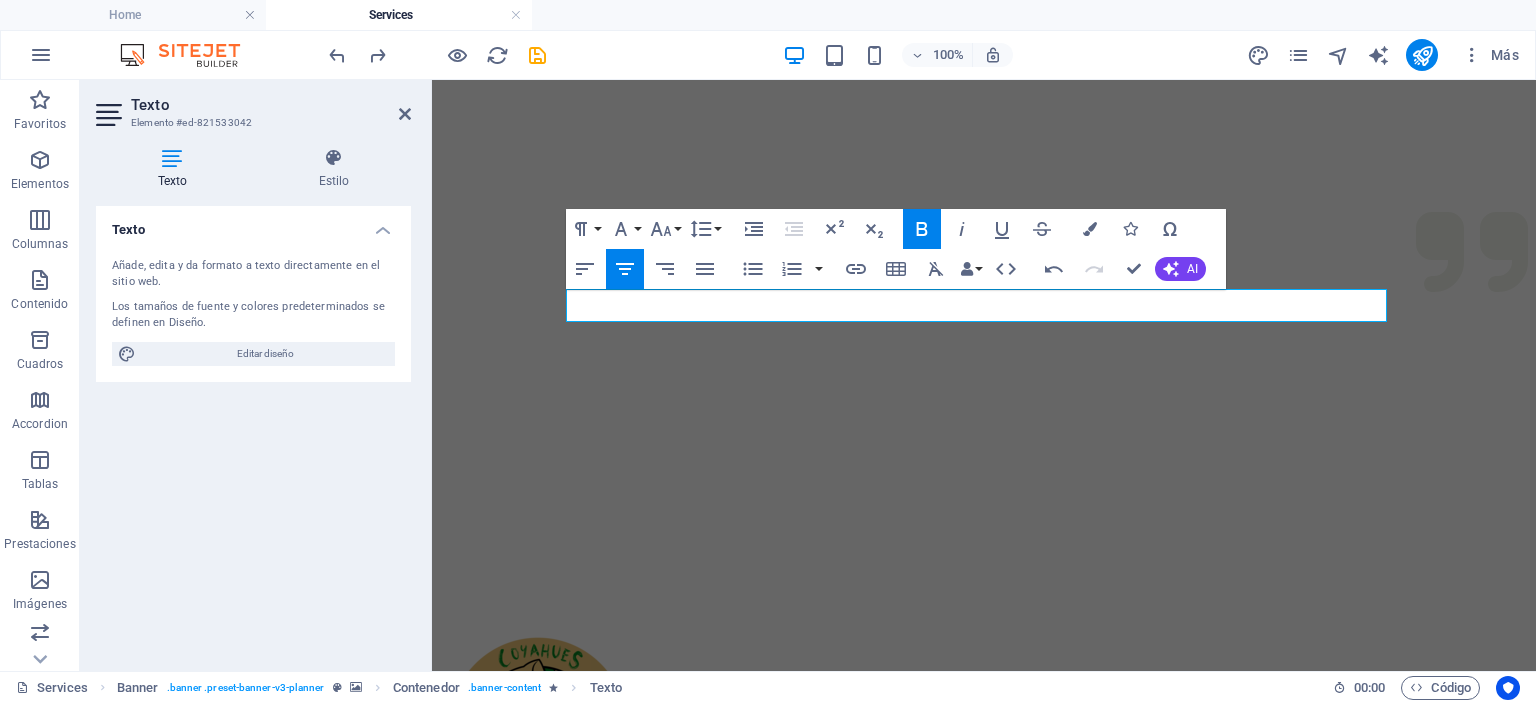 drag, startPoint x: 572, startPoint y: 303, endPoint x: 1535, endPoint y: 304, distance: 963.00055 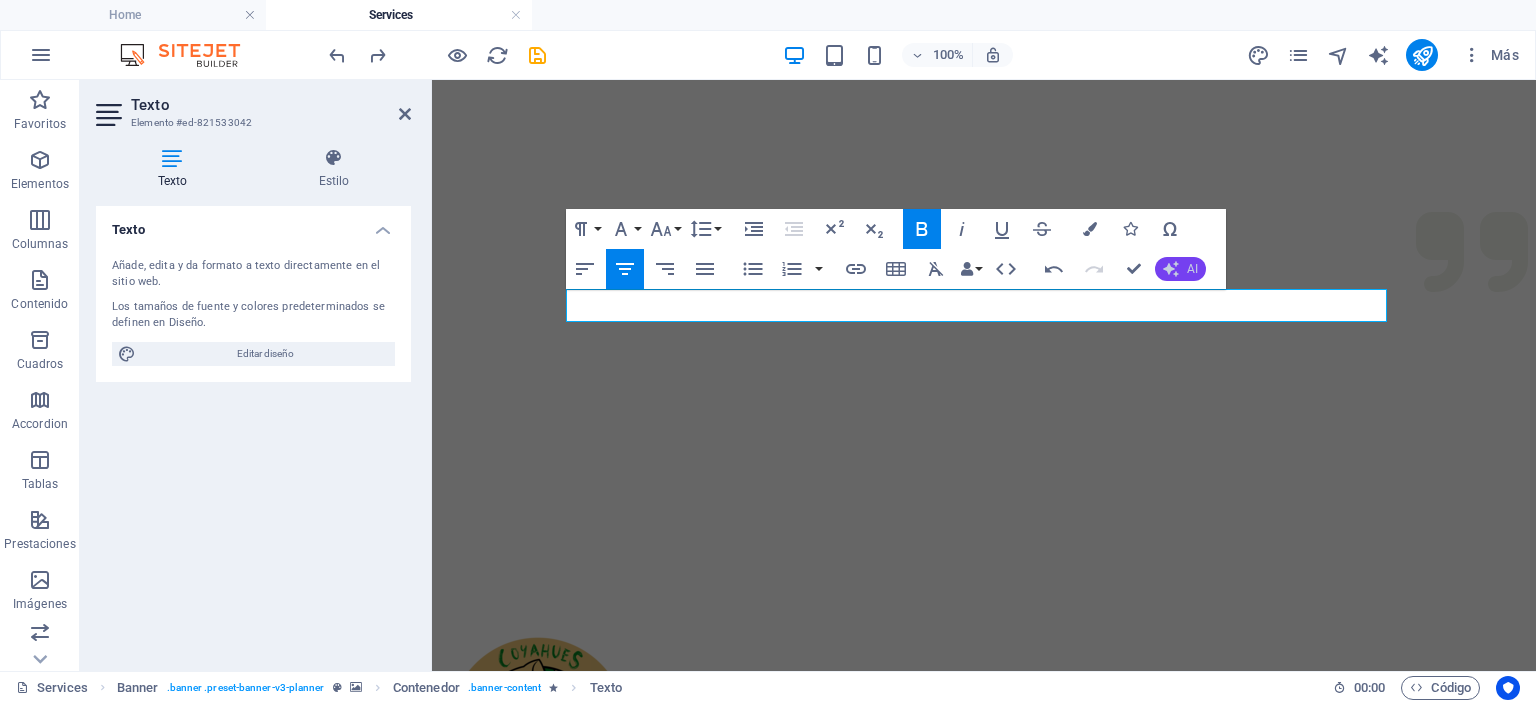 click on "AI" at bounding box center [1180, 269] 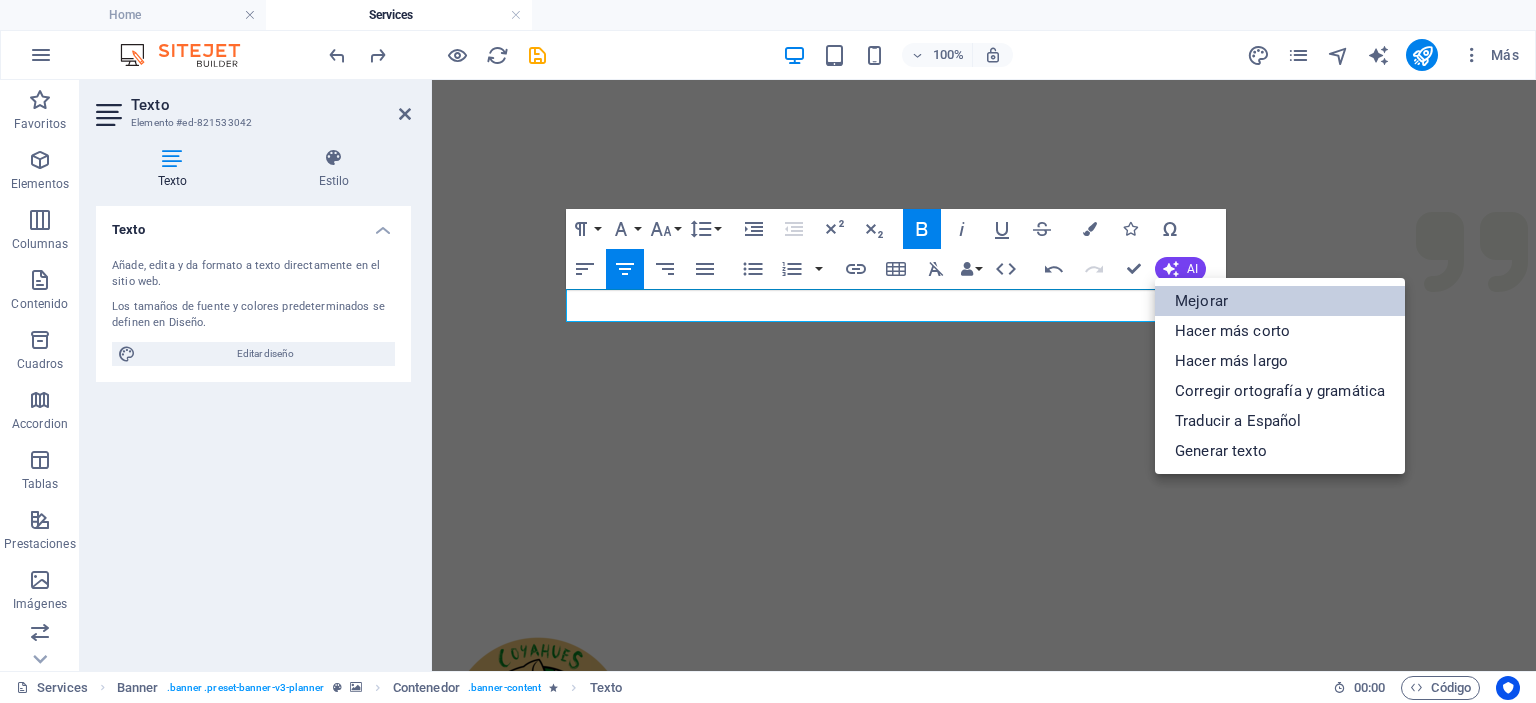 click on "Mejorar" at bounding box center (1280, 301) 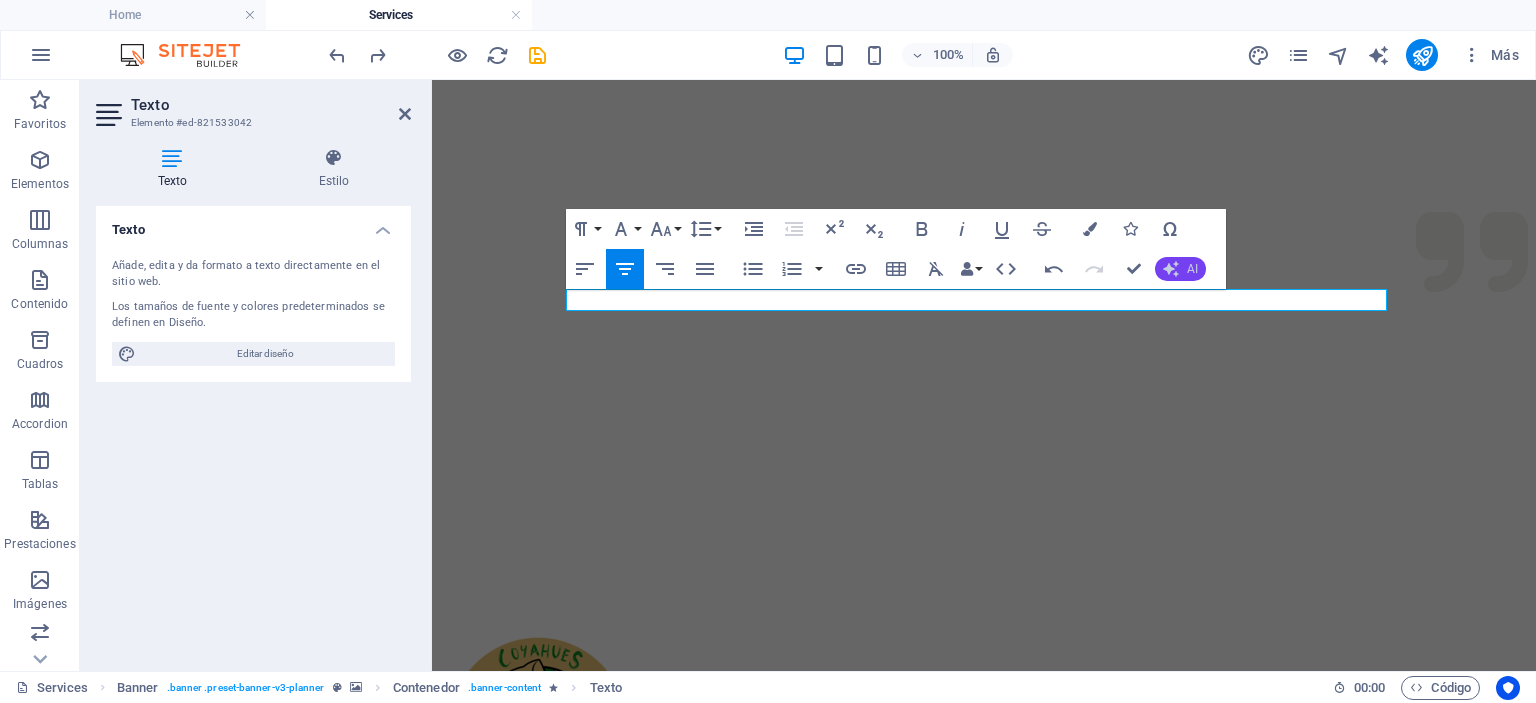 click 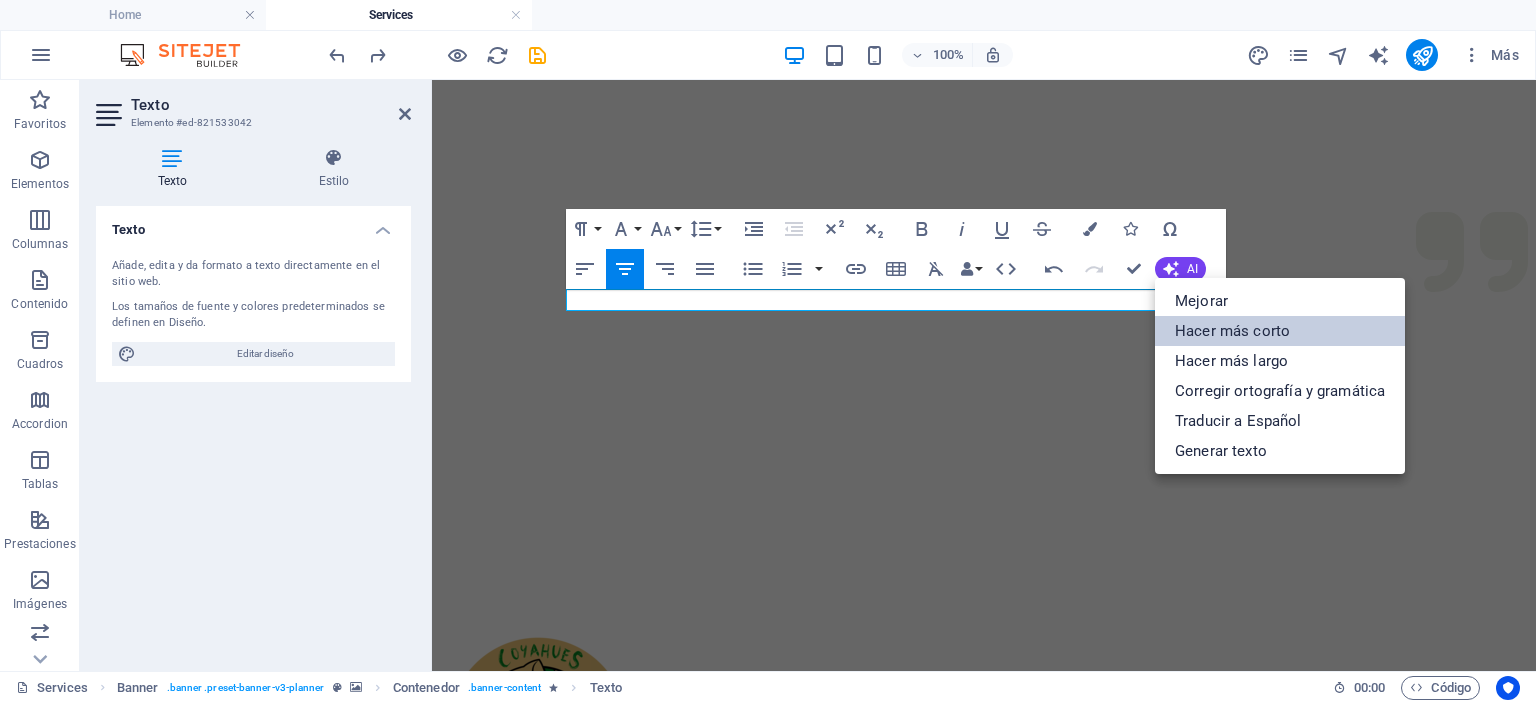 click on "Hacer más corto" at bounding box center [1280, 331] 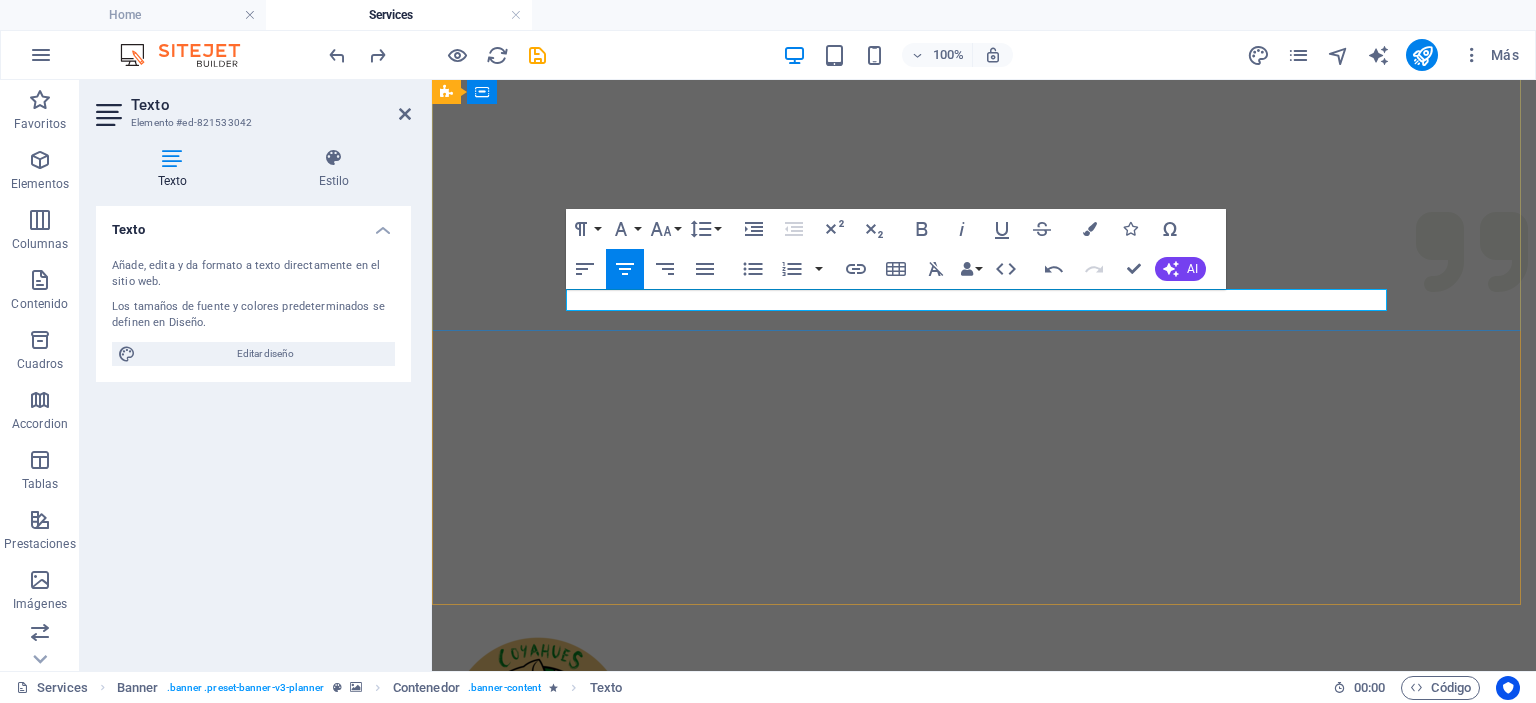 drag, startPoint x: 1144, startPoint y: 299, endPoint x: 728, endPoint y: 309, distance: 416.12018 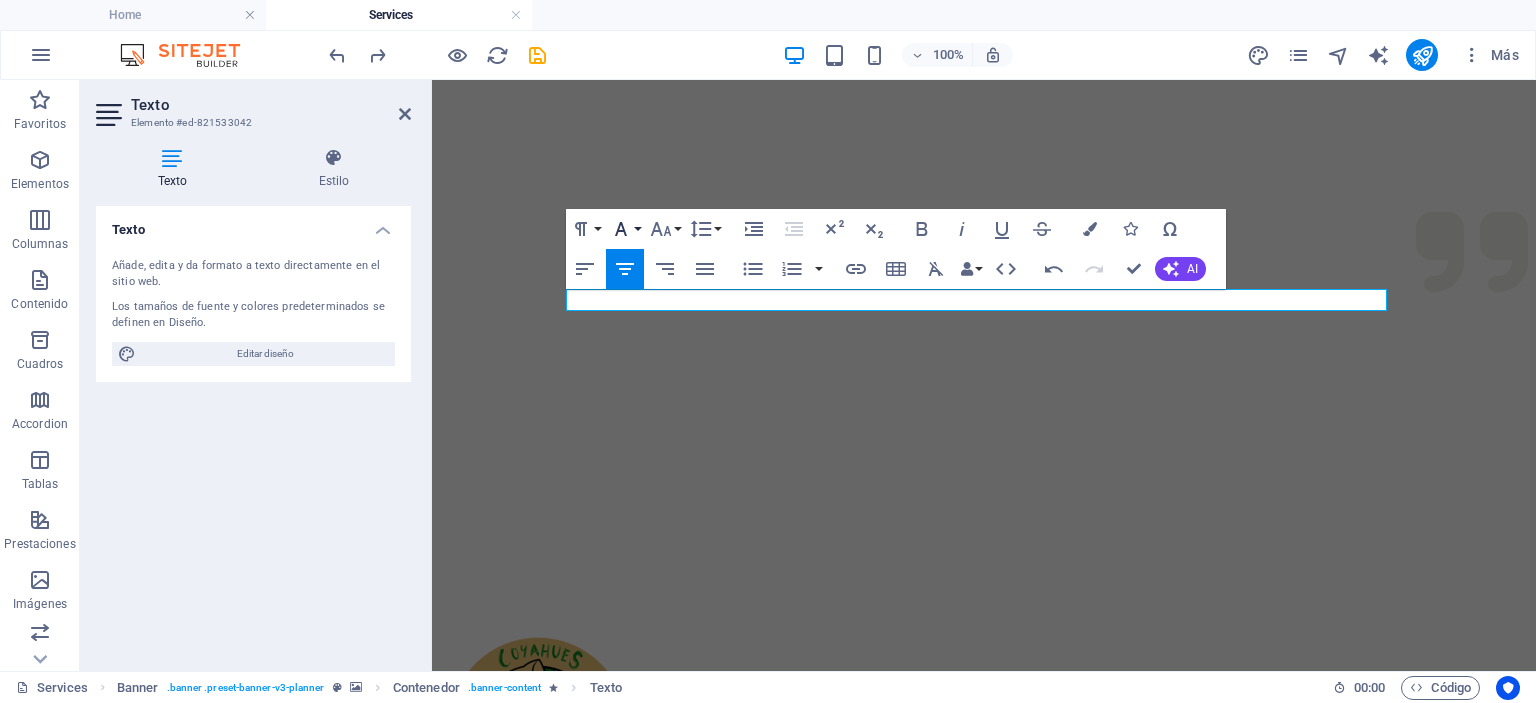click on "Font Family" at bounding box center [625, 229] 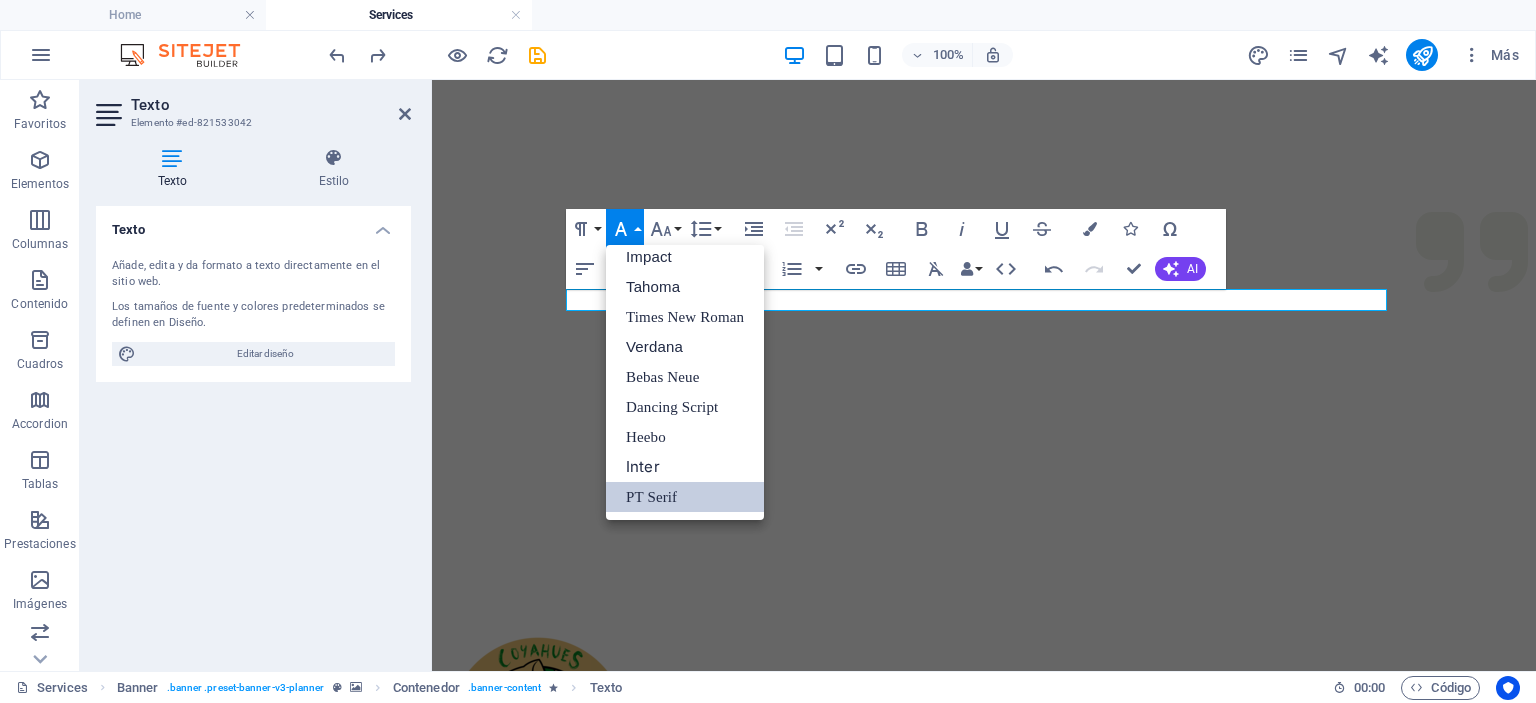 scroll, scrollTop: 71, scrollLeft: 0, axis: vertical 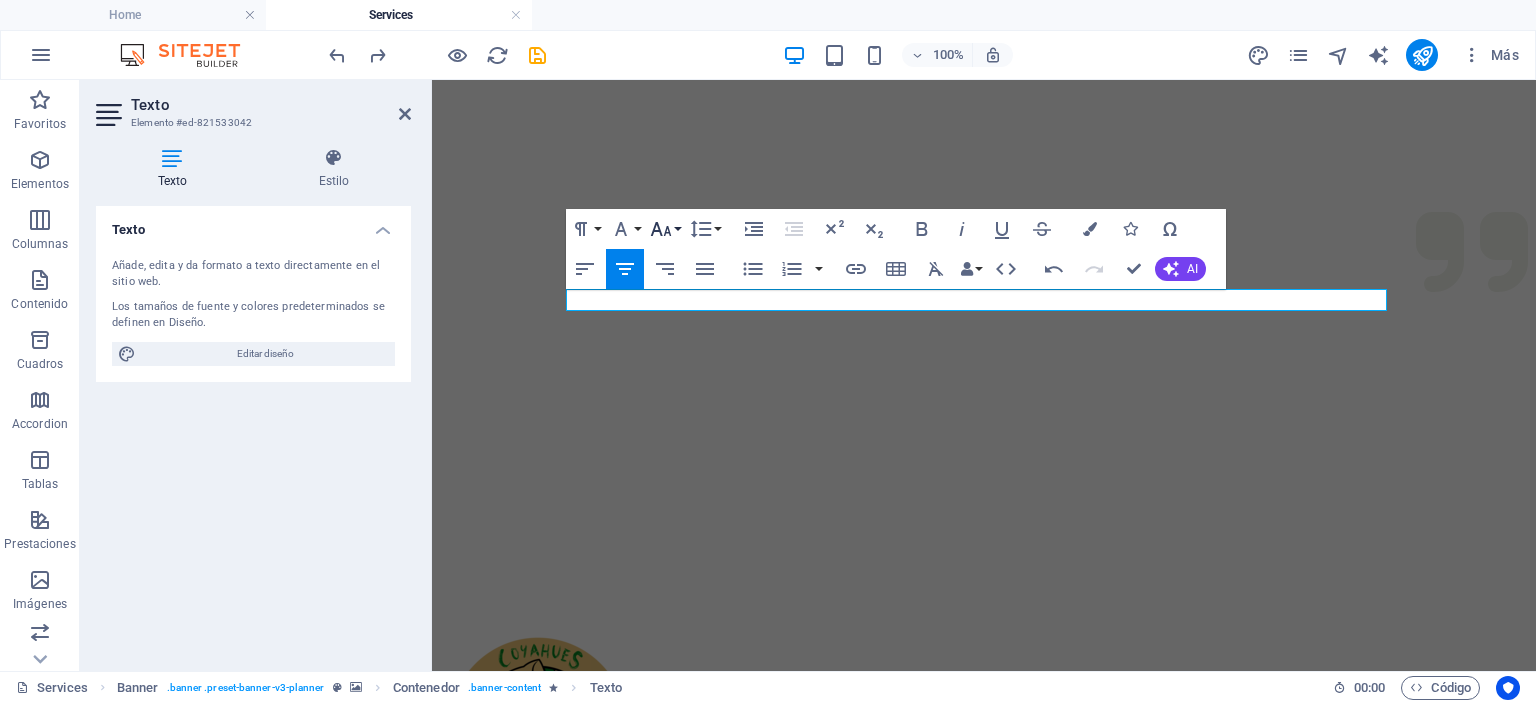 click on "Font Size" at bounding box center [665, 229] 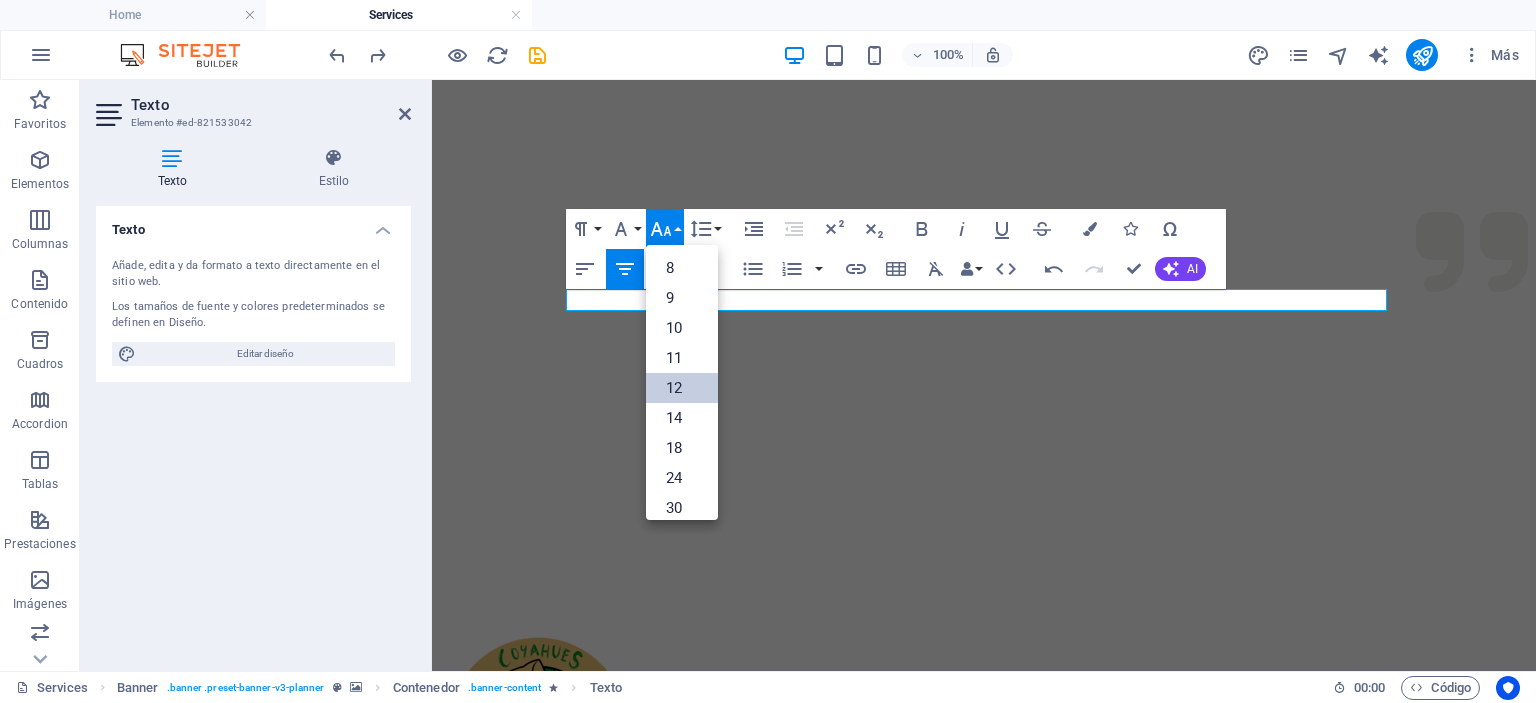 click on "12" at bounding box center (682, 388) 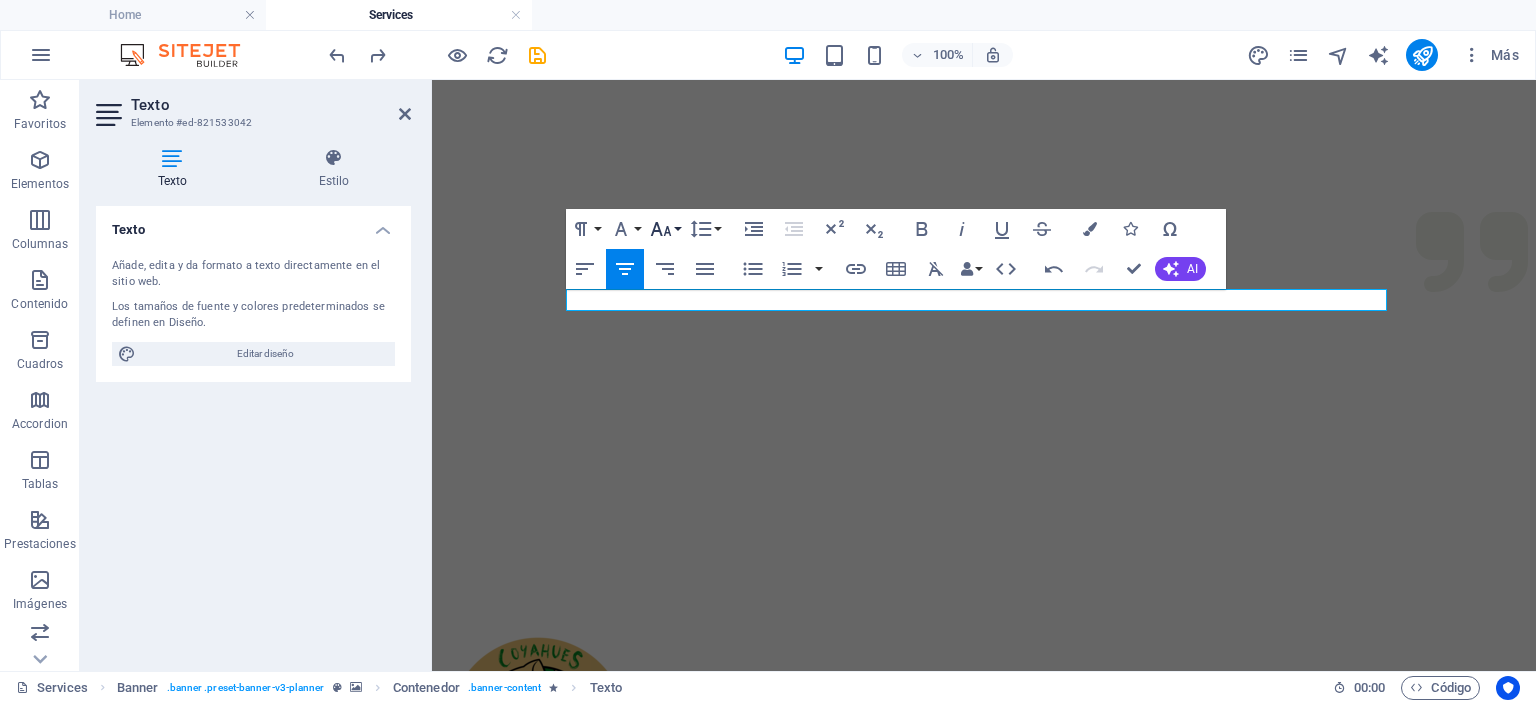 click on "Font Size" at bounding box center (665, 229) 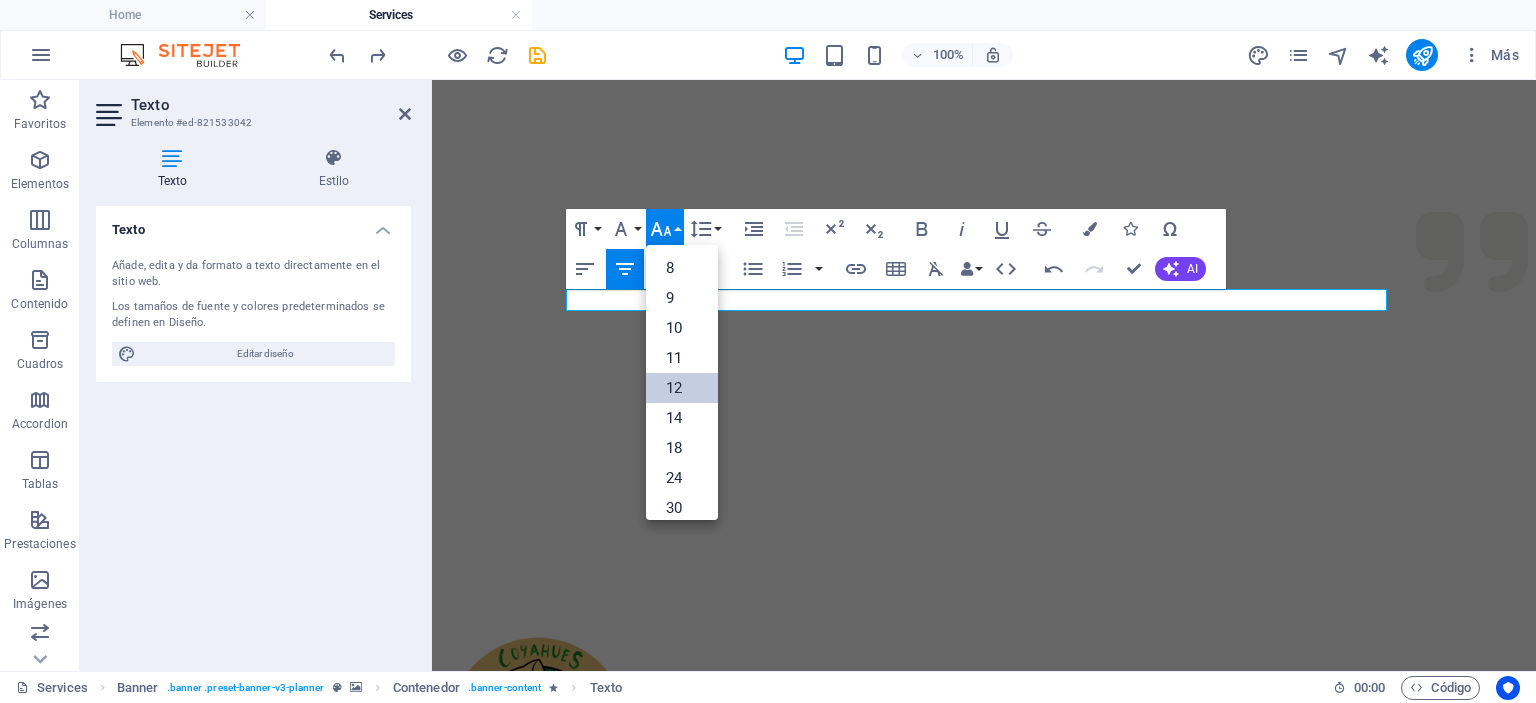 scroll, scrollTop: 143, scrollLeft: 0, axis: vertical 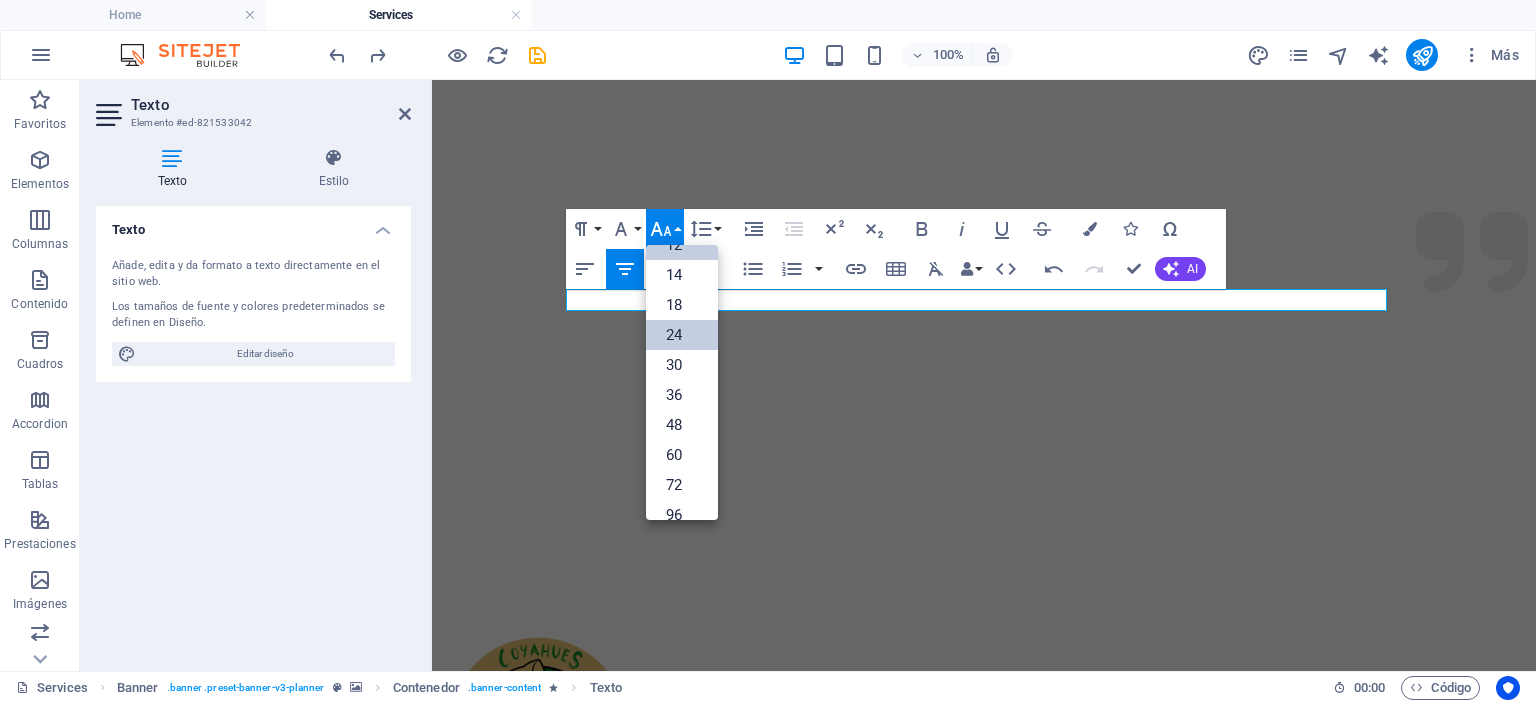 click on "24" at bounding box center [682, 335] 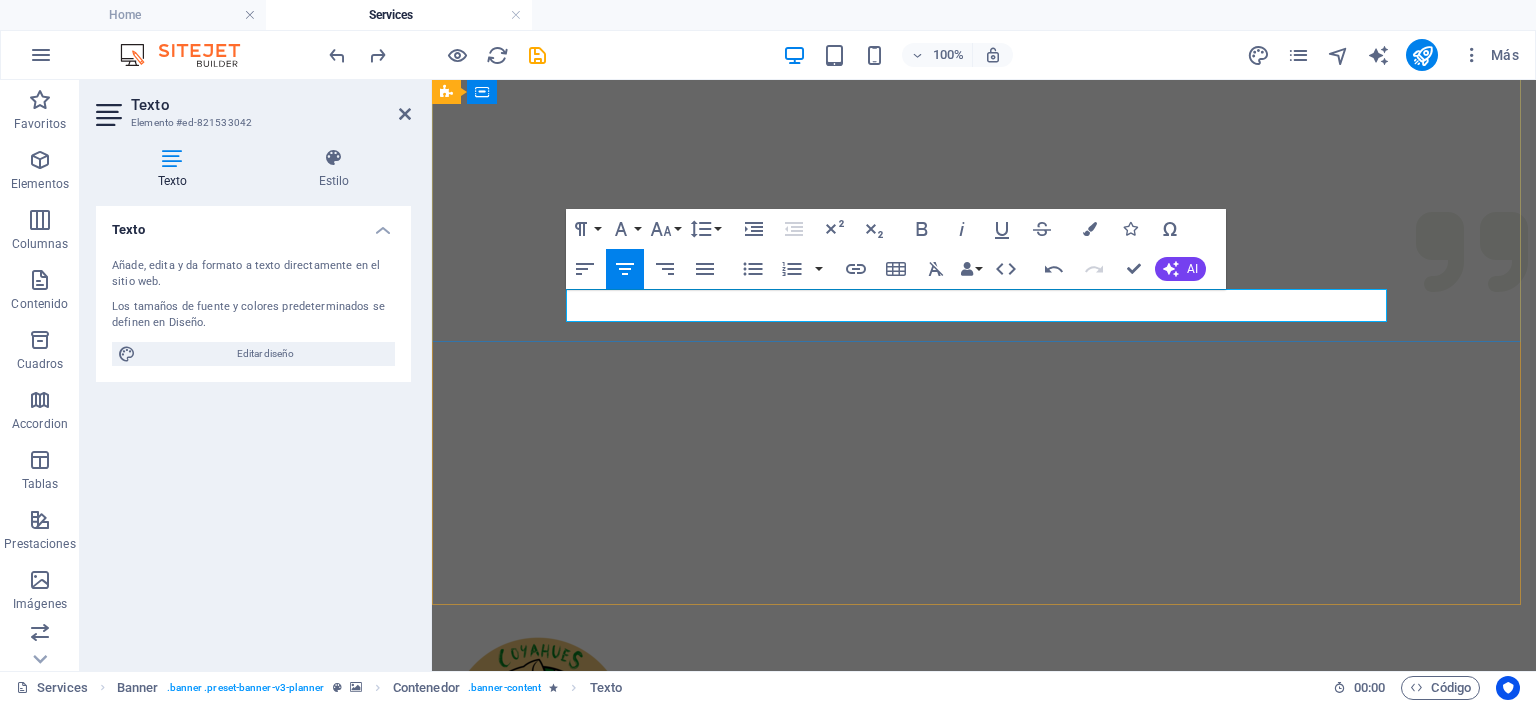click on "Explore nuestras opciones para organizar su even to." at bounding box center (984, 1217) 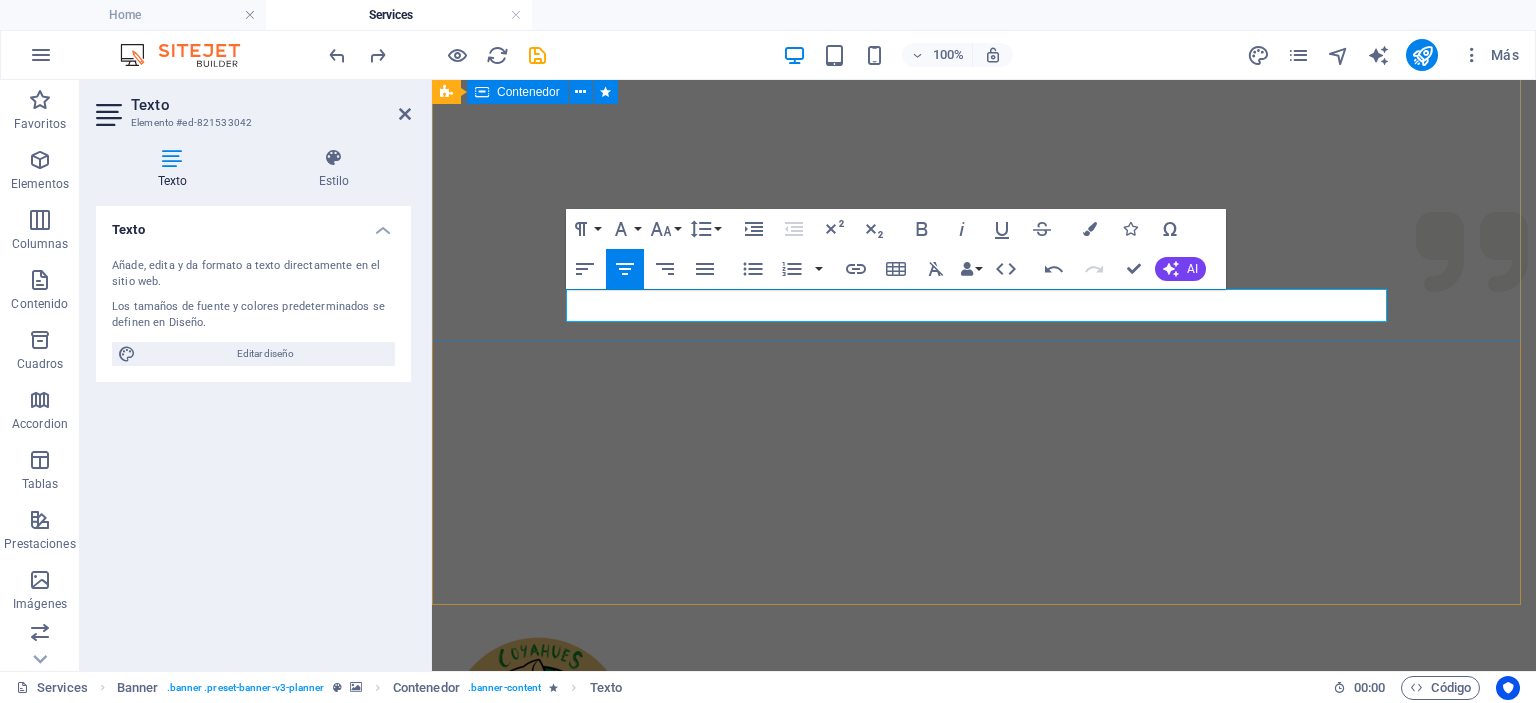 drag, startPoint x: 1338, startPoint y: 312, endPoint x: 698, endPoint y: 324, distance: 640.1125 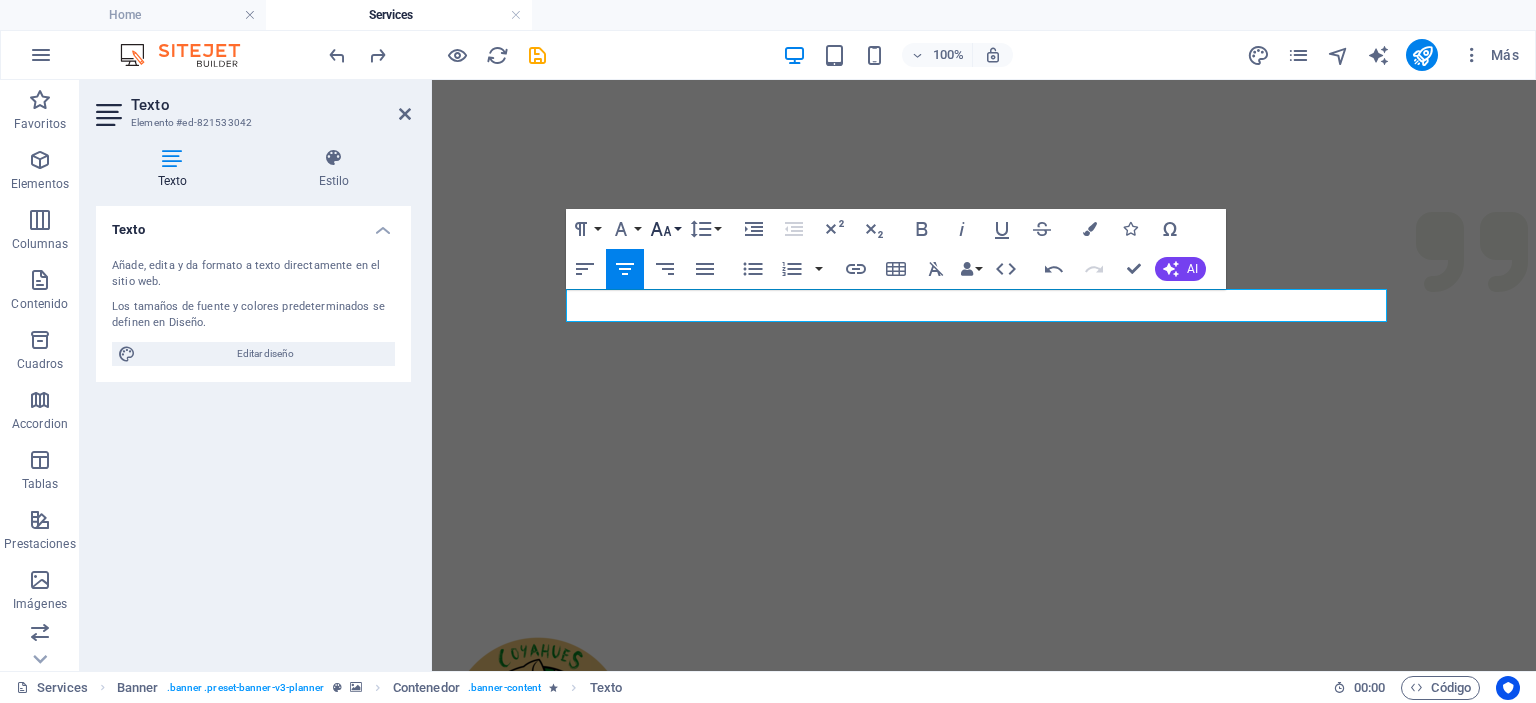 click on "Font Size" at bounding box center [665, 229] 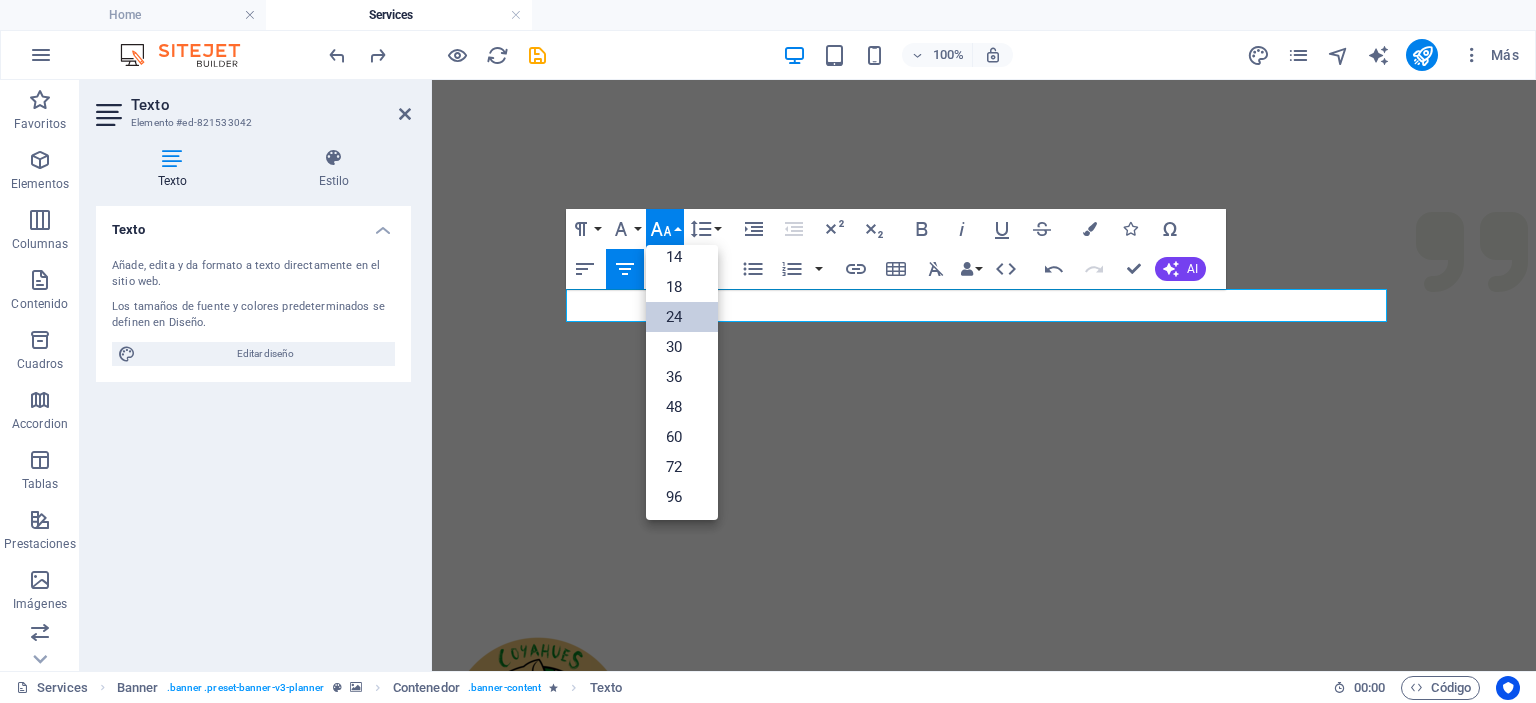 scroll, scrollTop: 160, scrollLeft: 0, axis: vertical 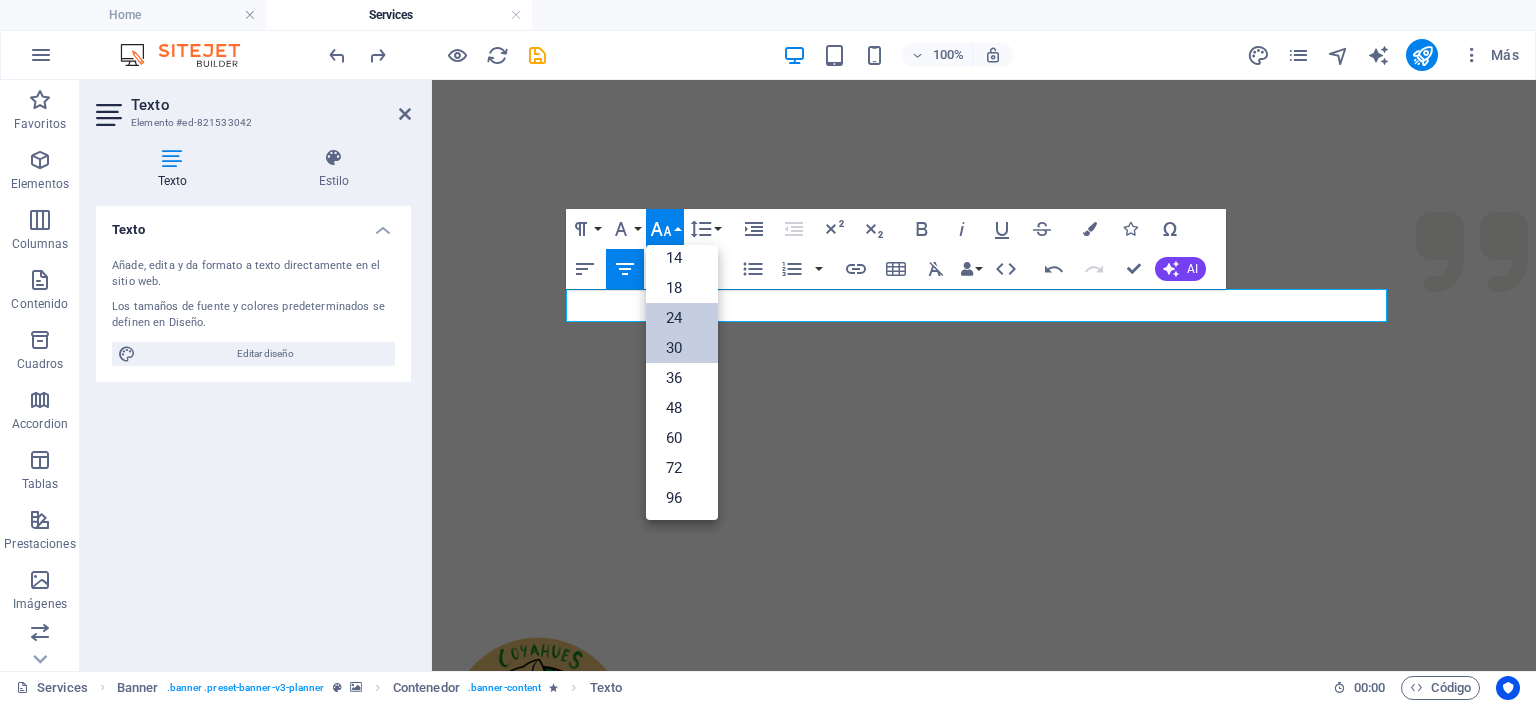 click on "30" at bounding box center [682, 348] 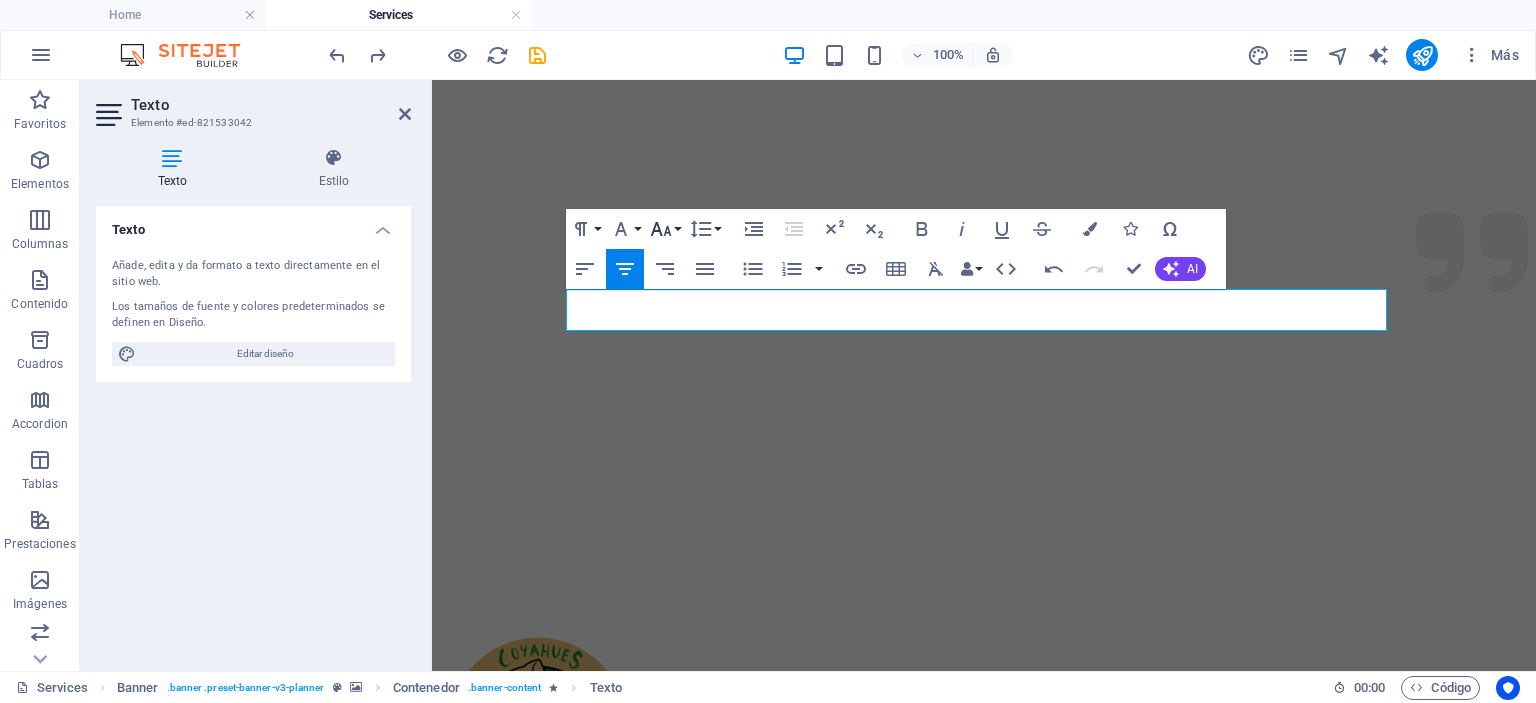 click on "Font Size" at bounding box center [665, 229] 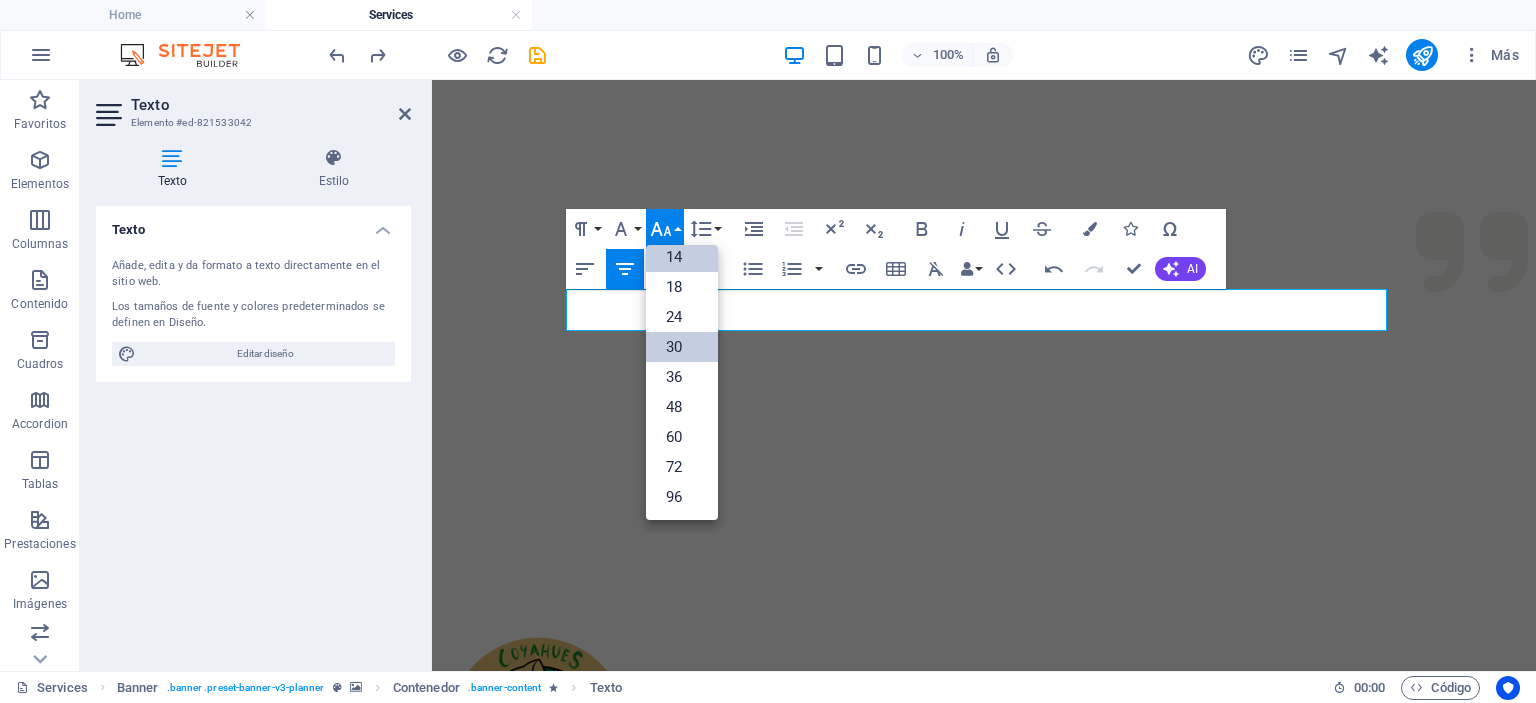 scroll, scrollTop: 160, scrollLeft: 0, axis: vertical 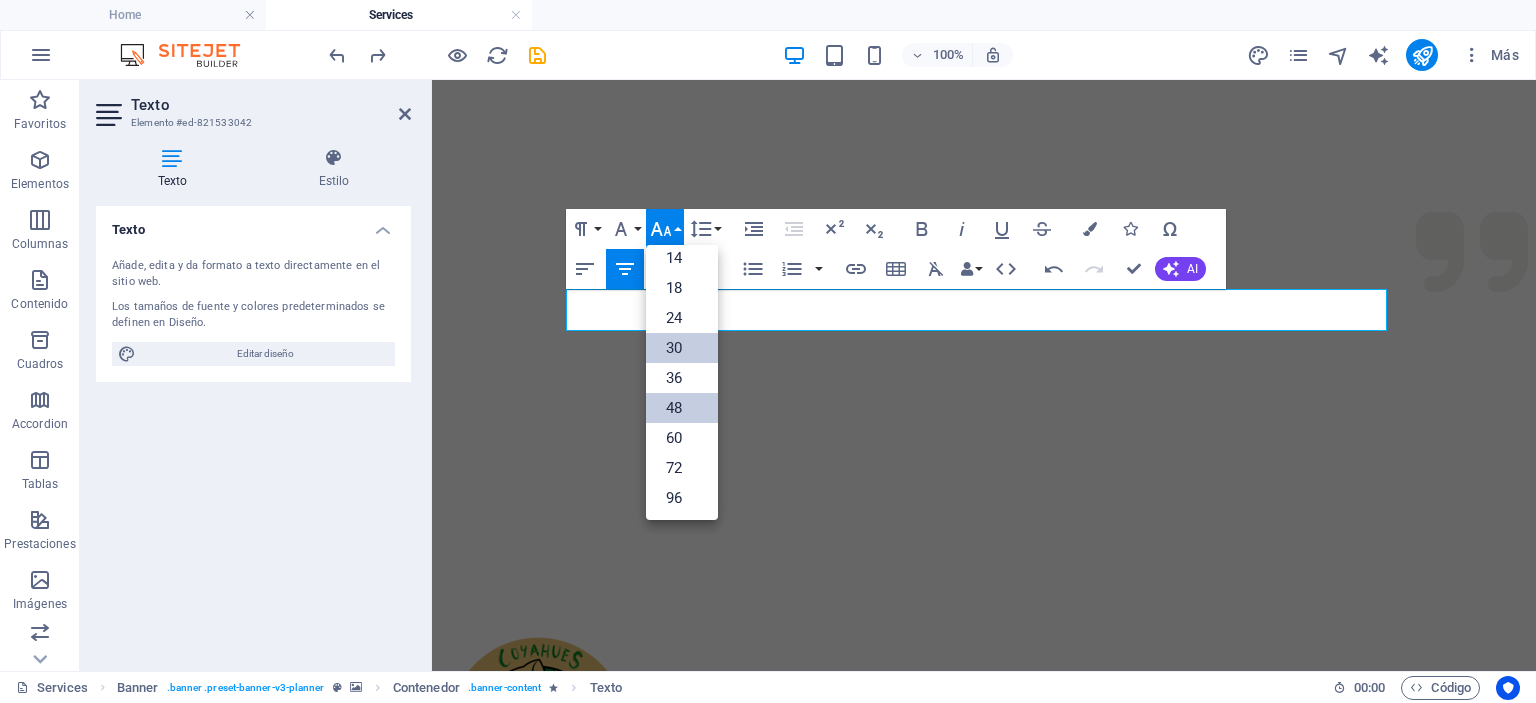 click on "48" at bounding box center (682, 408) 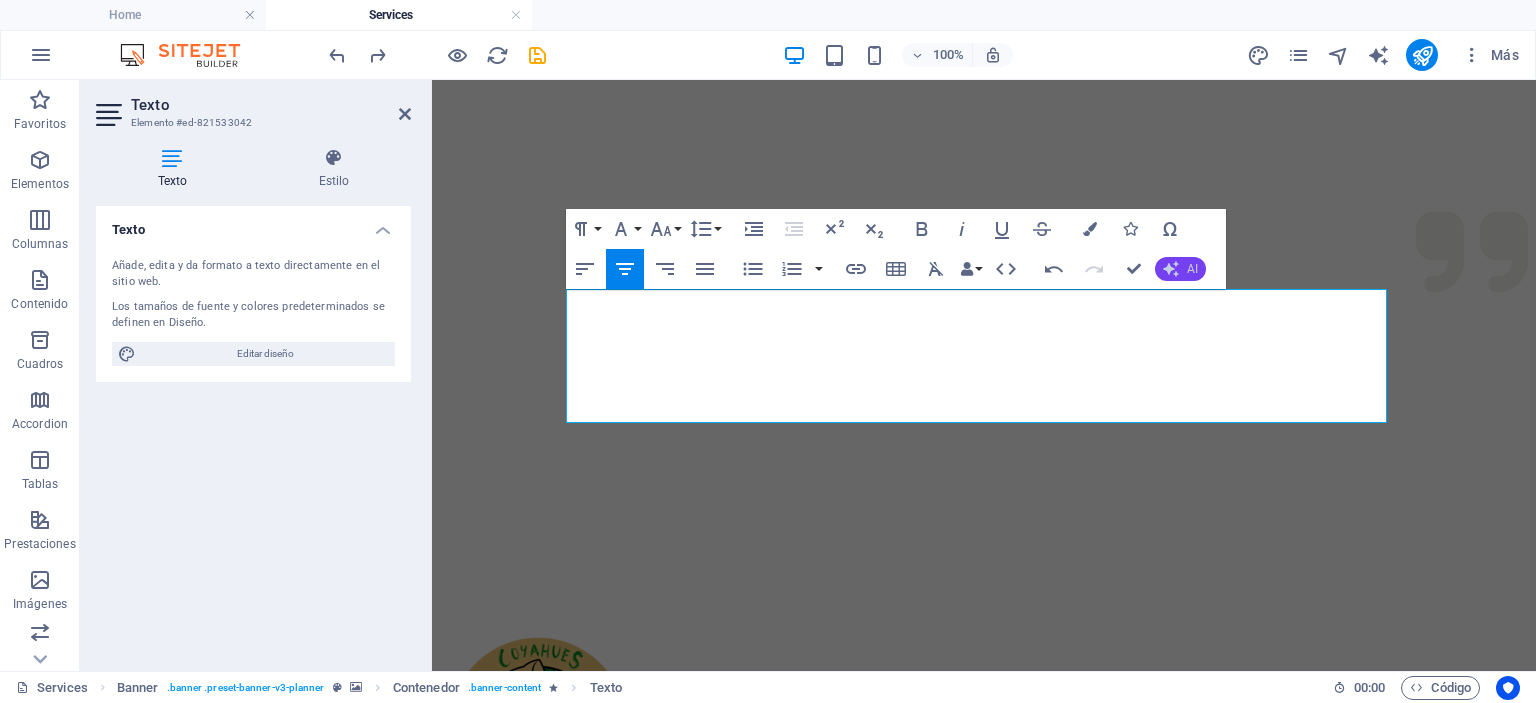 click 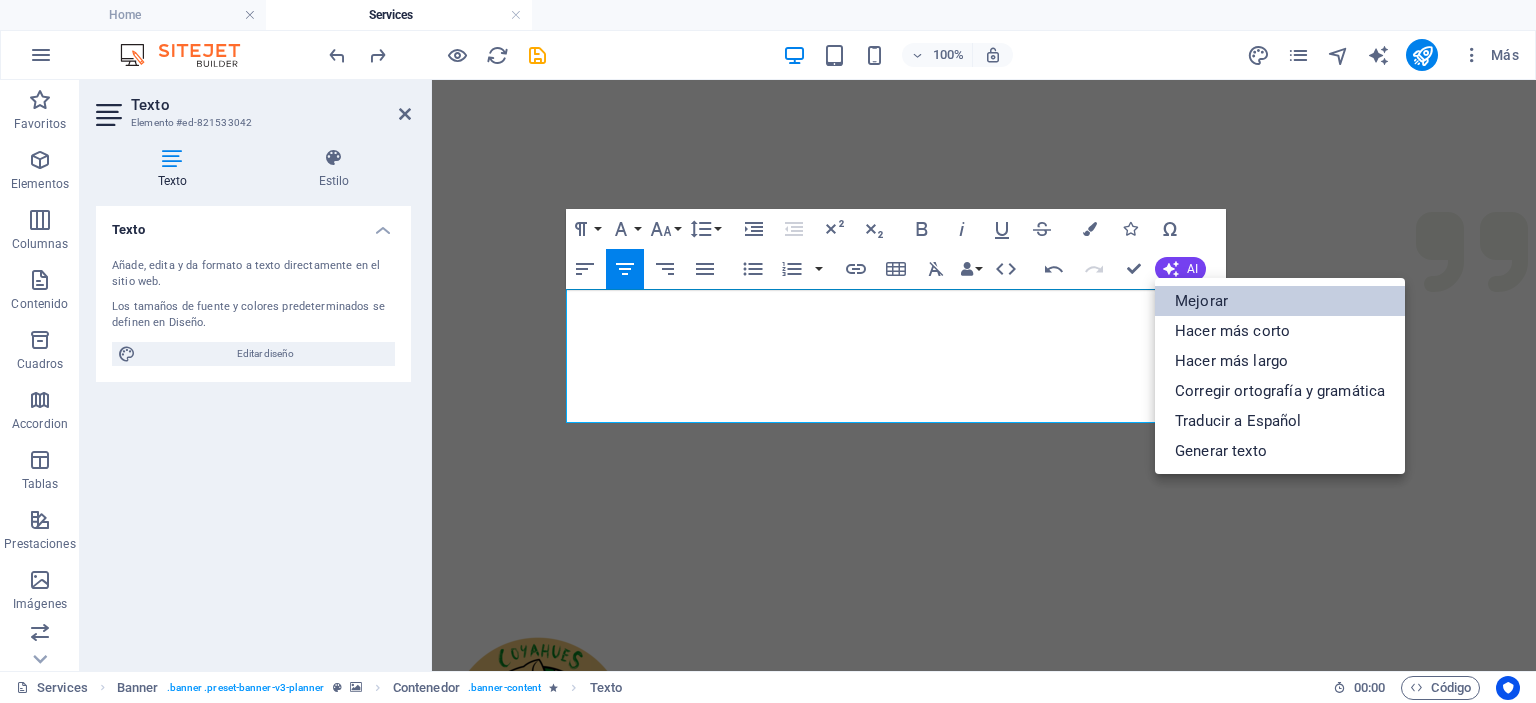 click on "Mejorar" at bounding box center [1280, 301] 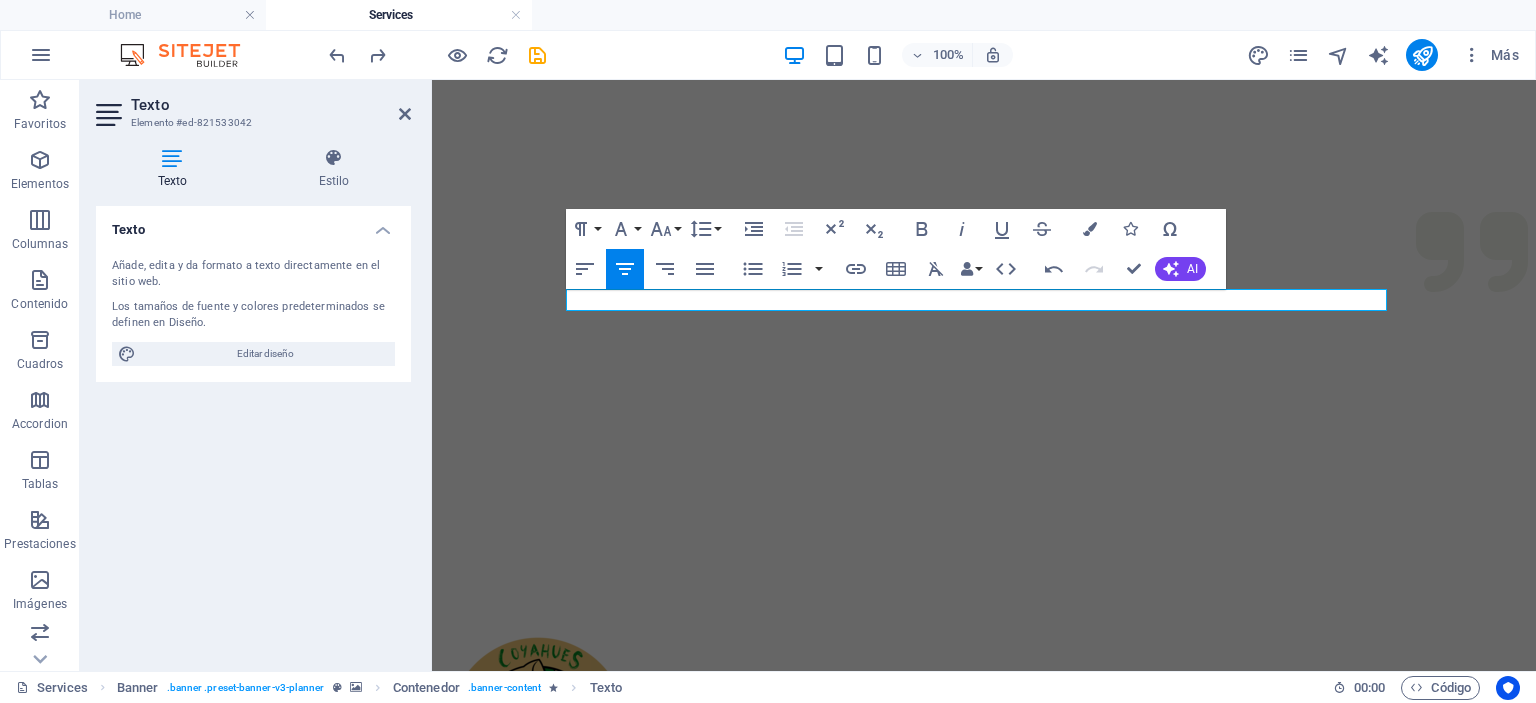 drag, startPoint x: 1189, startPoint y: 304, endPoint x: 722, endPoint y: 331, distance: 467.77988 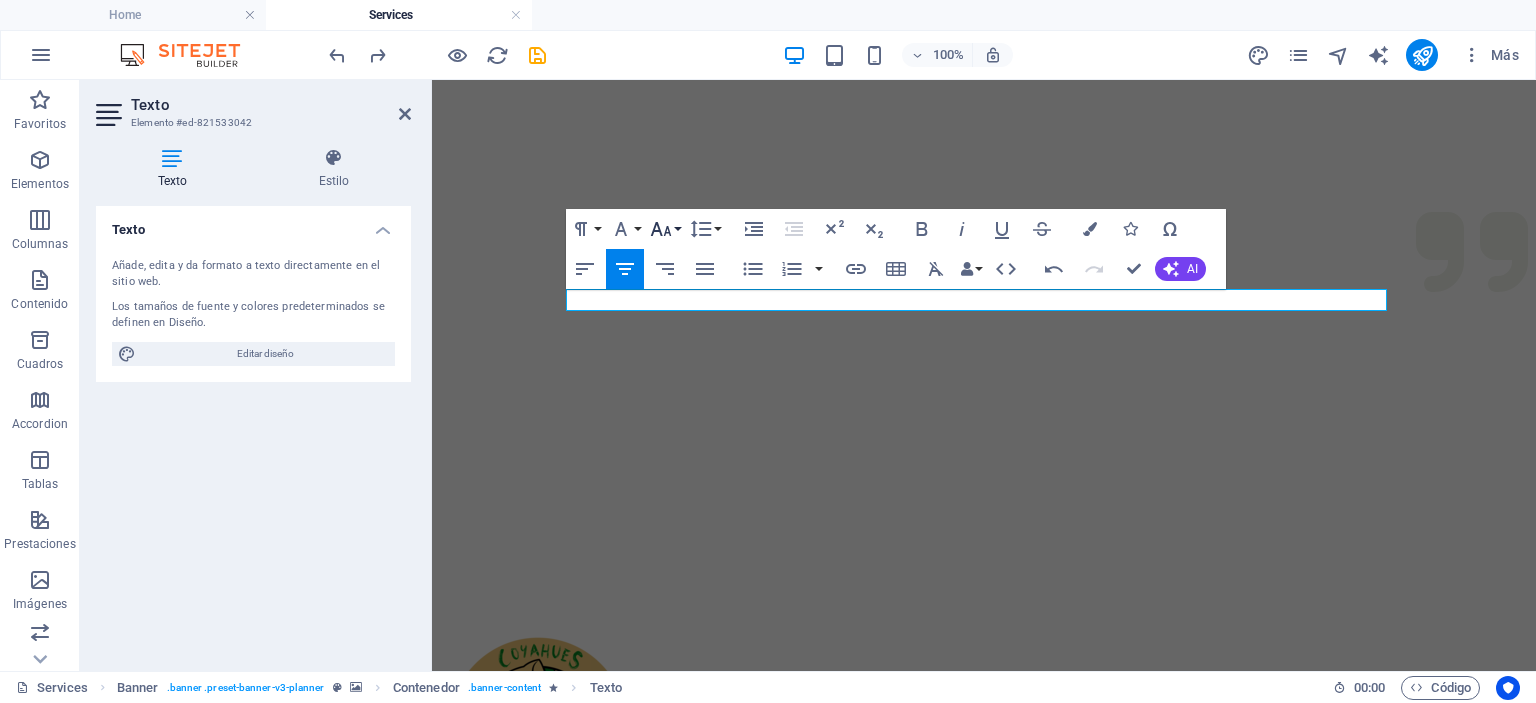 click 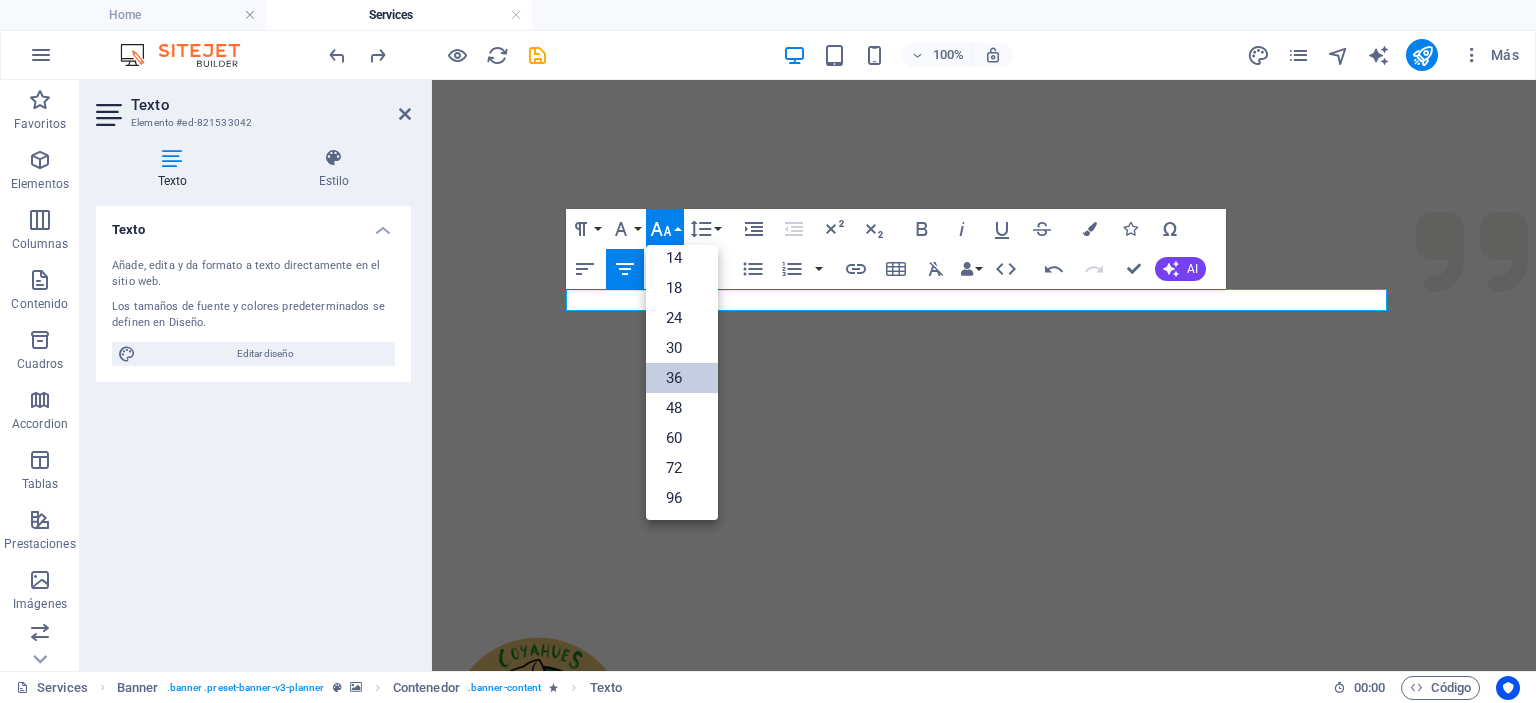 click on "36" at bounding box center [682, 378] 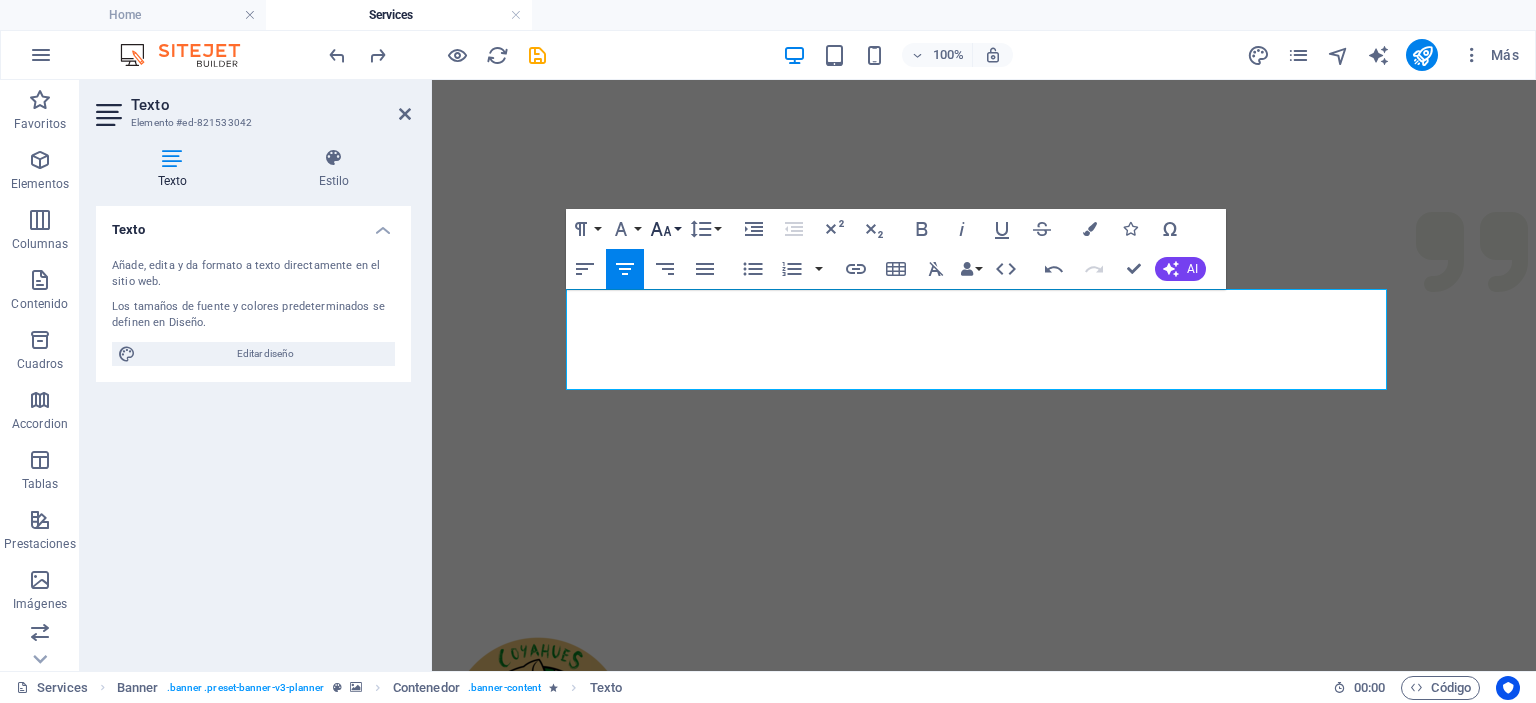 click on "Font Size" at bounding box center [665, 229] 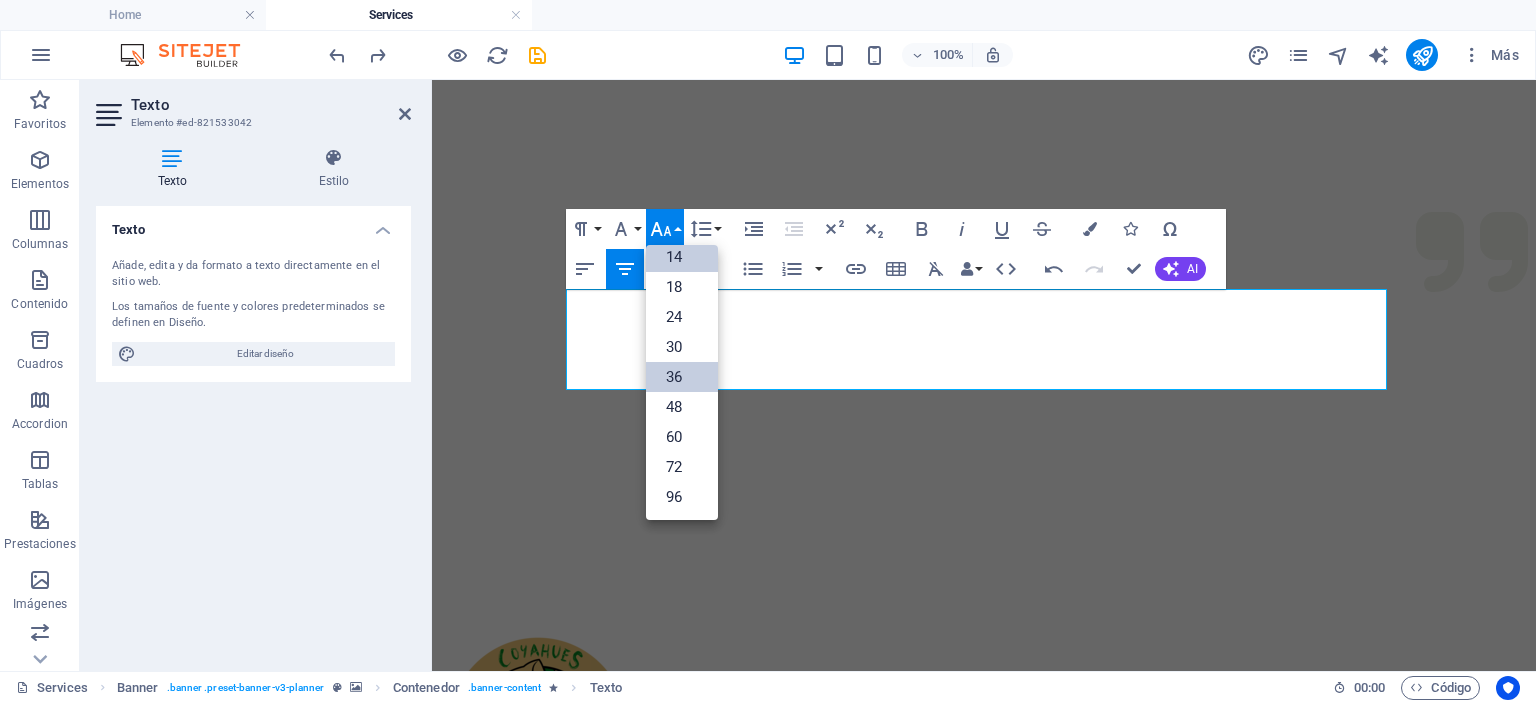 scroll, scrollTop: 160, scrollLeft: 0, axis: vertical 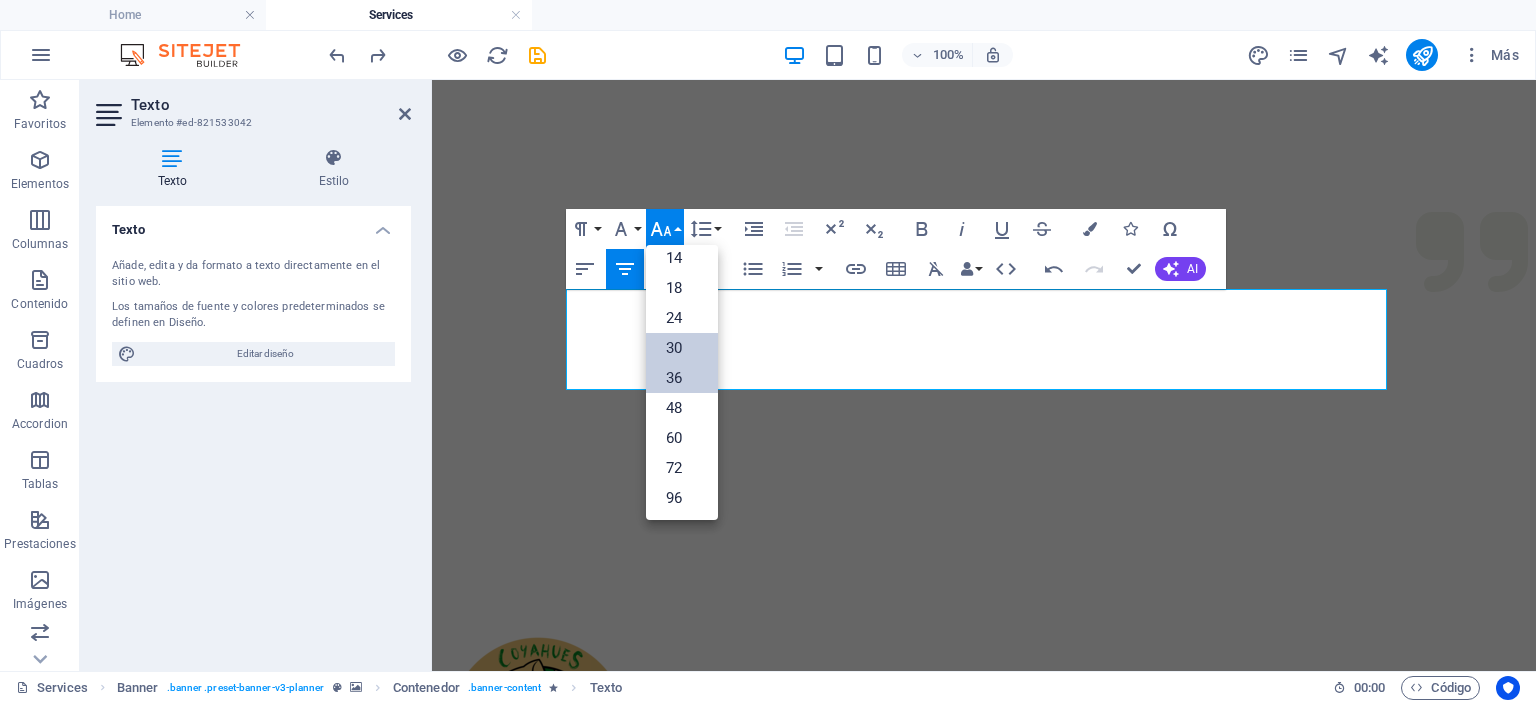 click on "30" at bounding box center [682, 348] 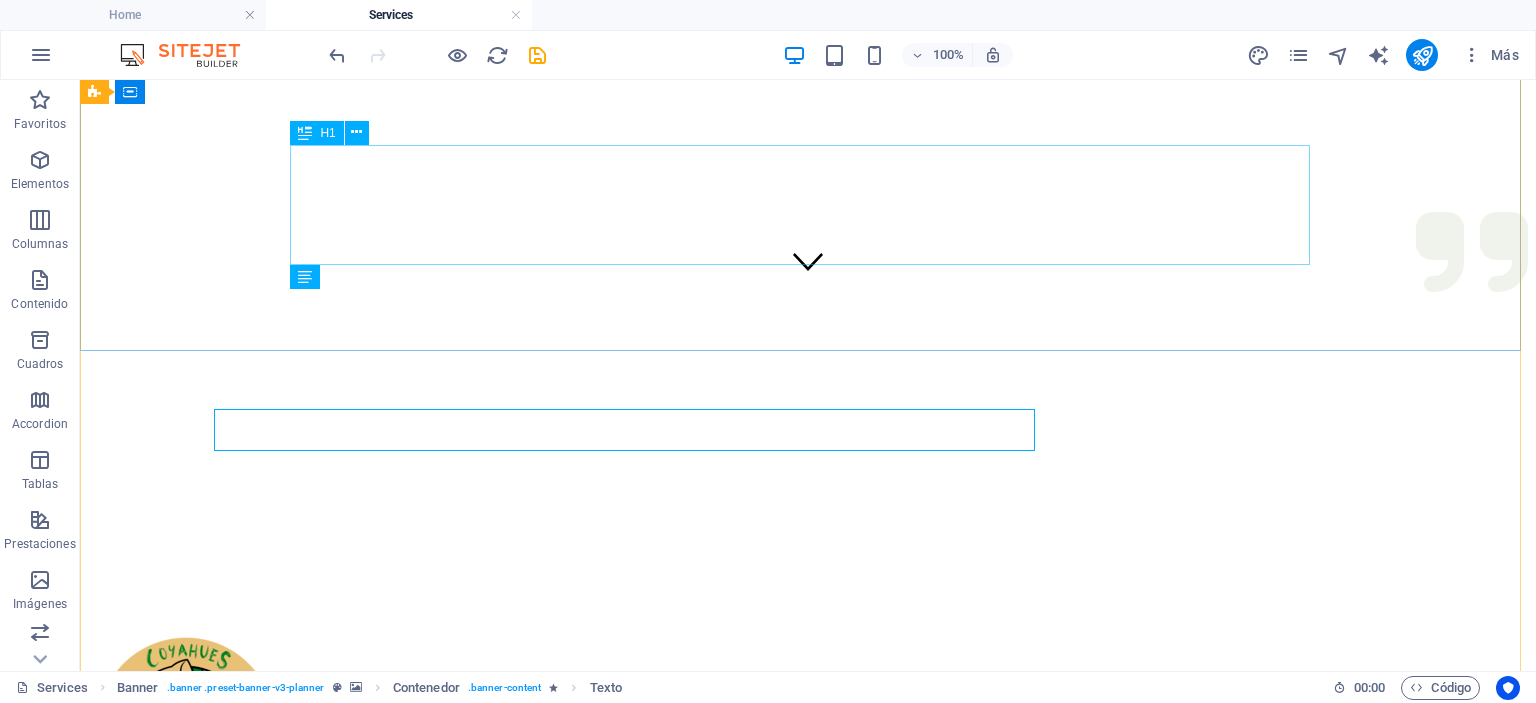 scroll, scrollTop: 255, scrollLeft: 0, axis: vertical 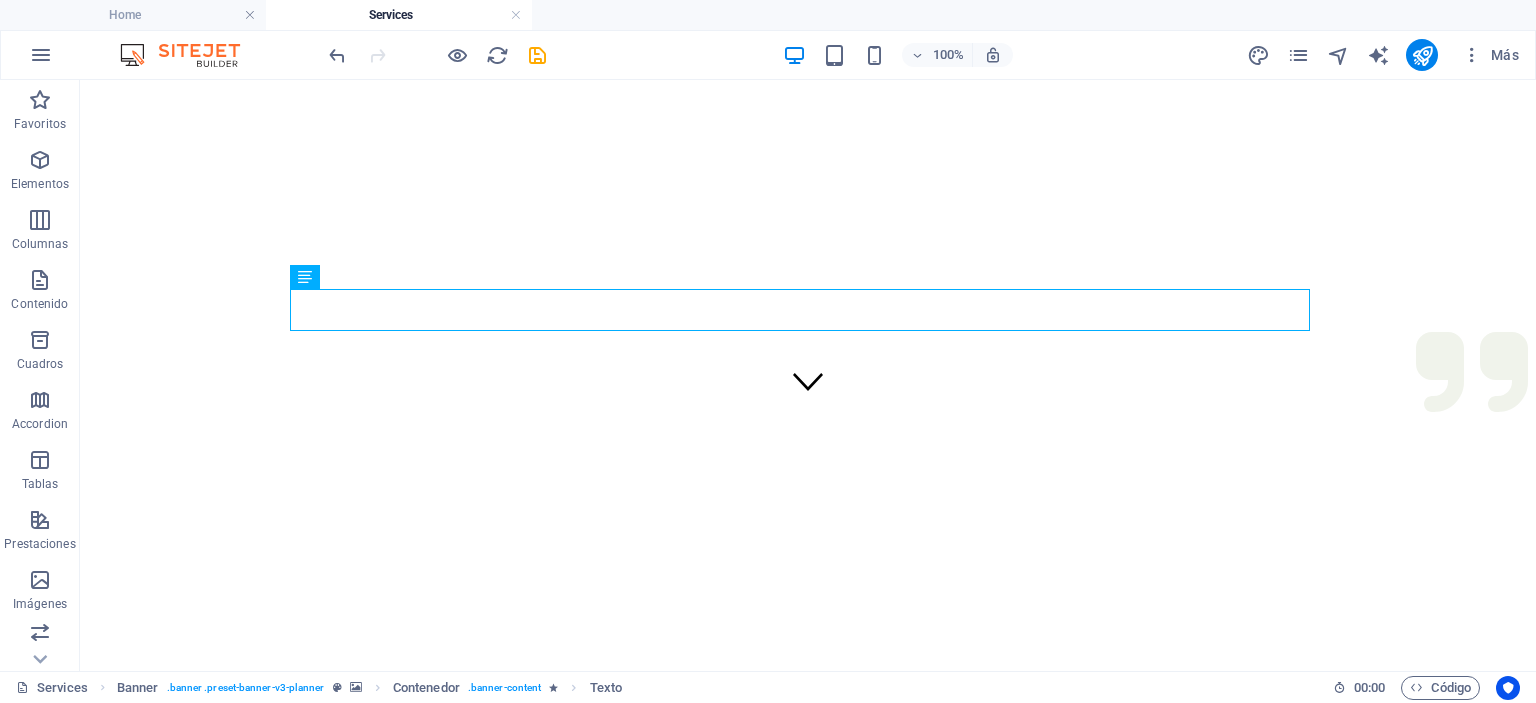 click at bounding box center (808, -149) 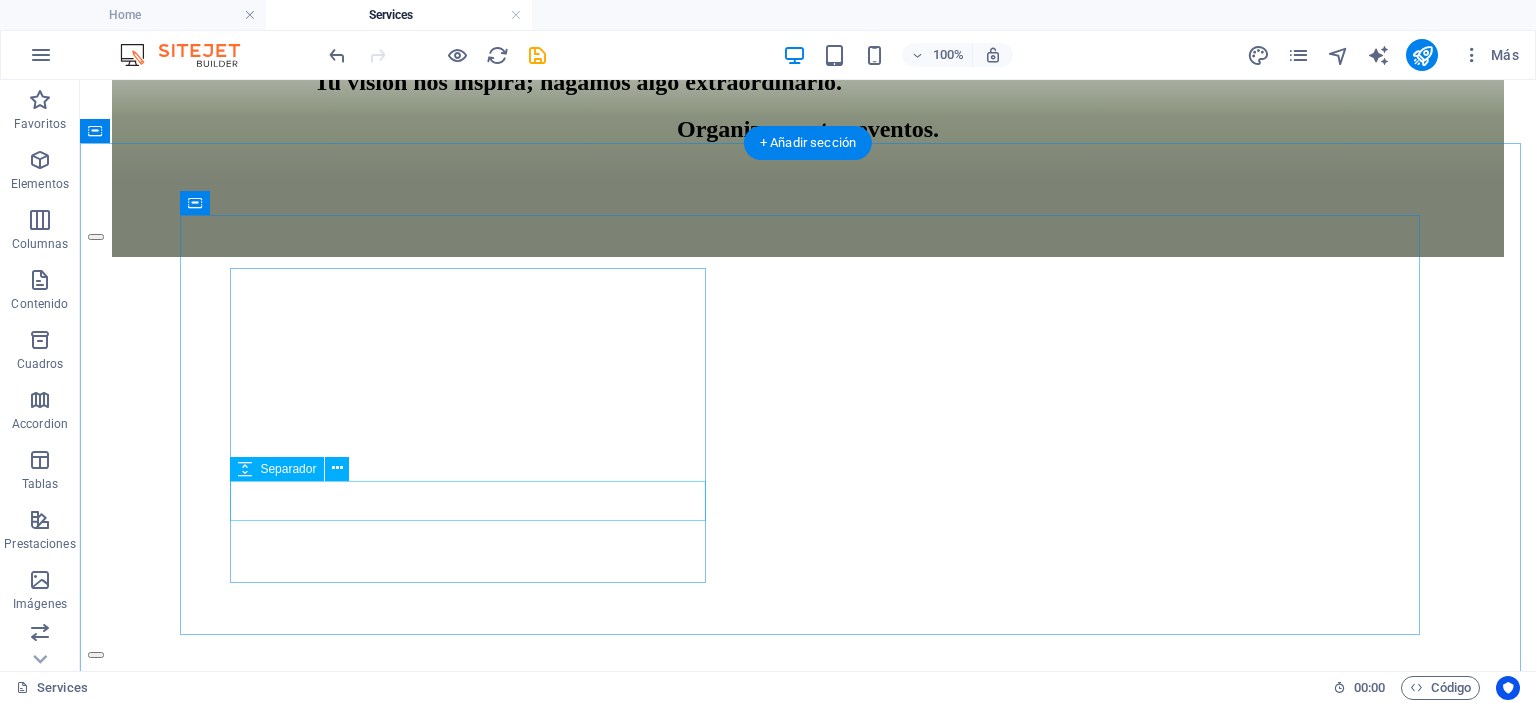 scroll, scrollTop: 3855, scrollLeft: 0, axis: vertical 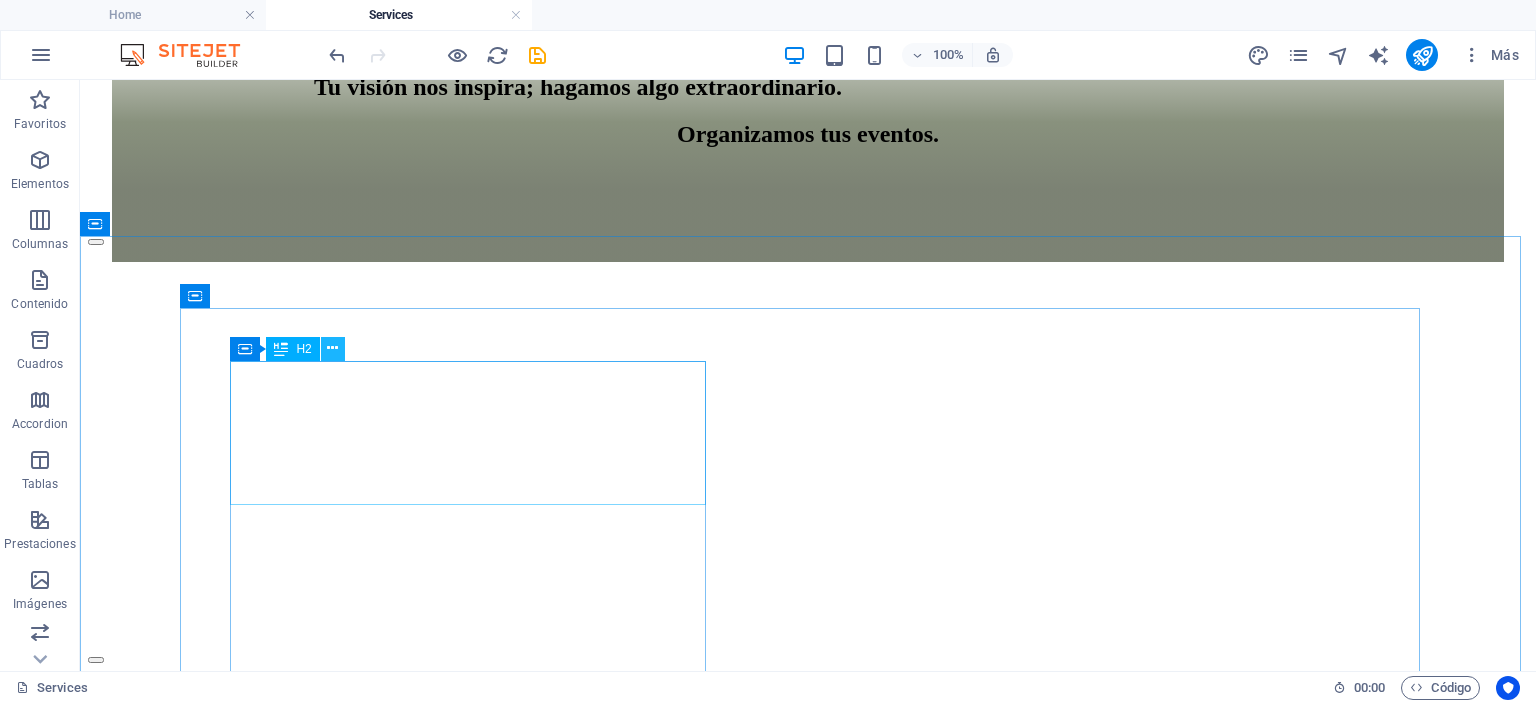 click at bounding box center [332, 348] 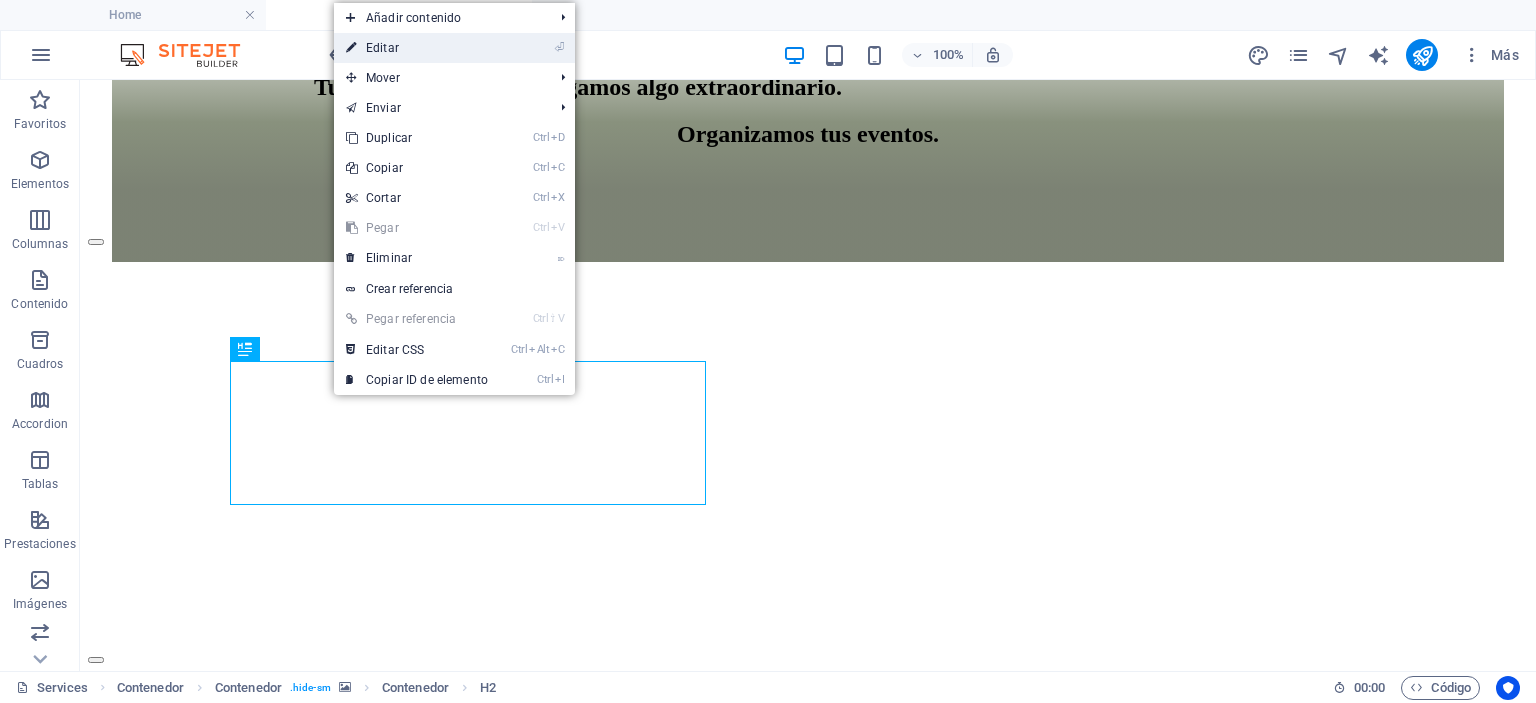 drag, startPoint x: 401, startPoint y: 51, endPoint x: 67, endPoint y: 221, distance: 374.7746 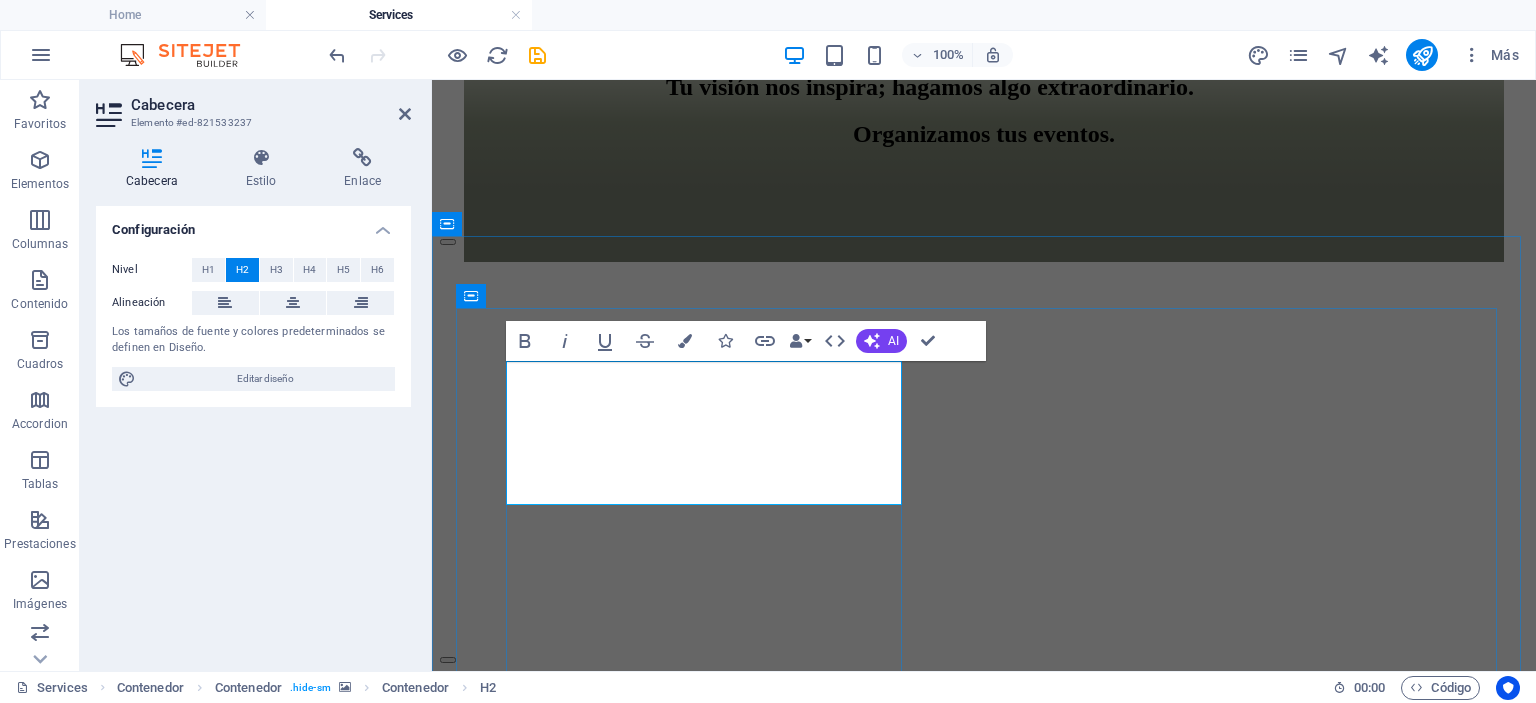scroll, scrollTop: 3819, scrollLeft: 0, axis: vertical 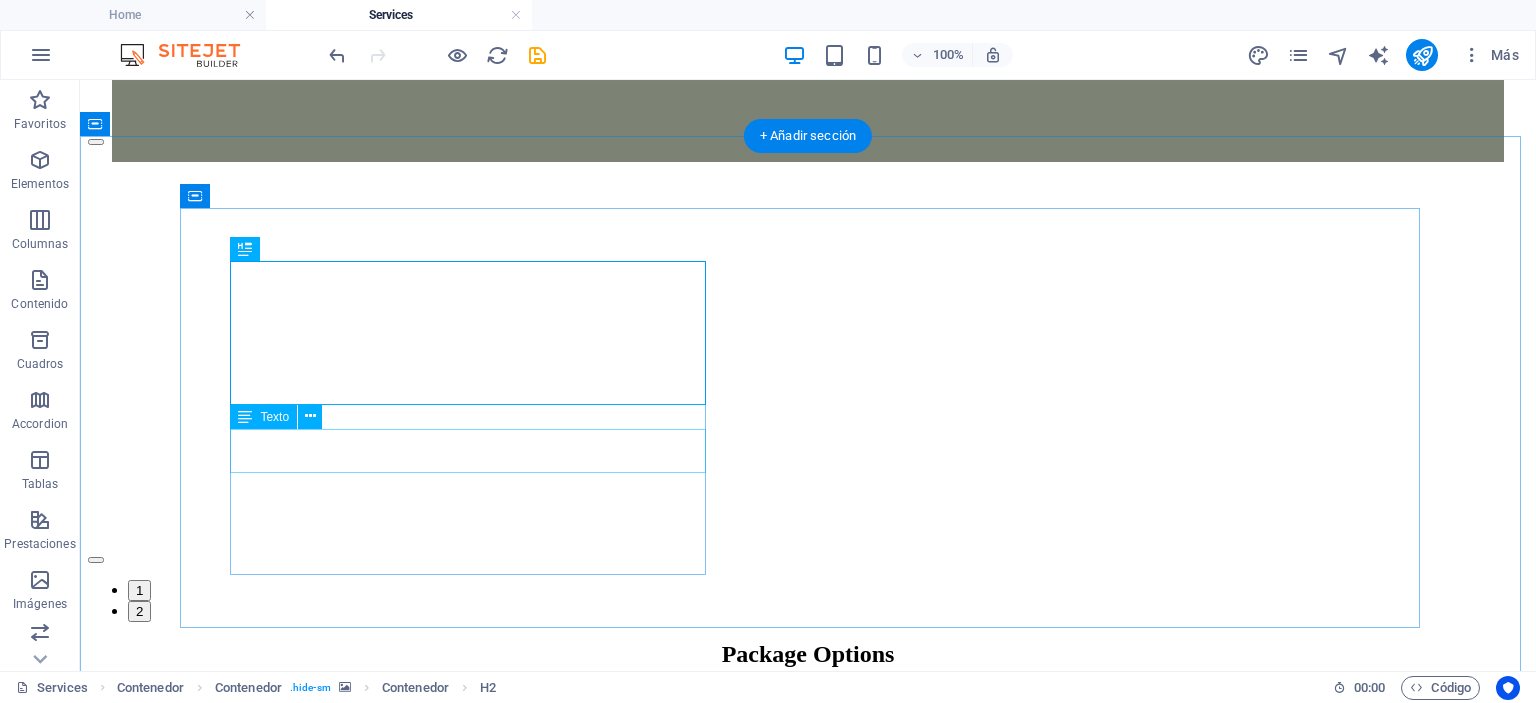 click on "Schedule an appointment and  secure your event date now!" at bounding box center (833, 3105) 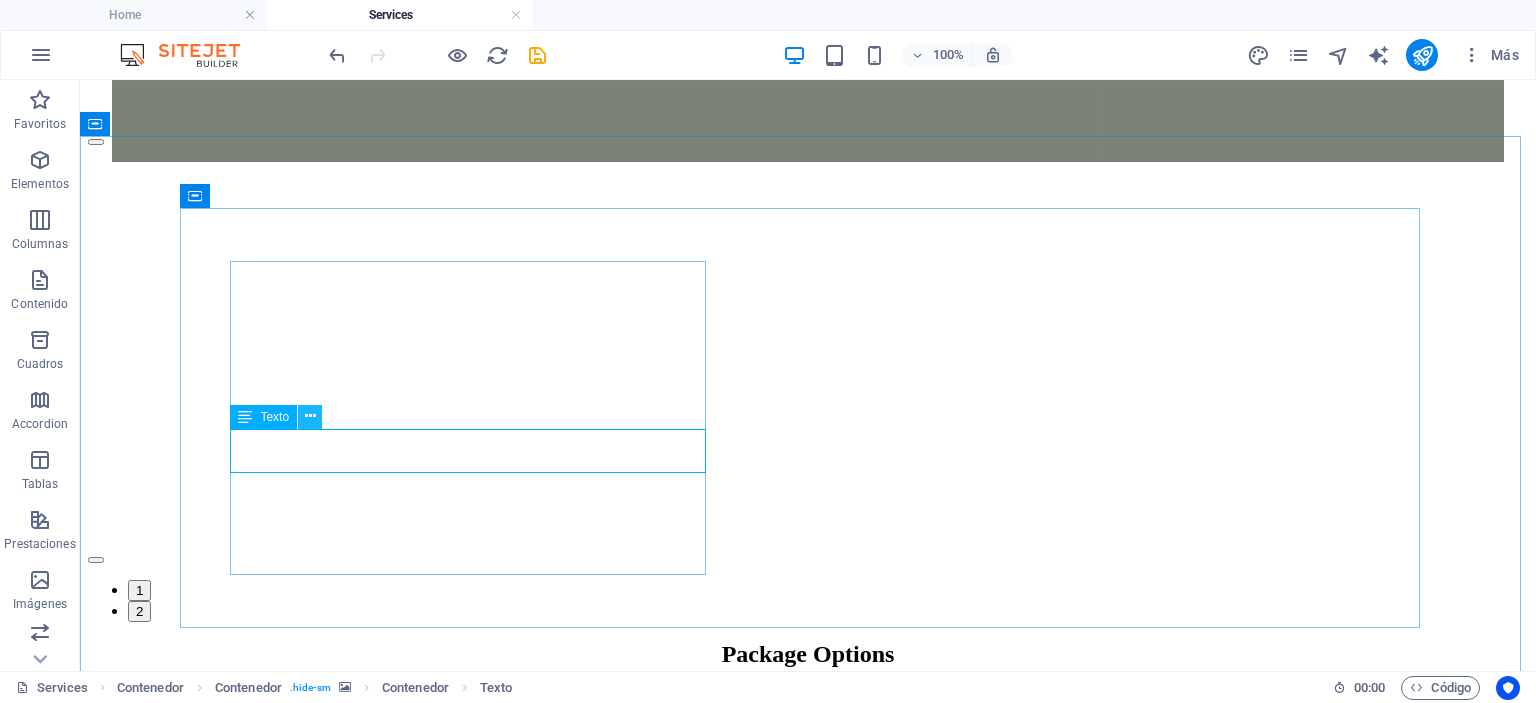 click at bounding box center [310, 417] 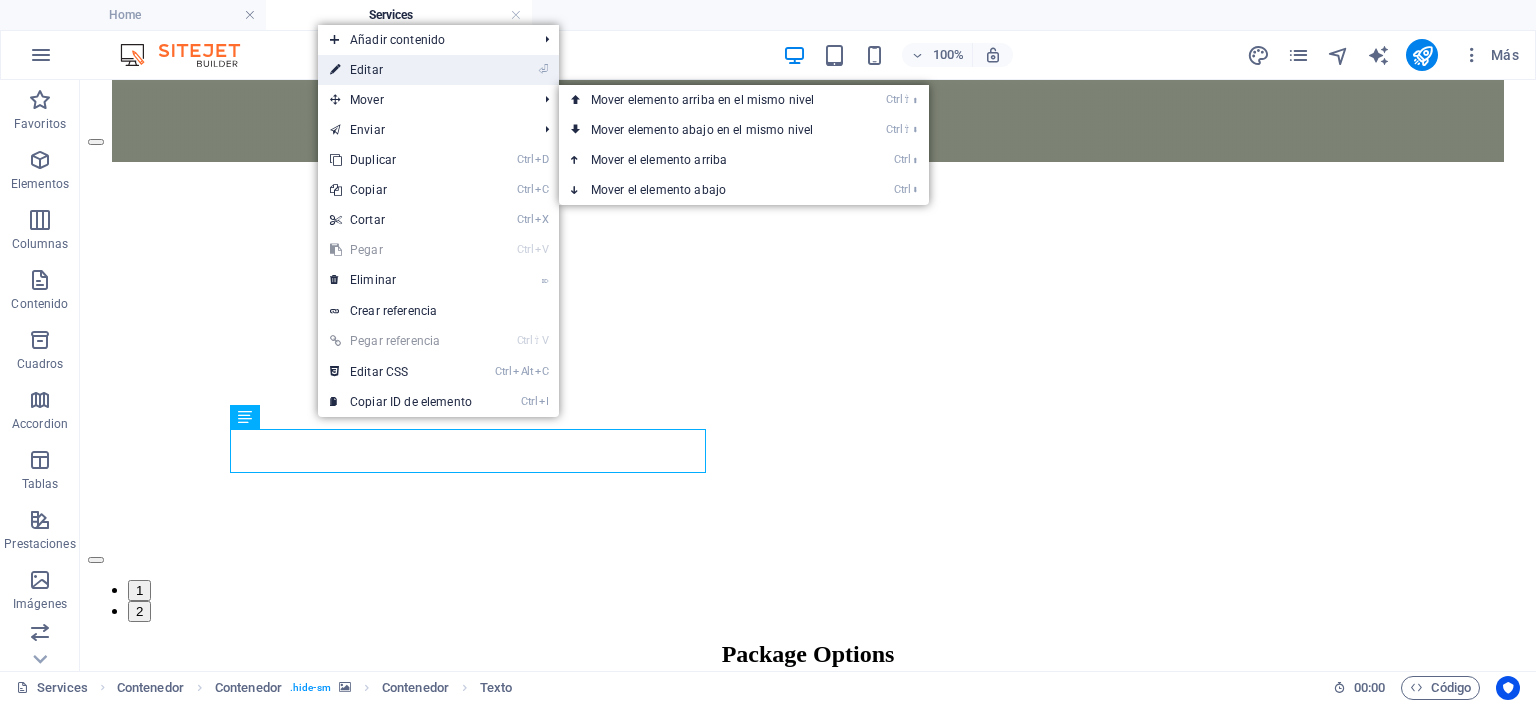 click on "⏎  Editar" at bounding box center [401, 70] 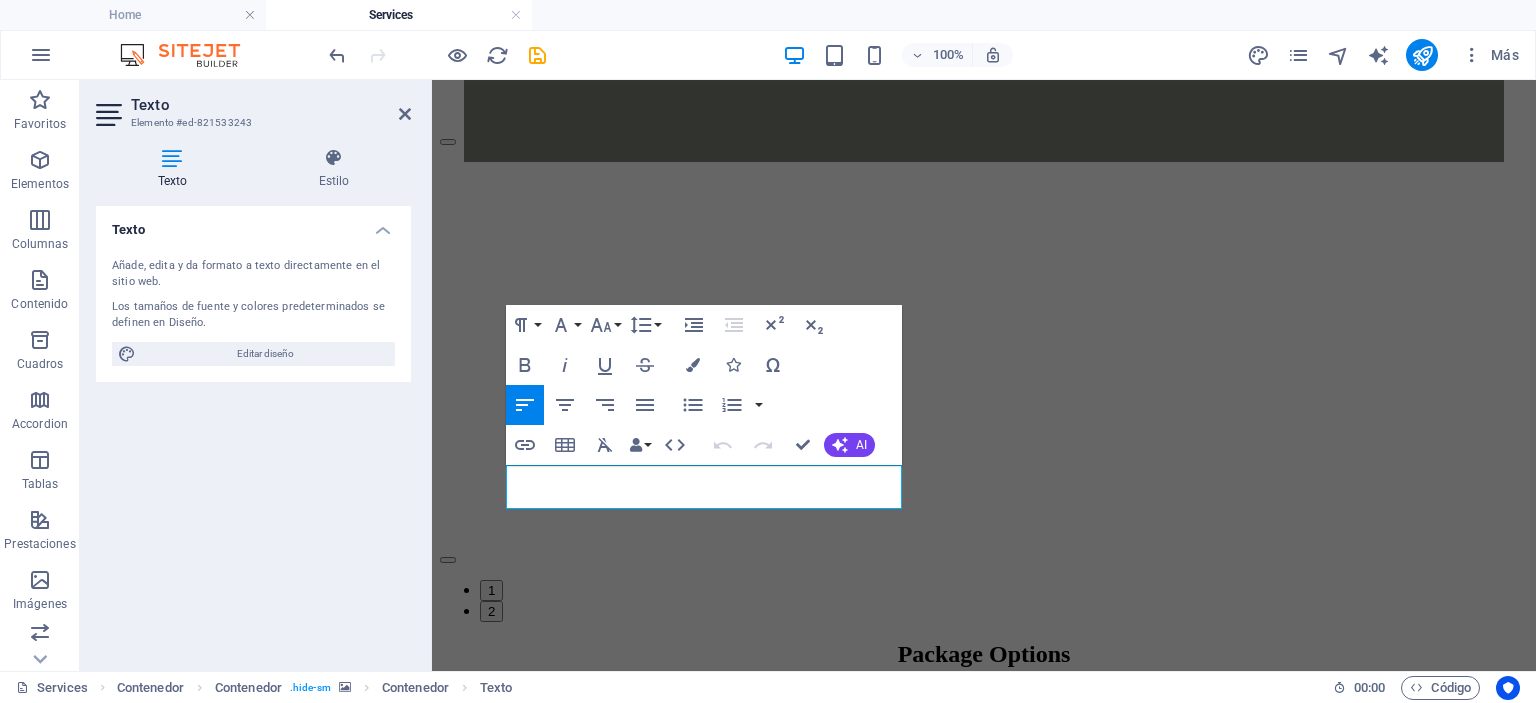 drag, startPoint x: 714, startPoint y: 499, endPoint x: 504, endPoint y: 471, distance: 211.85844 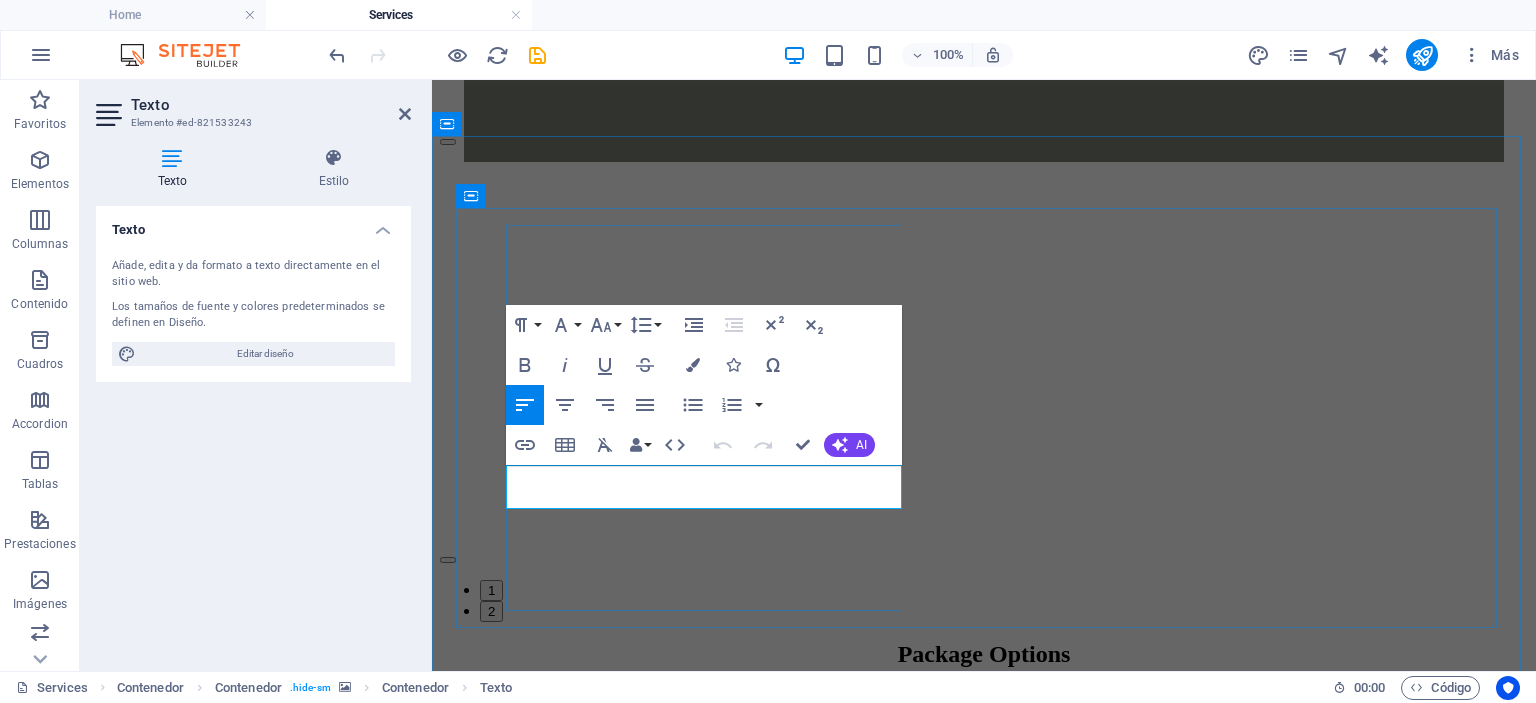 copy on "Schedule an appointment and  secure your event date now!" 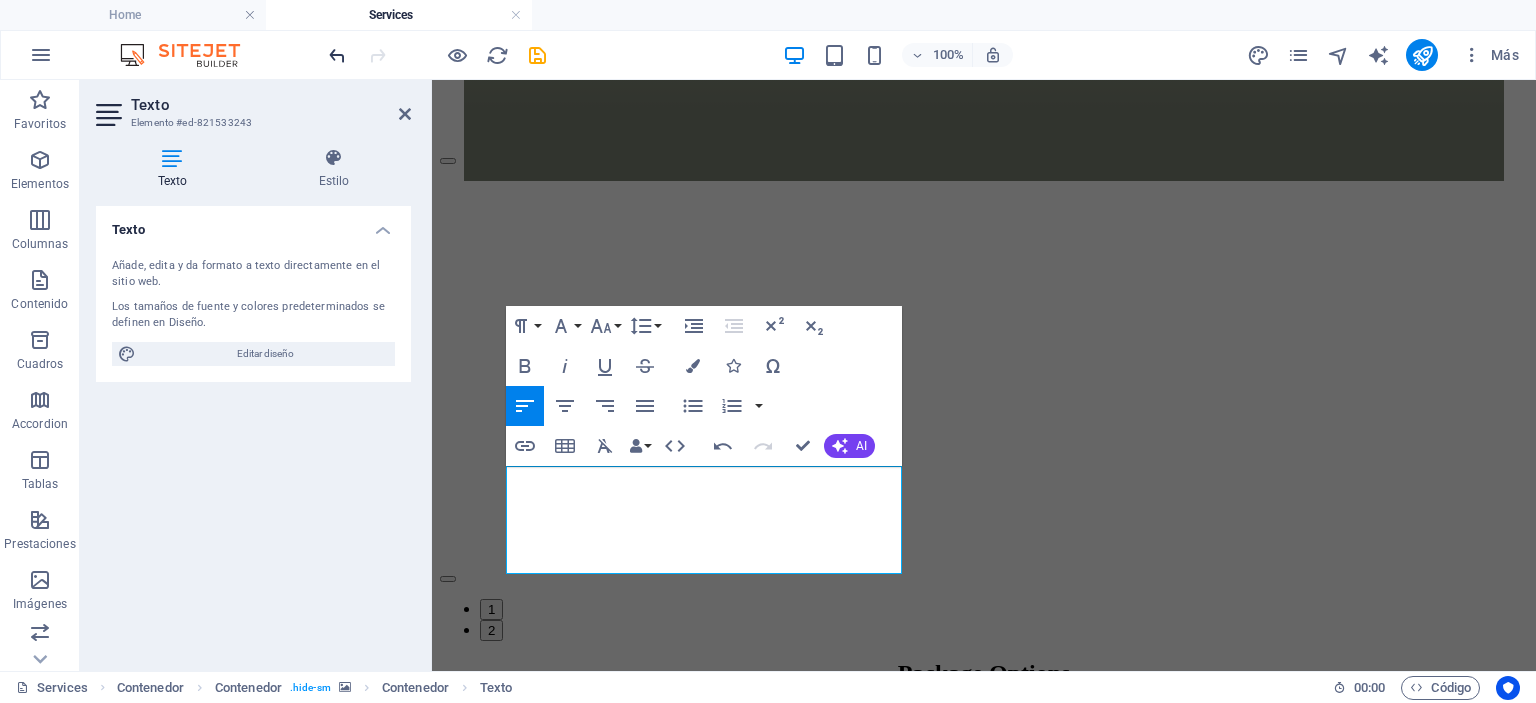 click at bounding box center (337, 55) 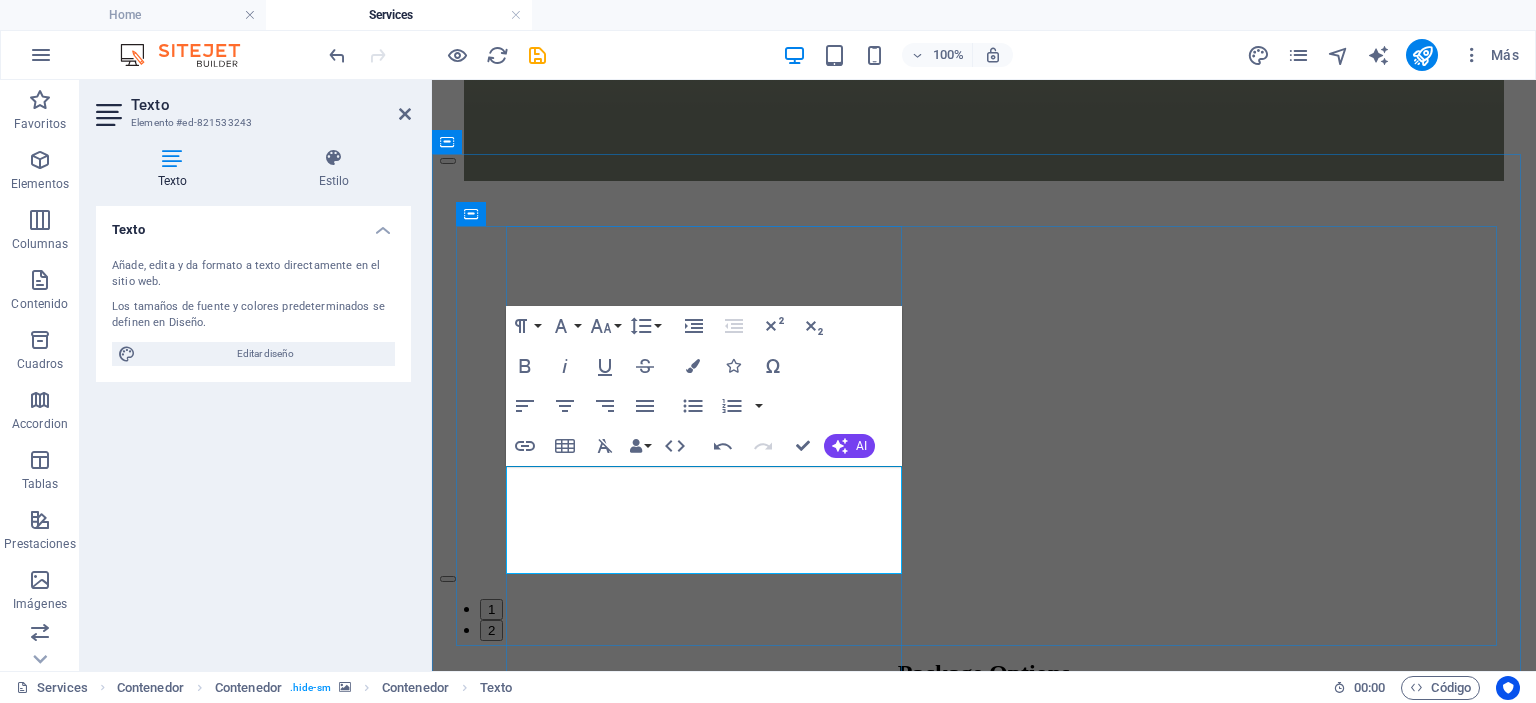 click on "¡Agenda una cita y reserva la fecha de tu evento ahora!" at bounding box center [636, 3135] 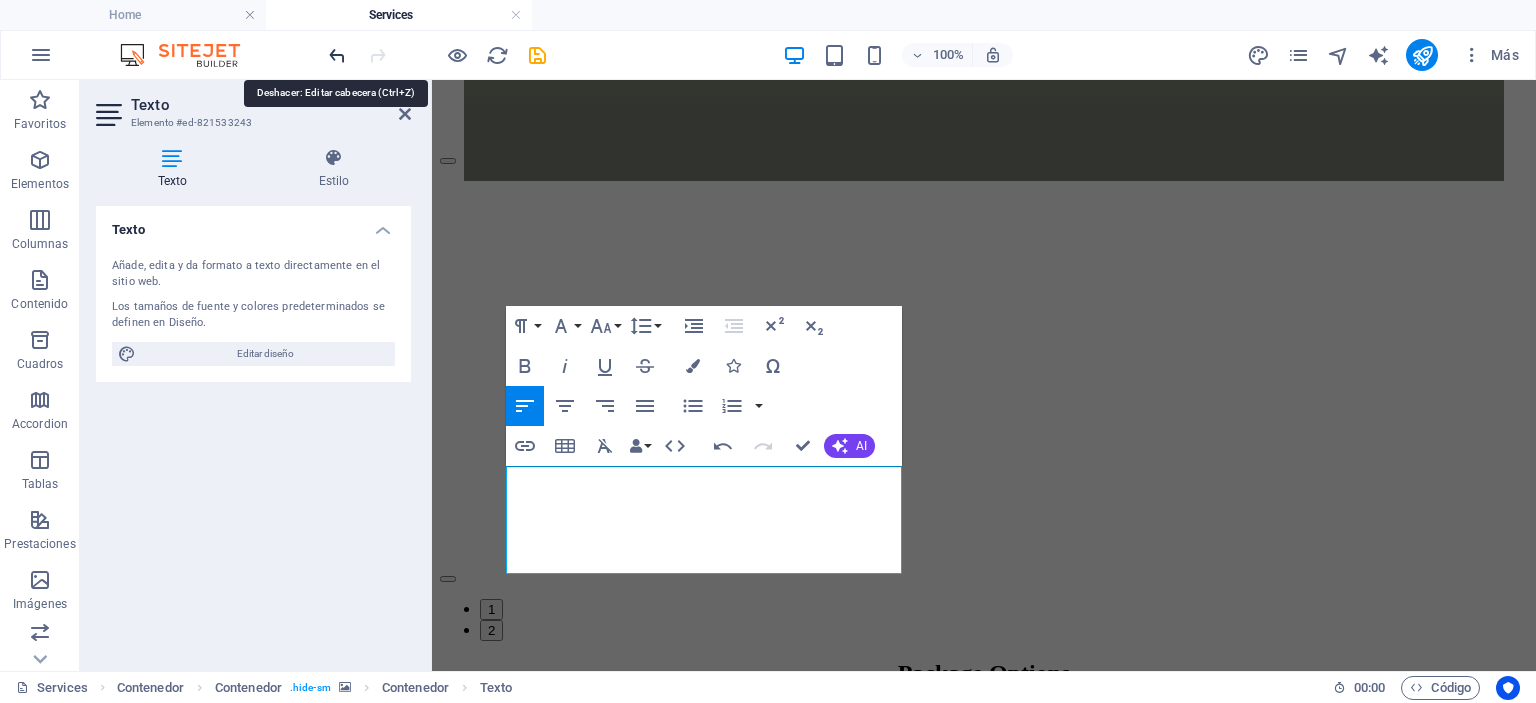 click at bounding box center [337, 55] 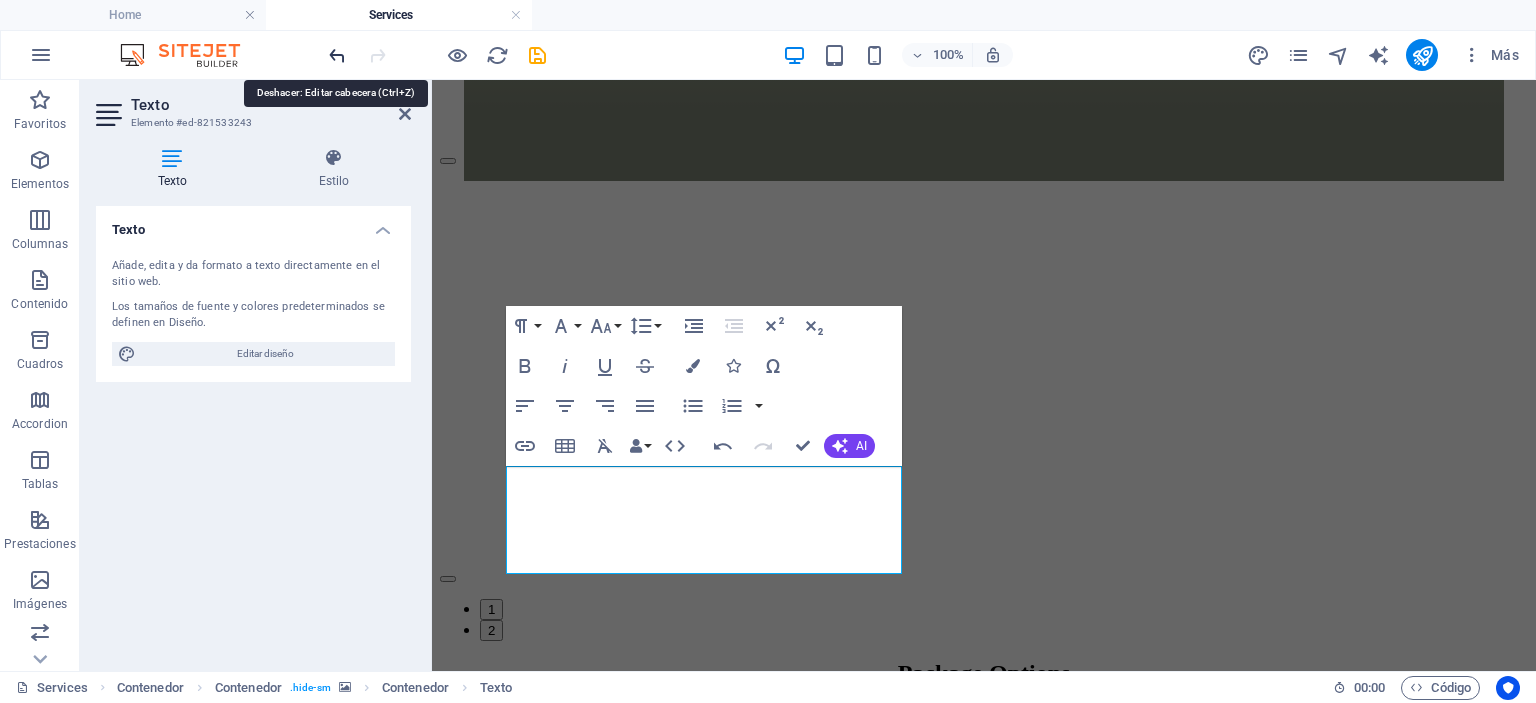 click at bounding box center [337, 55] 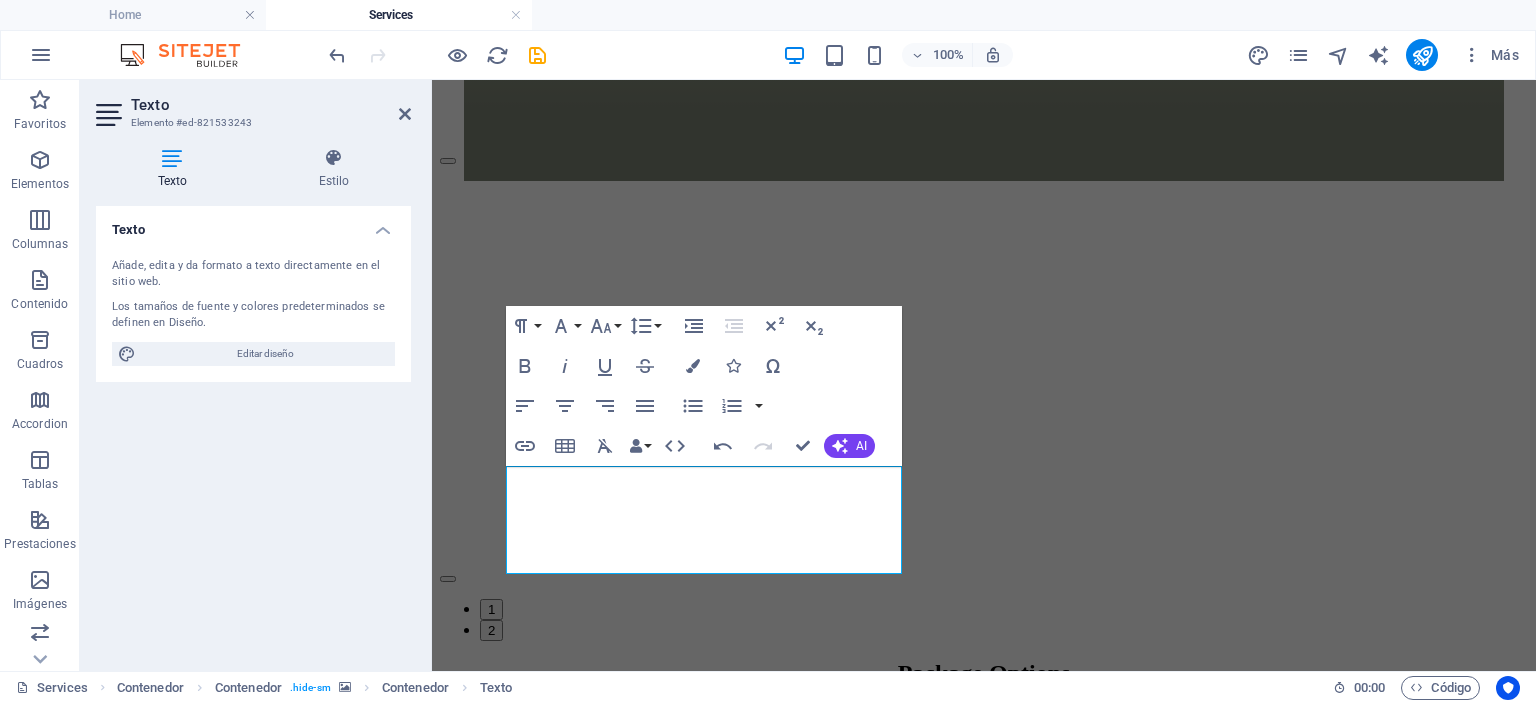 click at bounding box center (984, 2572) 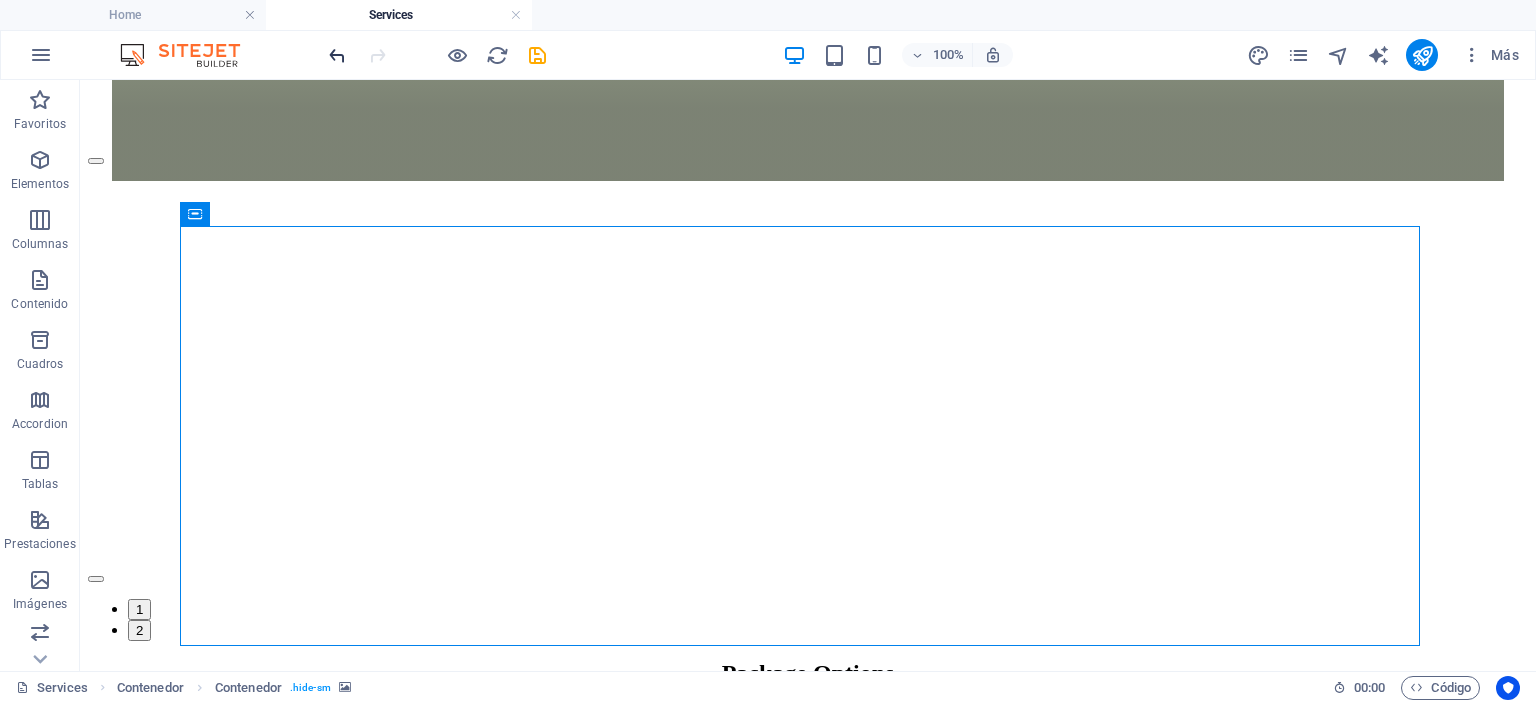click at bounding box center (337, 55) 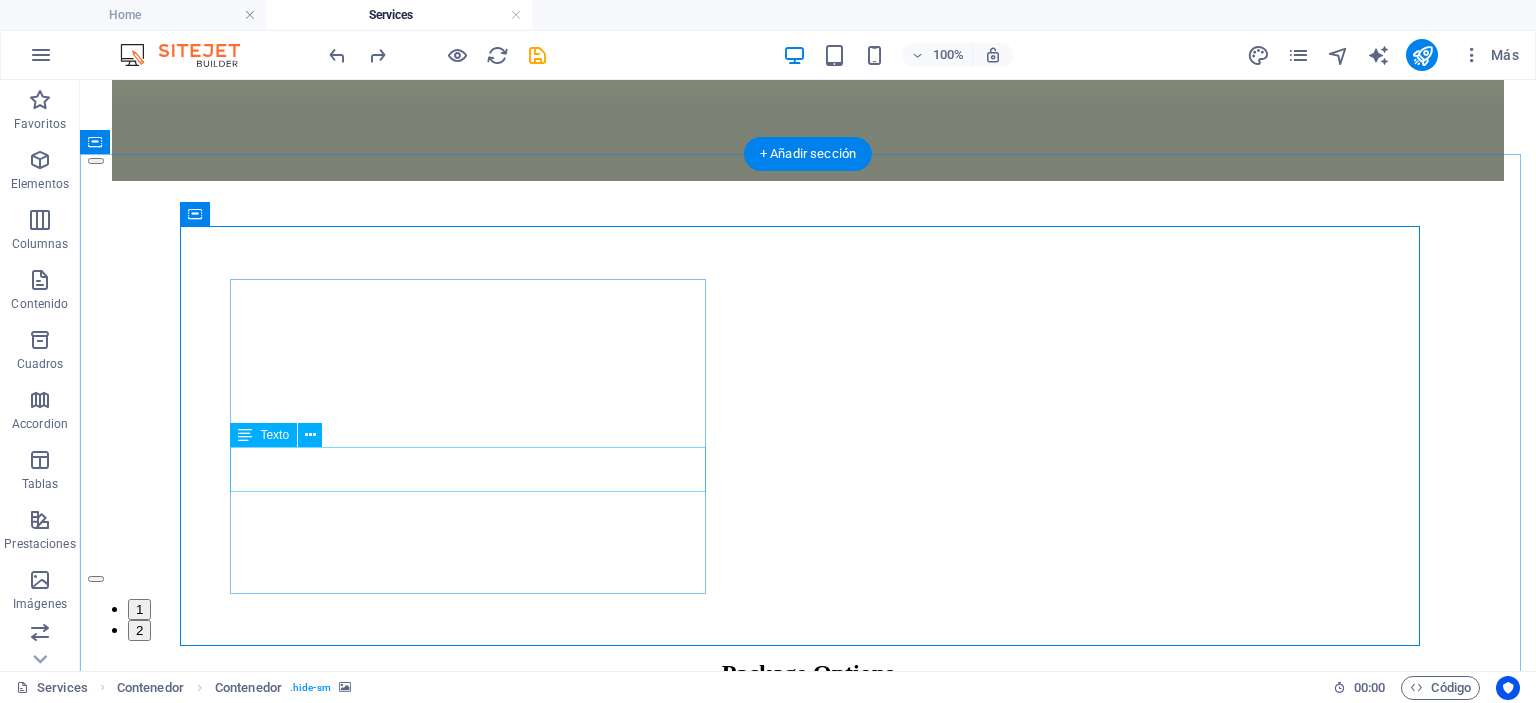 click on "Schedule an appointment and  secure your event date now!" at bounding box center (833, 3124) 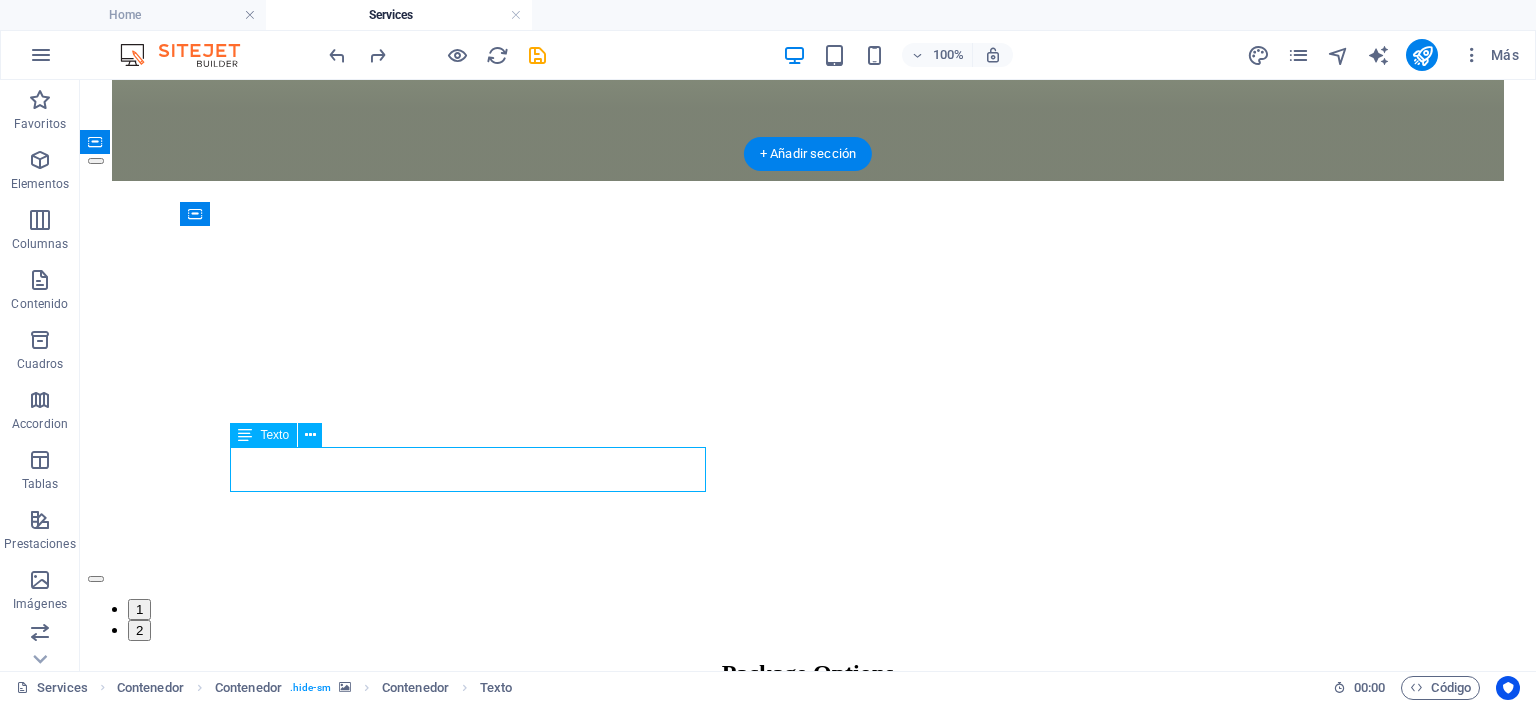 click on "Schedule an appointment and  secure your event date now!" at bounding box center [833, 3124] 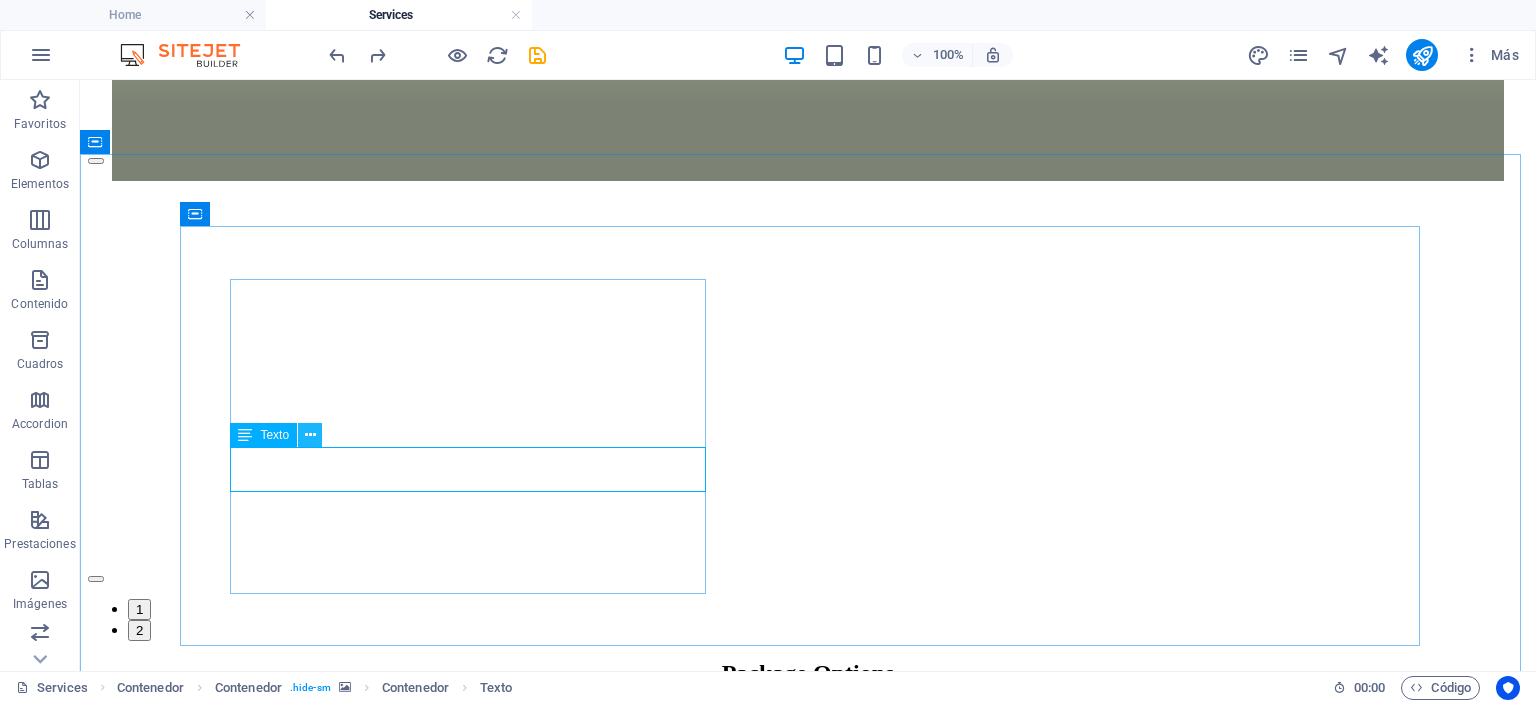 click at bounding box center [310, 435] 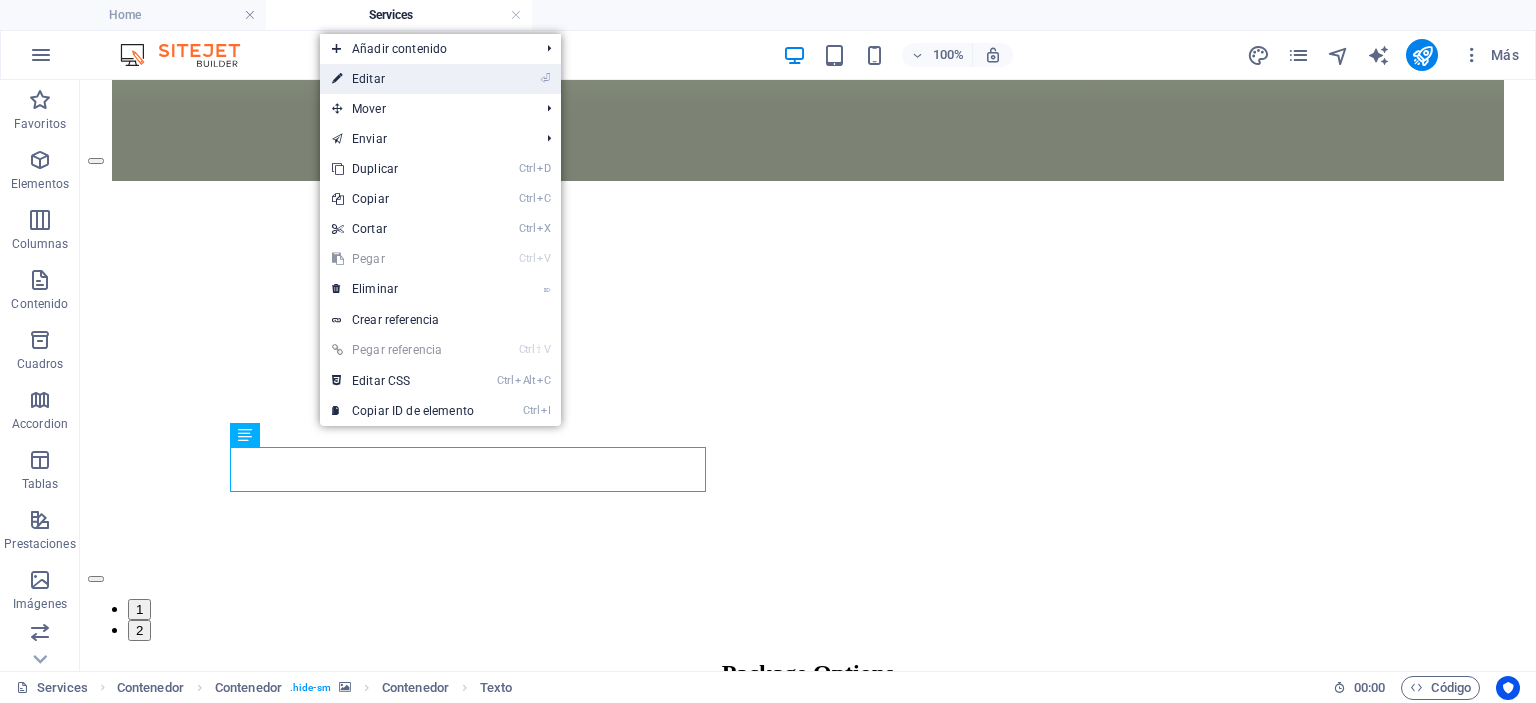 click on "⏎  Editar" at bounding box center (403, 79) 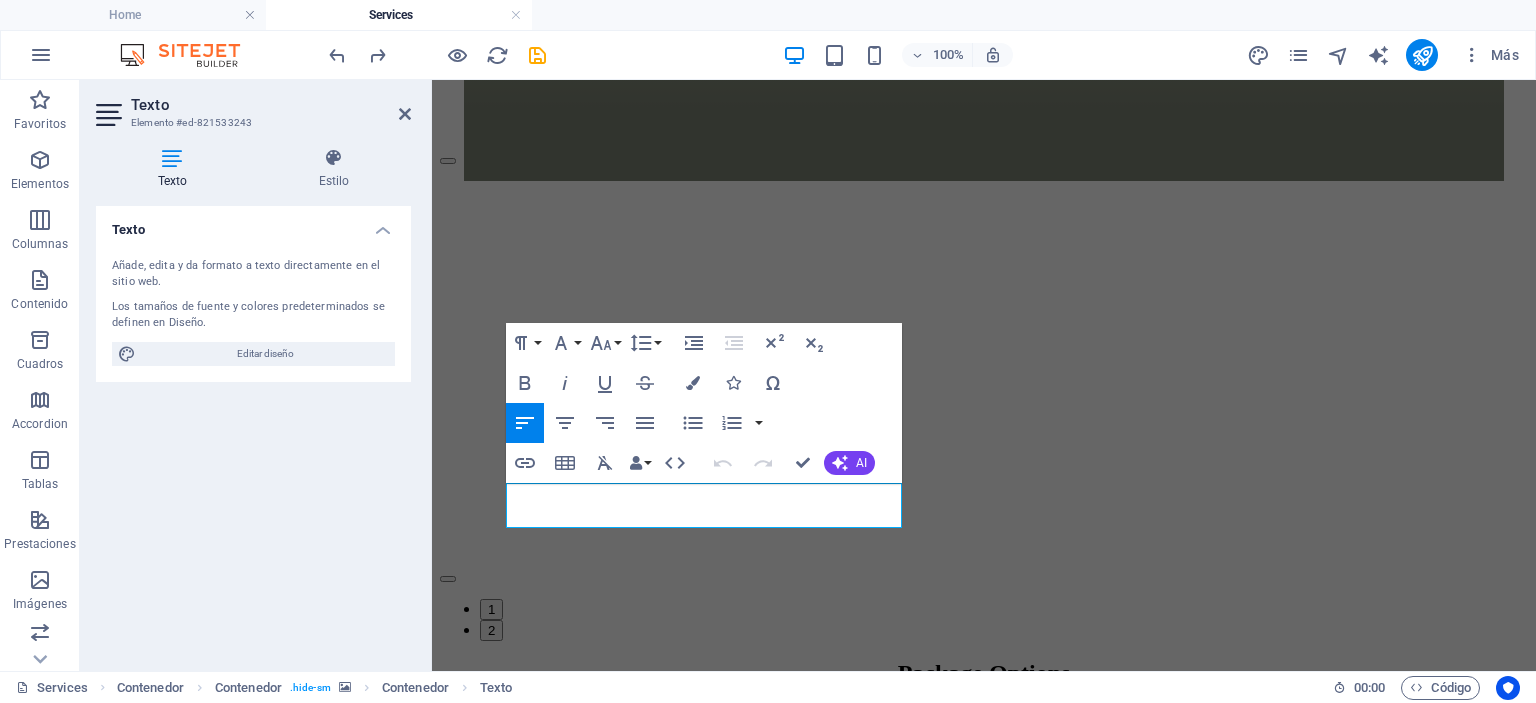 drag, startPoint x: 720, startPoint y: 515, endPoint x: 504, endPoint y: 485, distance: 218.07338 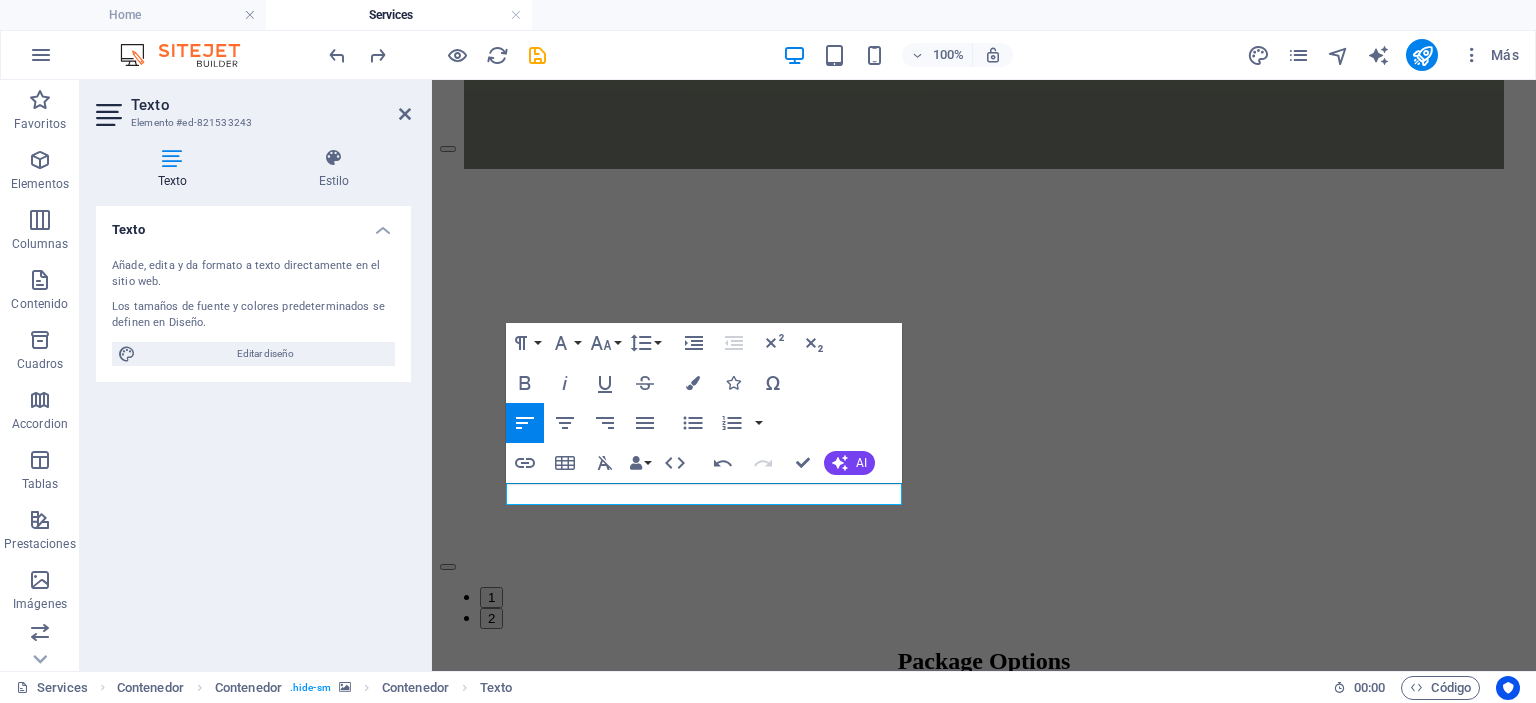 scroll, scrollTop: 3936, scrollLeft: 0, axis: vertical 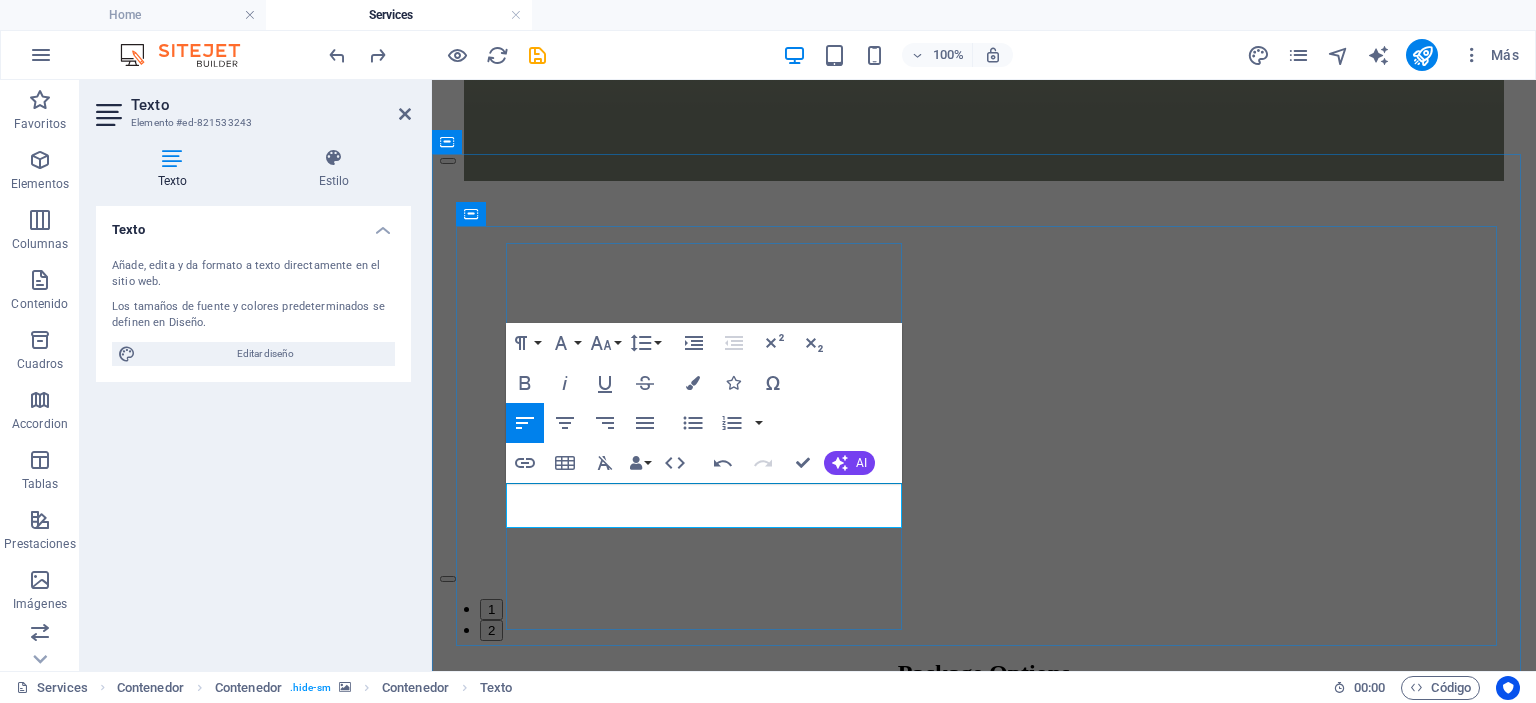 drag, startPoint x: 656, startPoint y: 498, endPoint x: 543, endPoint y: 495, distance: 113.03982 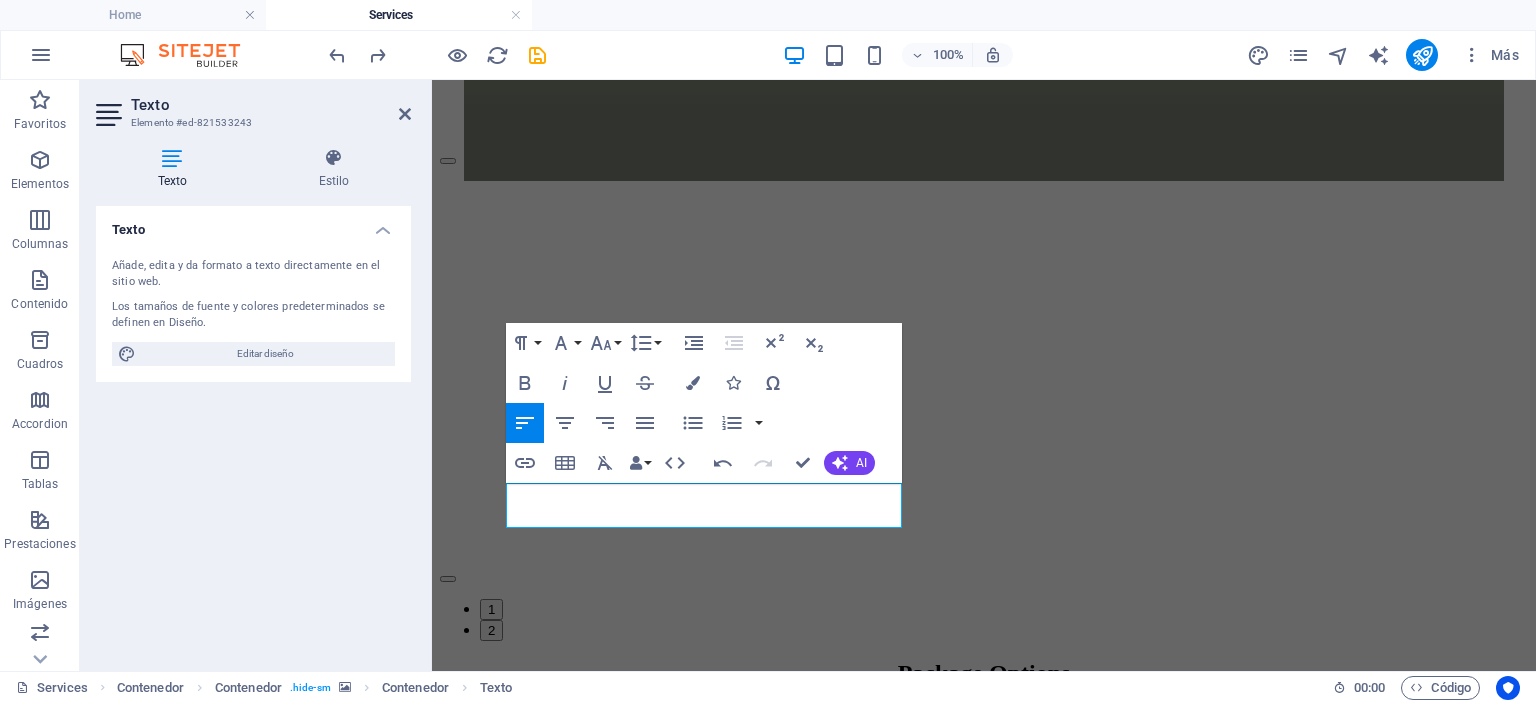 drag, startPoint x: 652, startPoint y: 515, endPoint x: 499, endPoint y: 488, distance: 155.36409 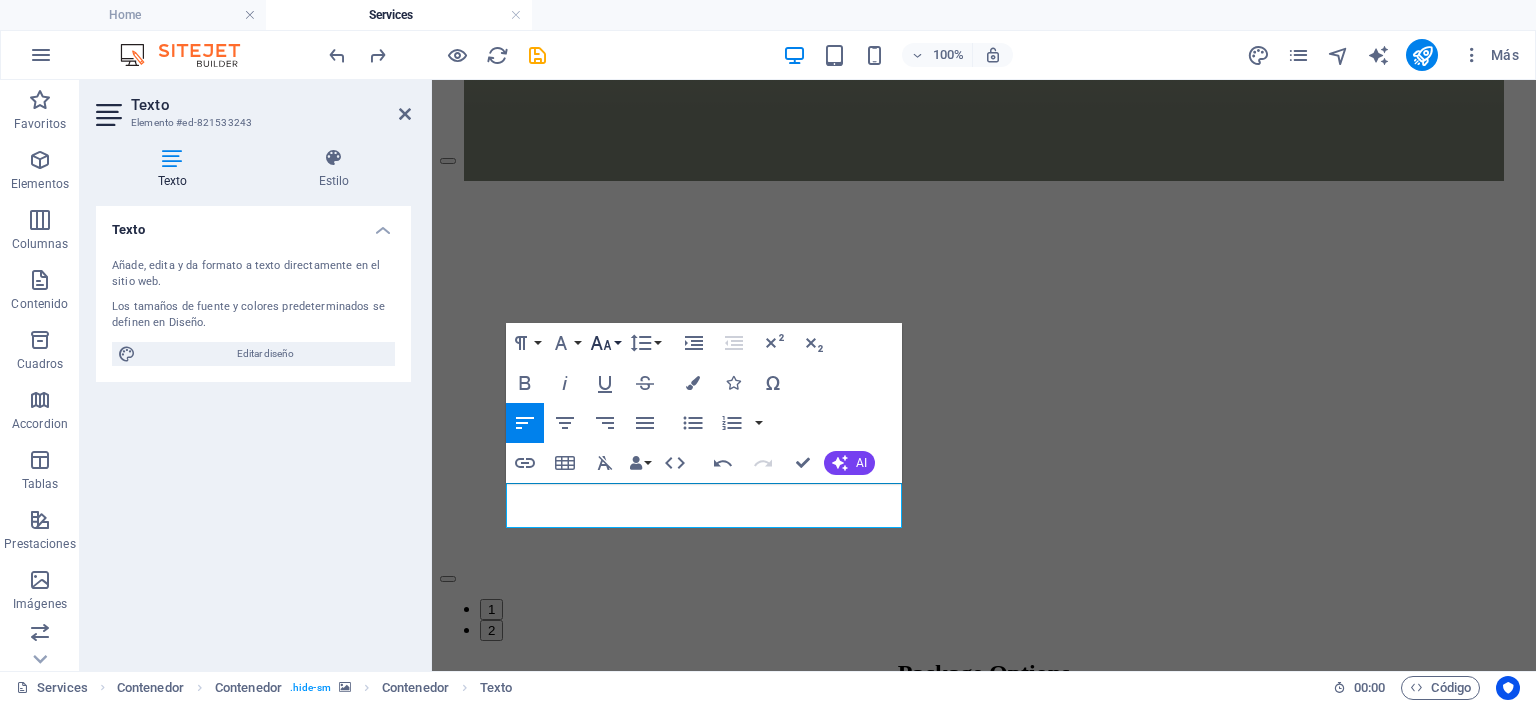 click on "Font Size" at bounding box center [605, 343] 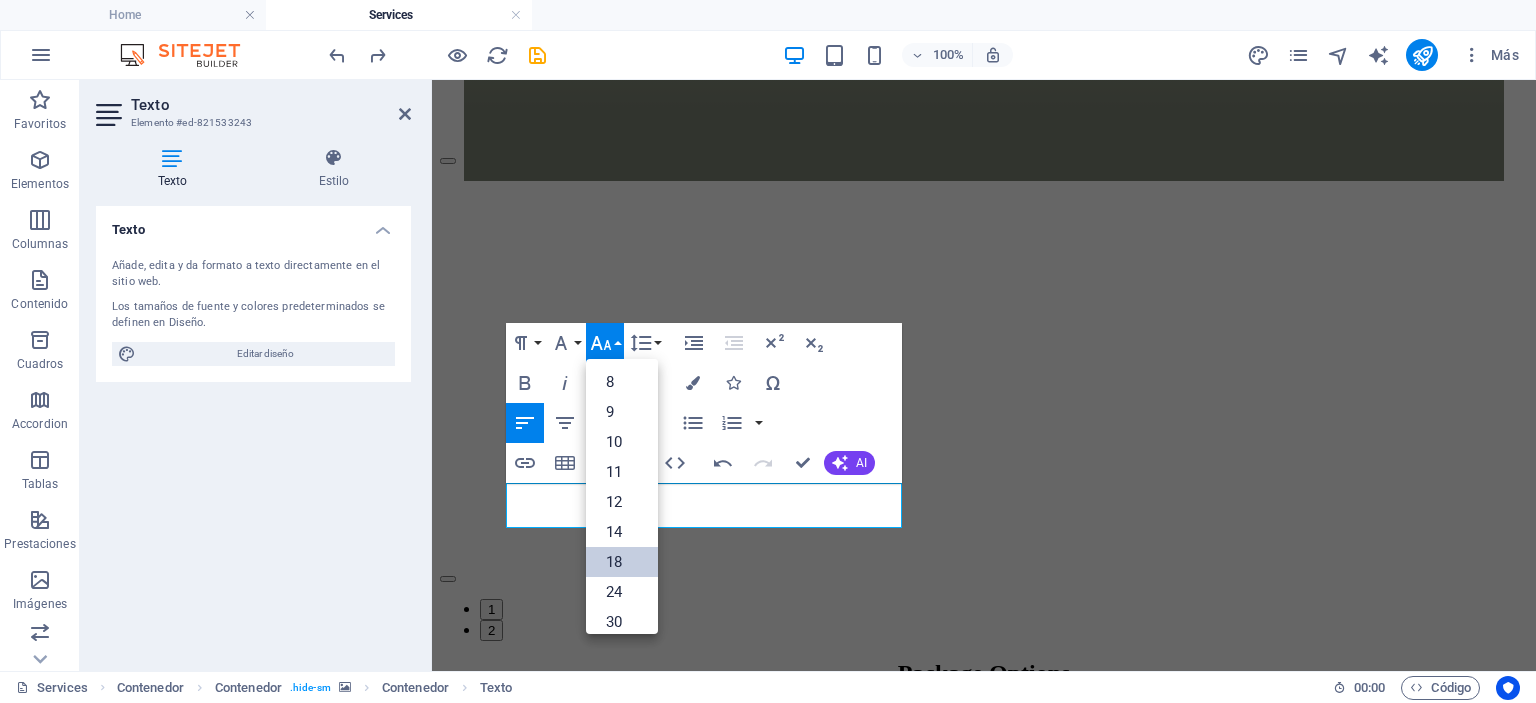 click on "18" at bounding box center (622, 562) 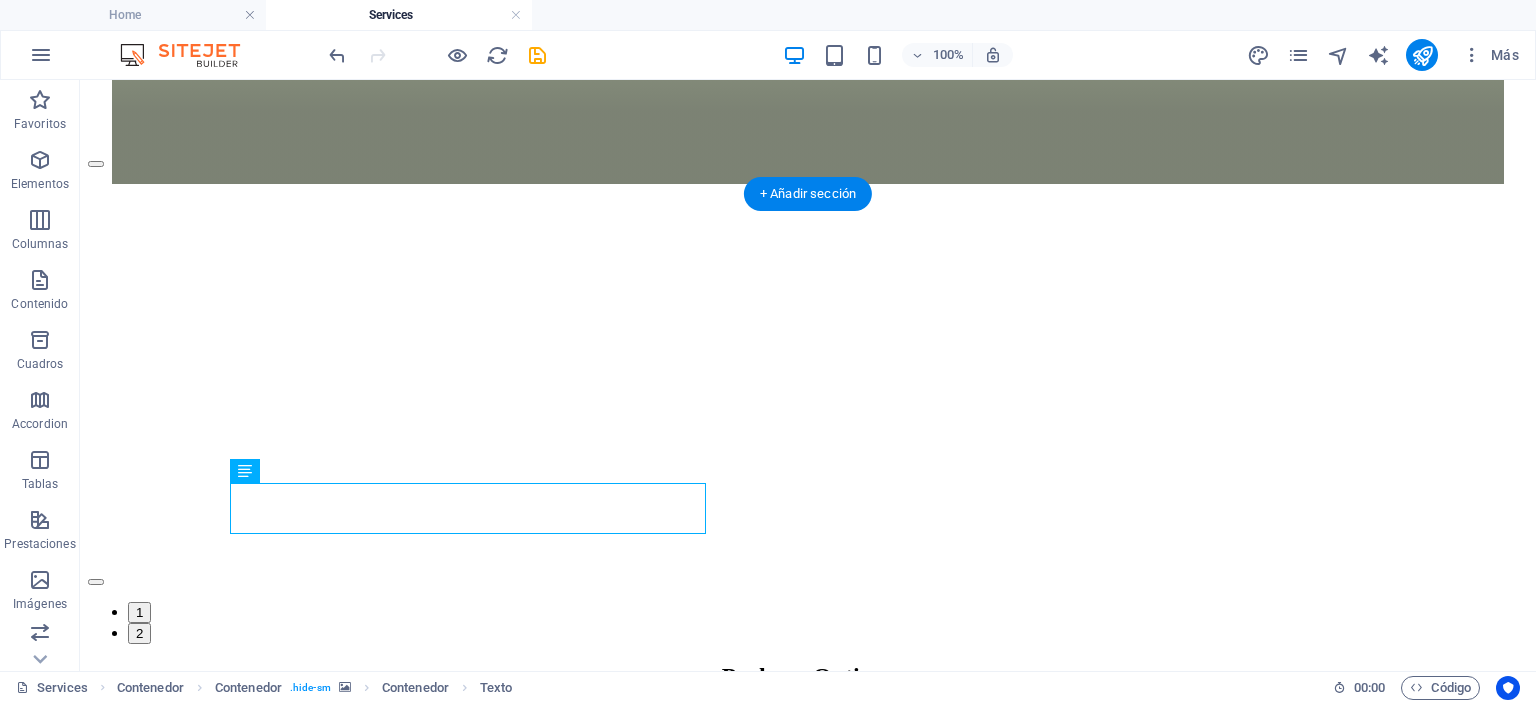 scroll, scrollTop: 3897, scrollLeft: 0, axis: vertical 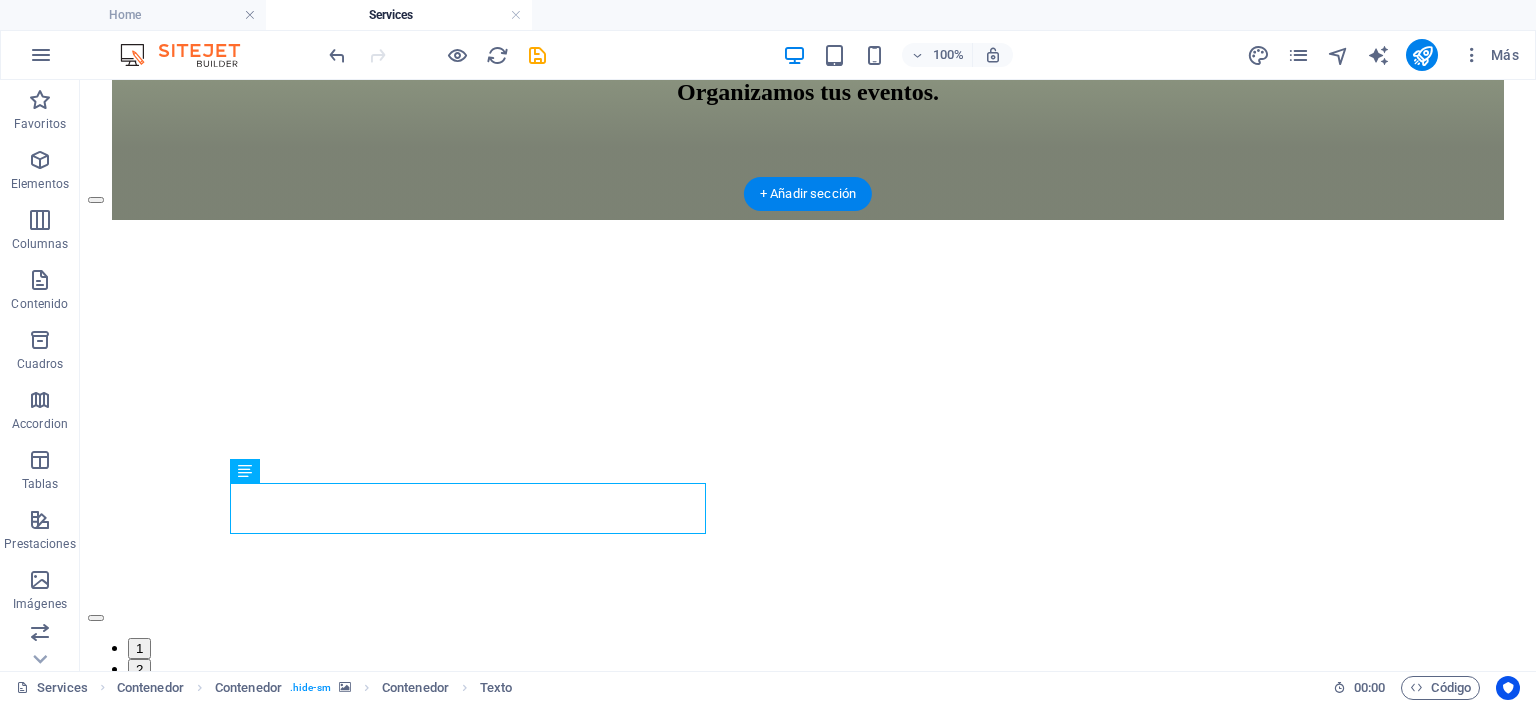 click at bounding box center (808, 2611) 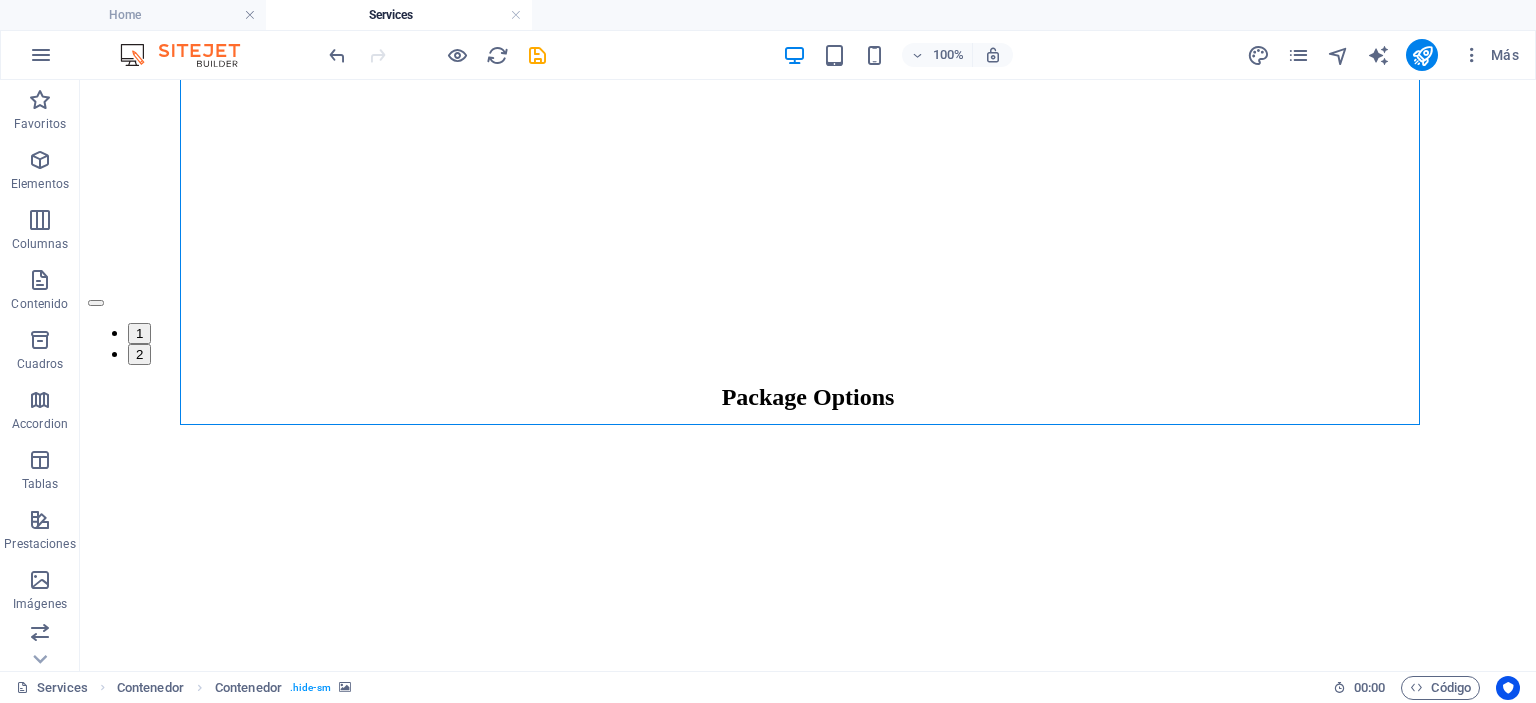 scroll, scrollTop: 4097, scrollLeft: 0, axis: vertical 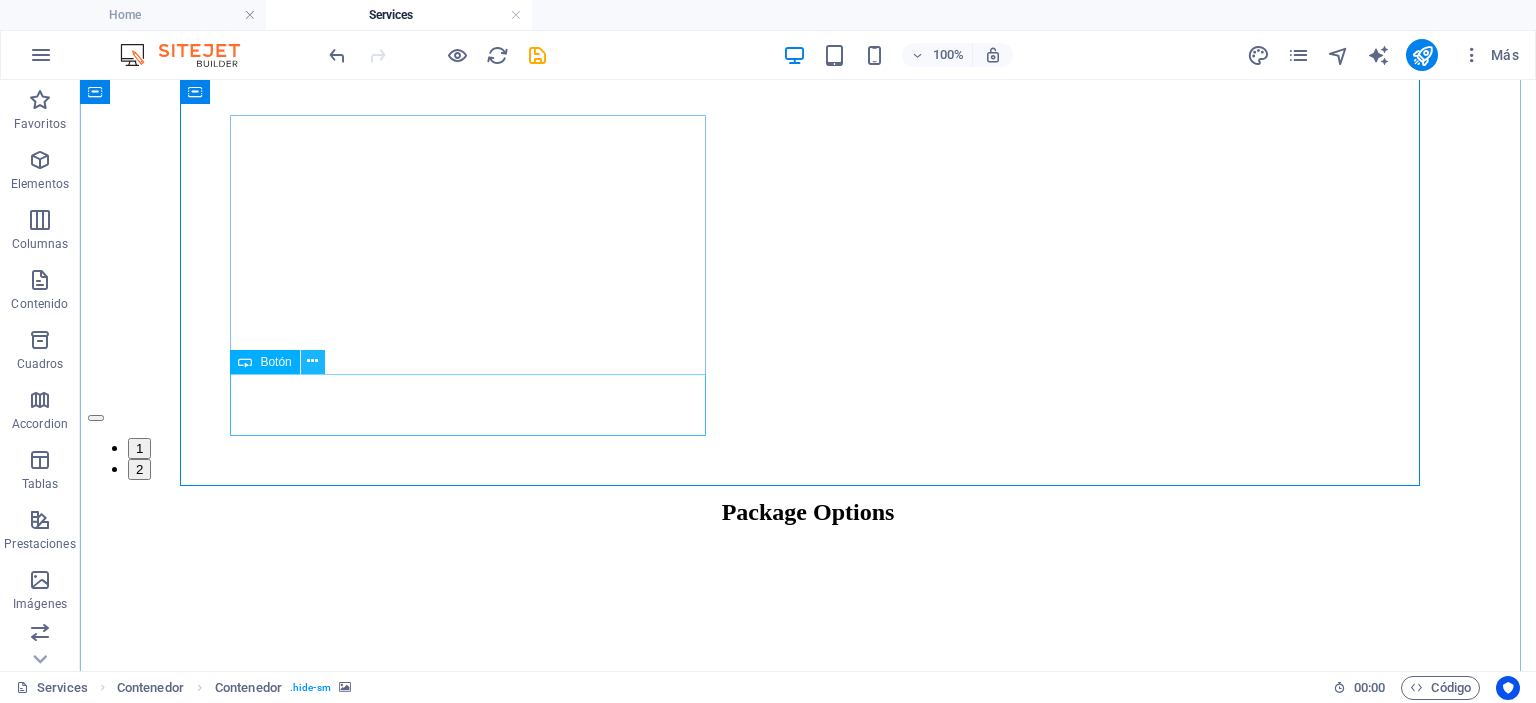 click at bounding box center (313, 362) 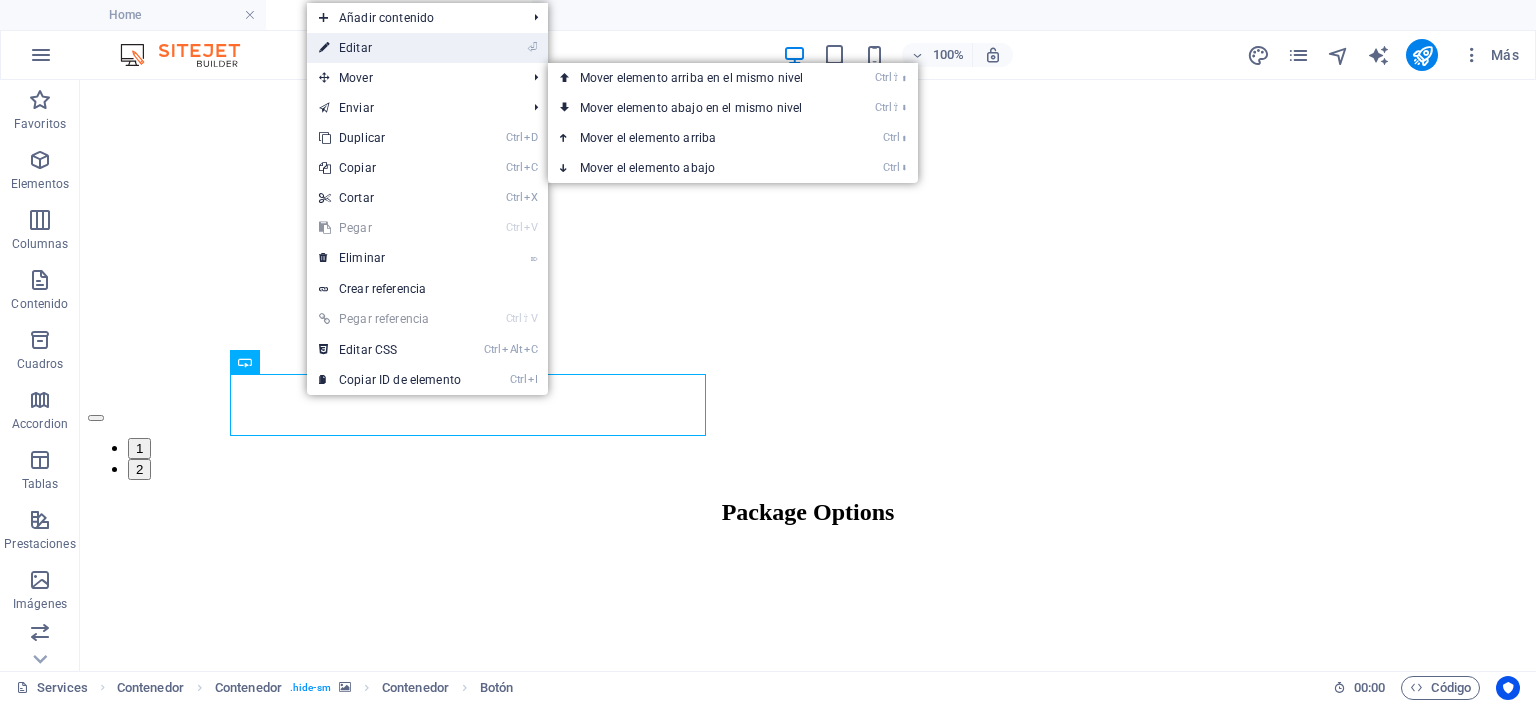 click on "⏎  Editar" at bounding box center [390, 48] 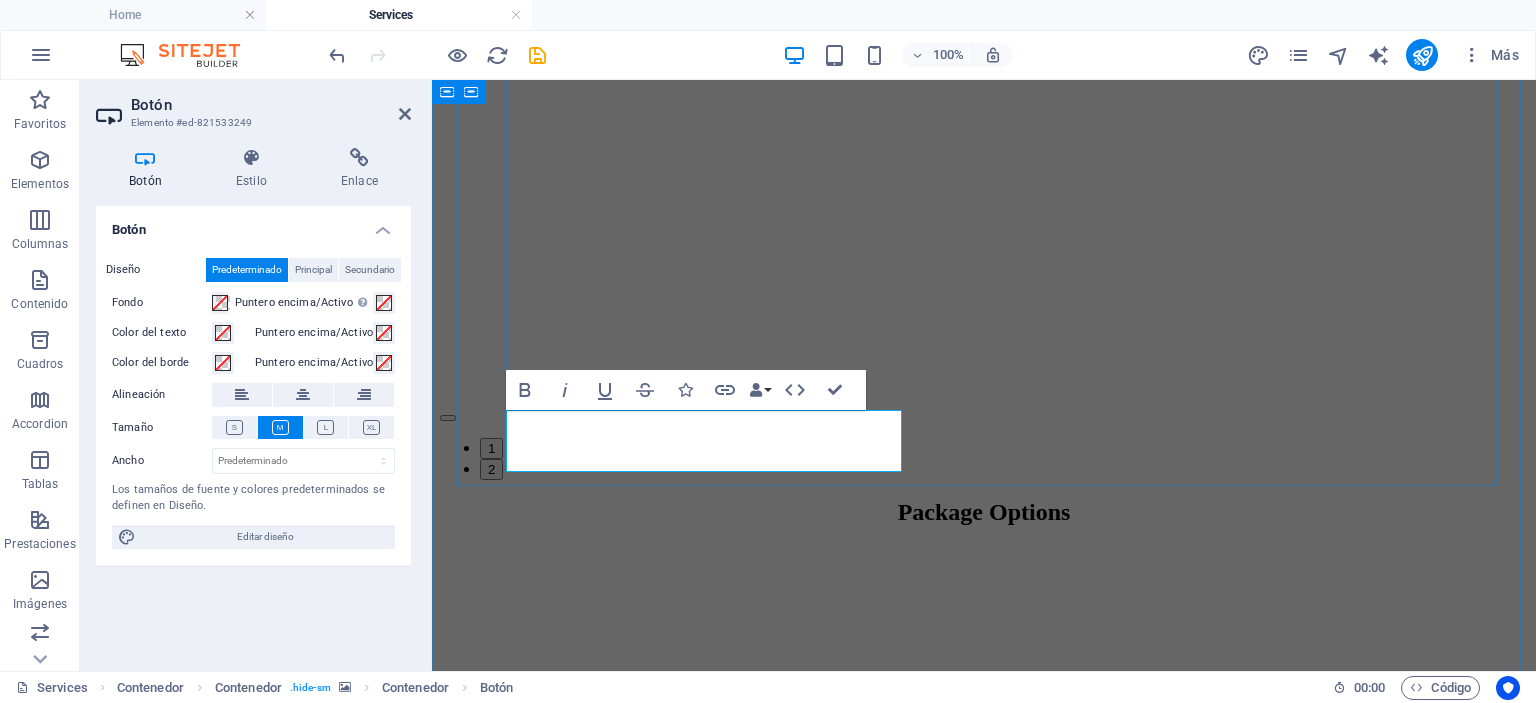 type 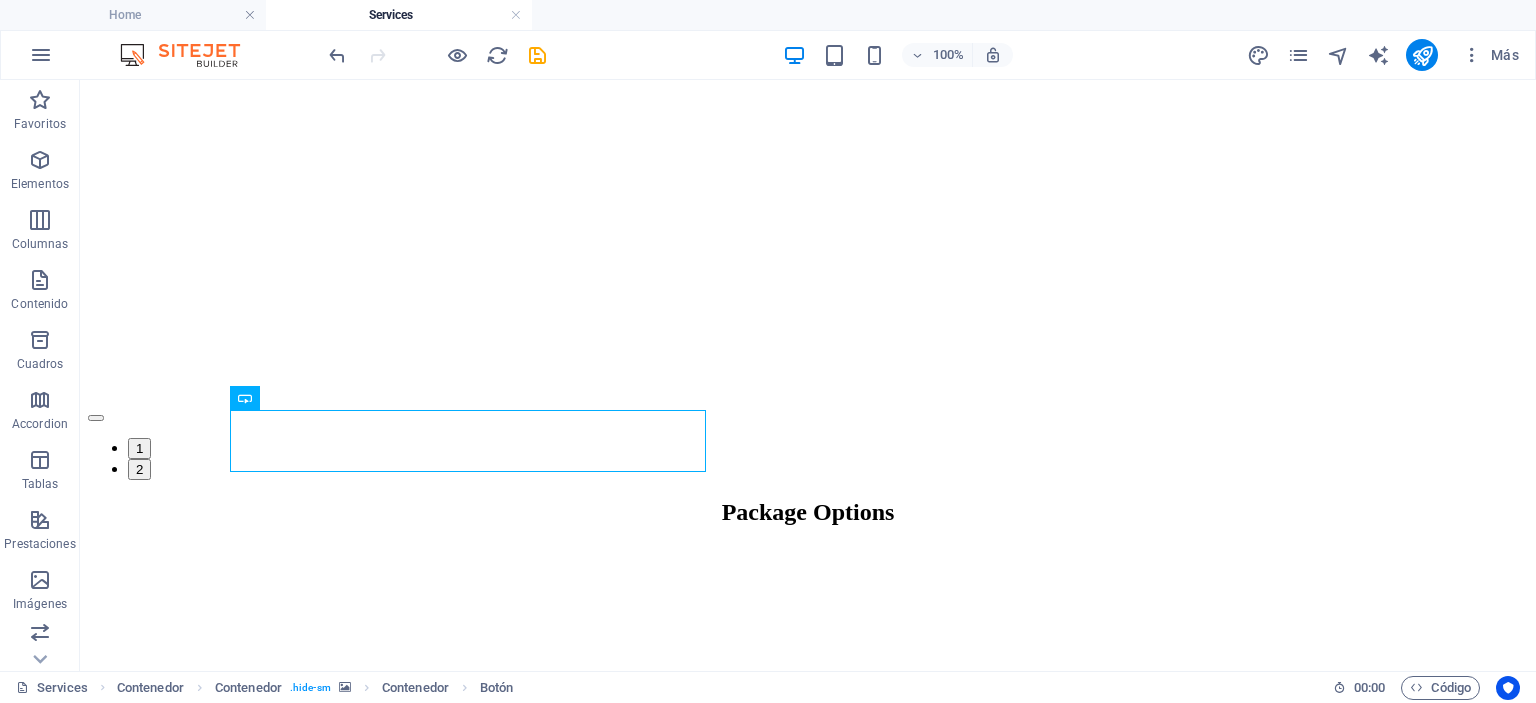 scroll, scrollTop: 4061, scrollLeft: 0, axis: vertical 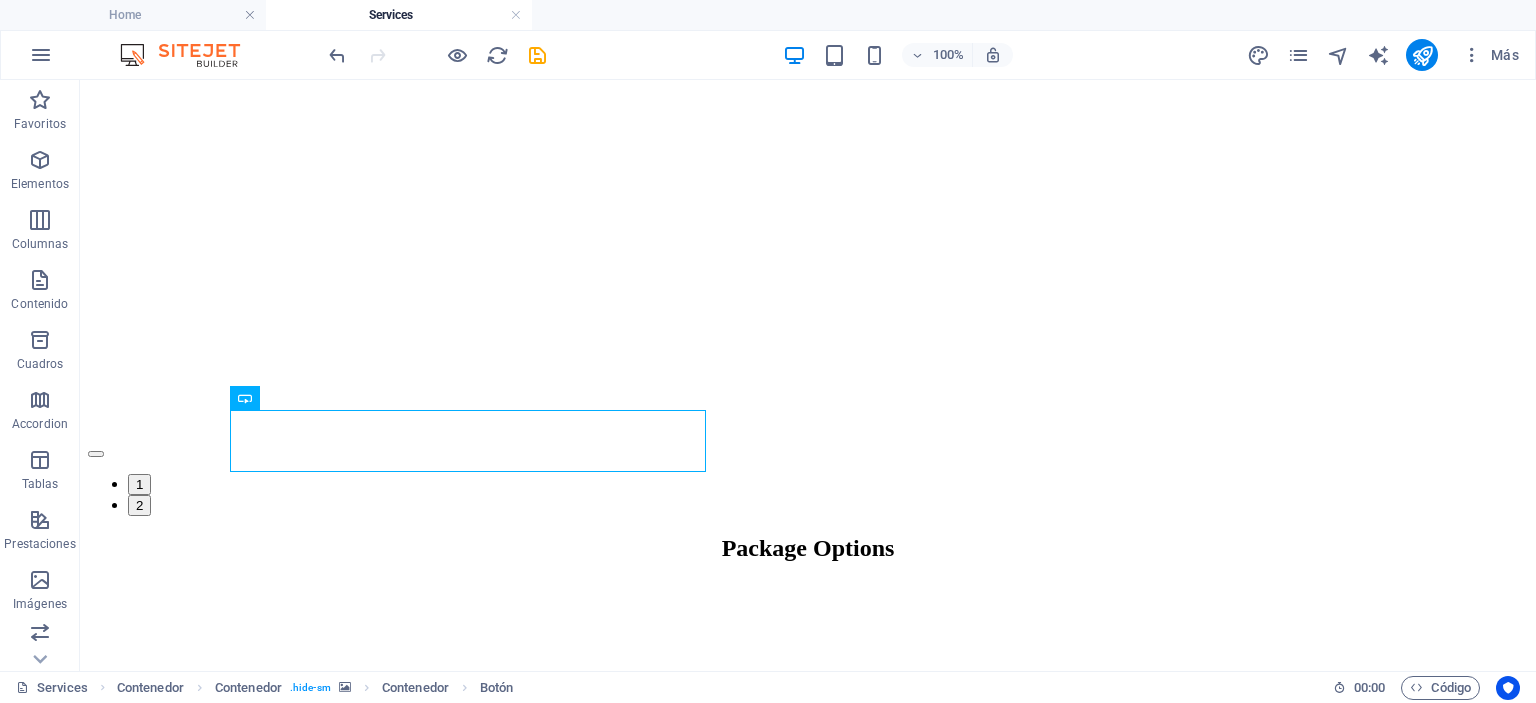 click at bounding box center [808, 2867] 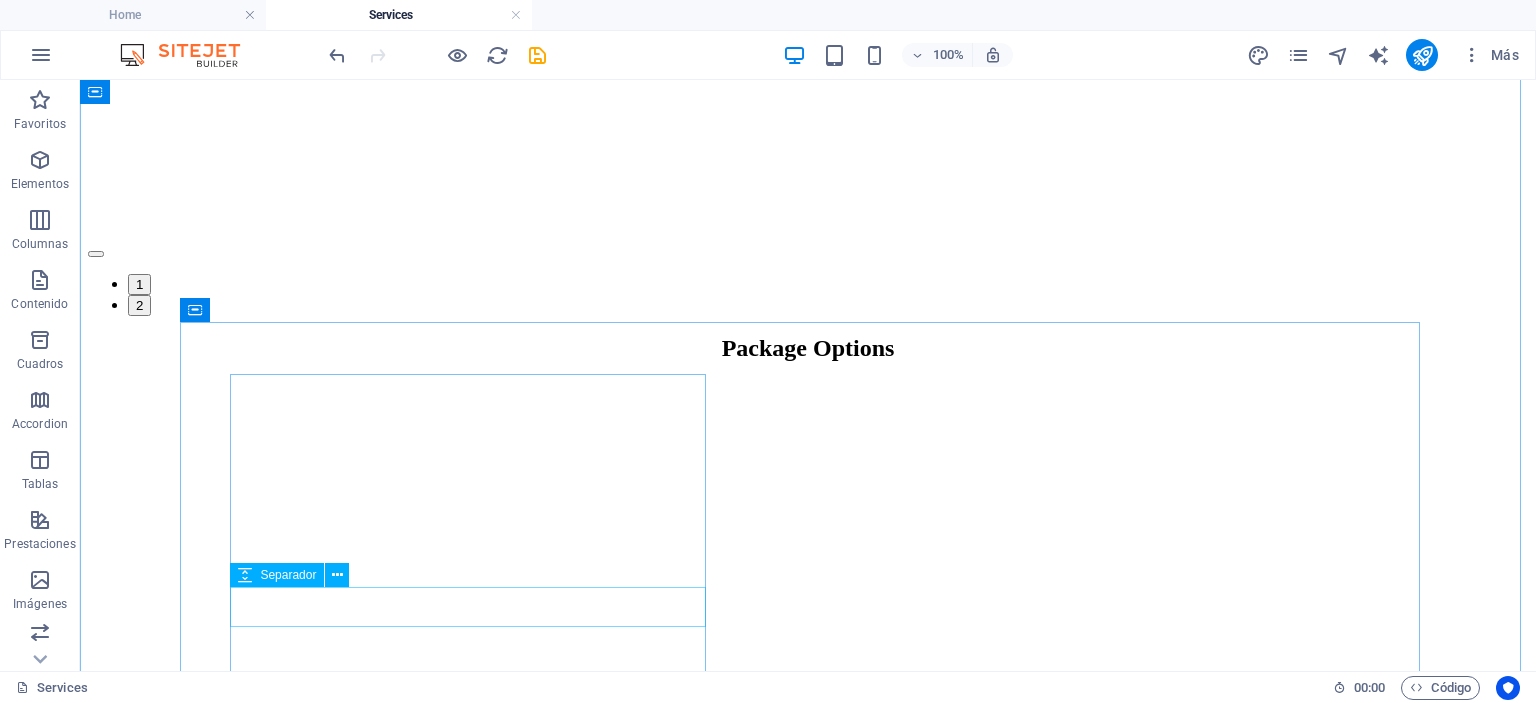 scroll, scrollTop: 4461, scrollLeft: 0, axis: vertical 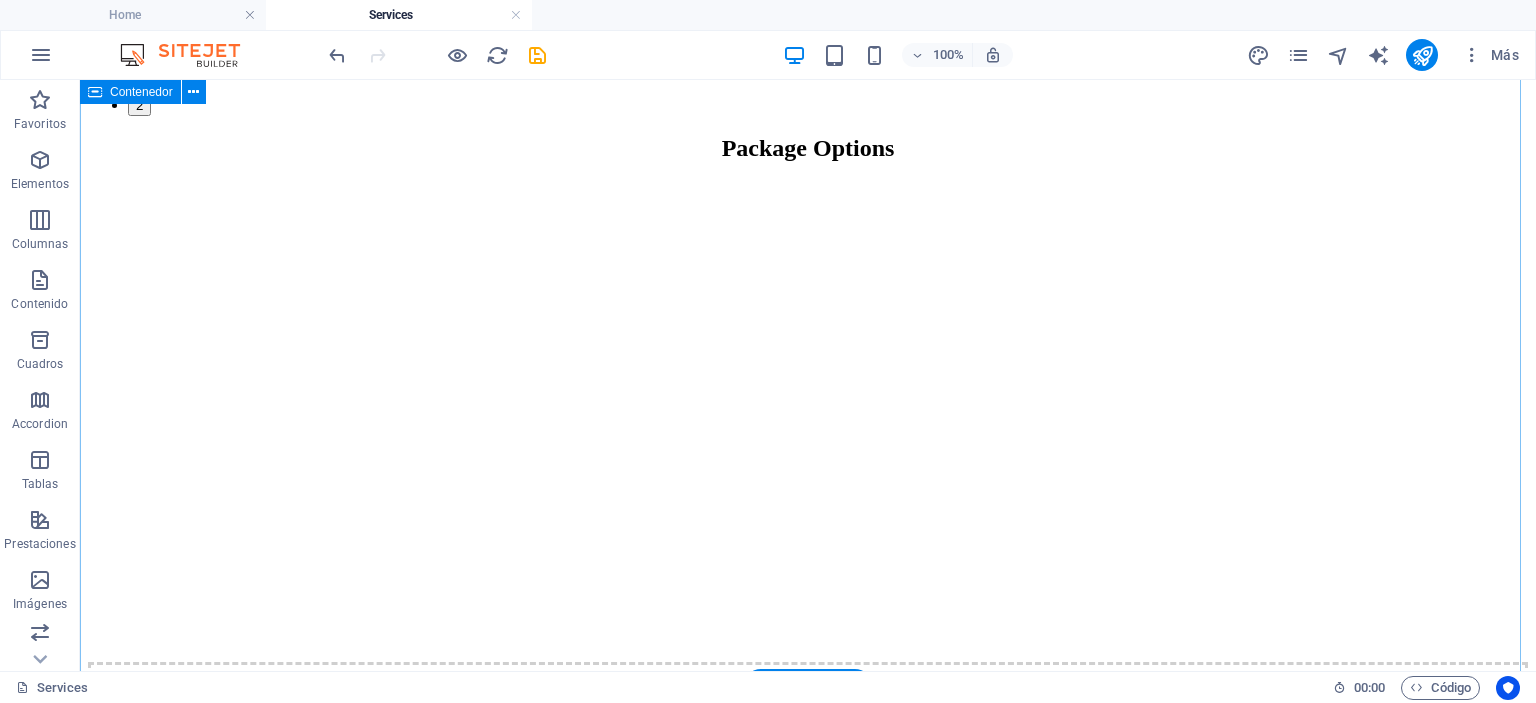 click on "Planifica tu evento perfecto hoy Agenda una cita y comienza a planificar tu evento perfecto ahora! Ponte en contacto Plan your perfect event today Schedule an appointment and  secure your event date now! Get in touch" at bounding box center [808, 2503] 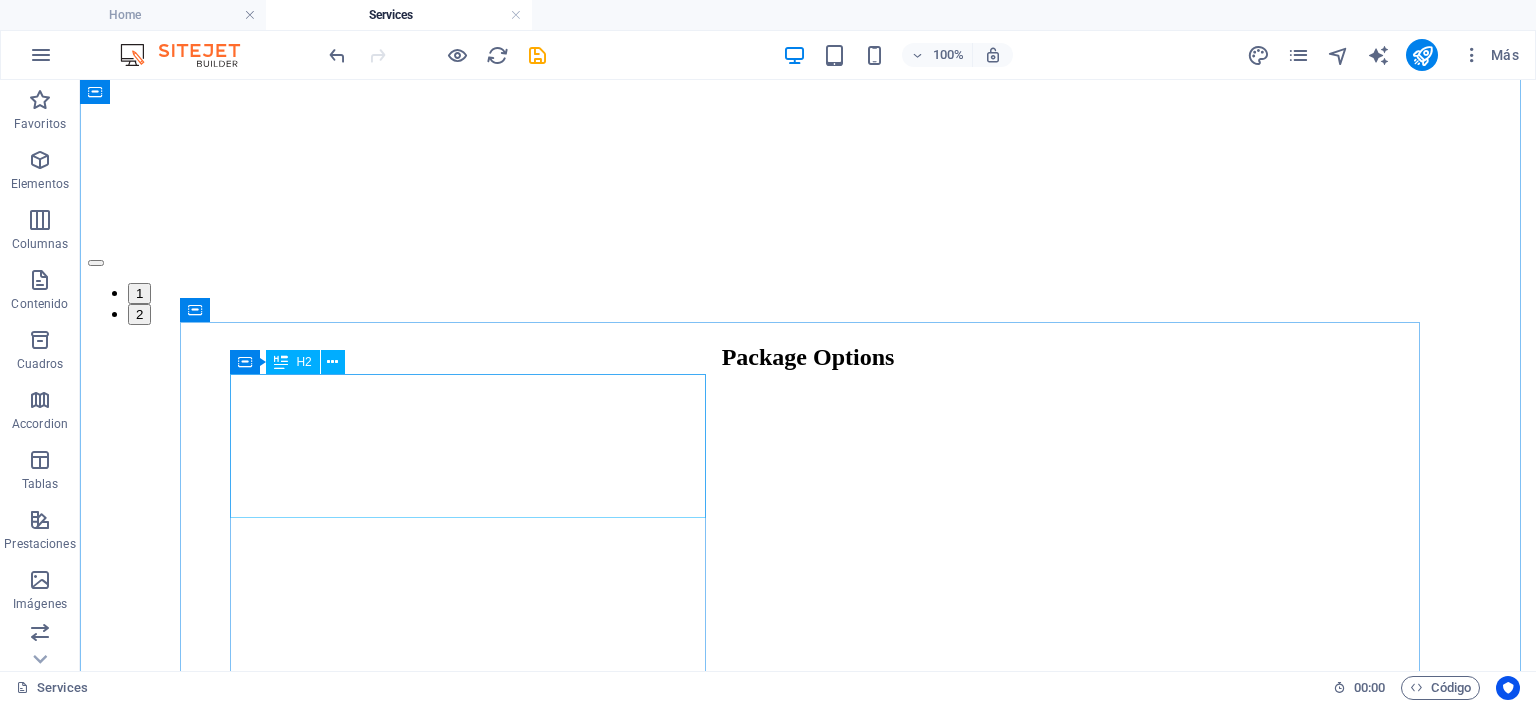 scroll, scrollTop: 4261, scrollLeft: 0, axis: vertical 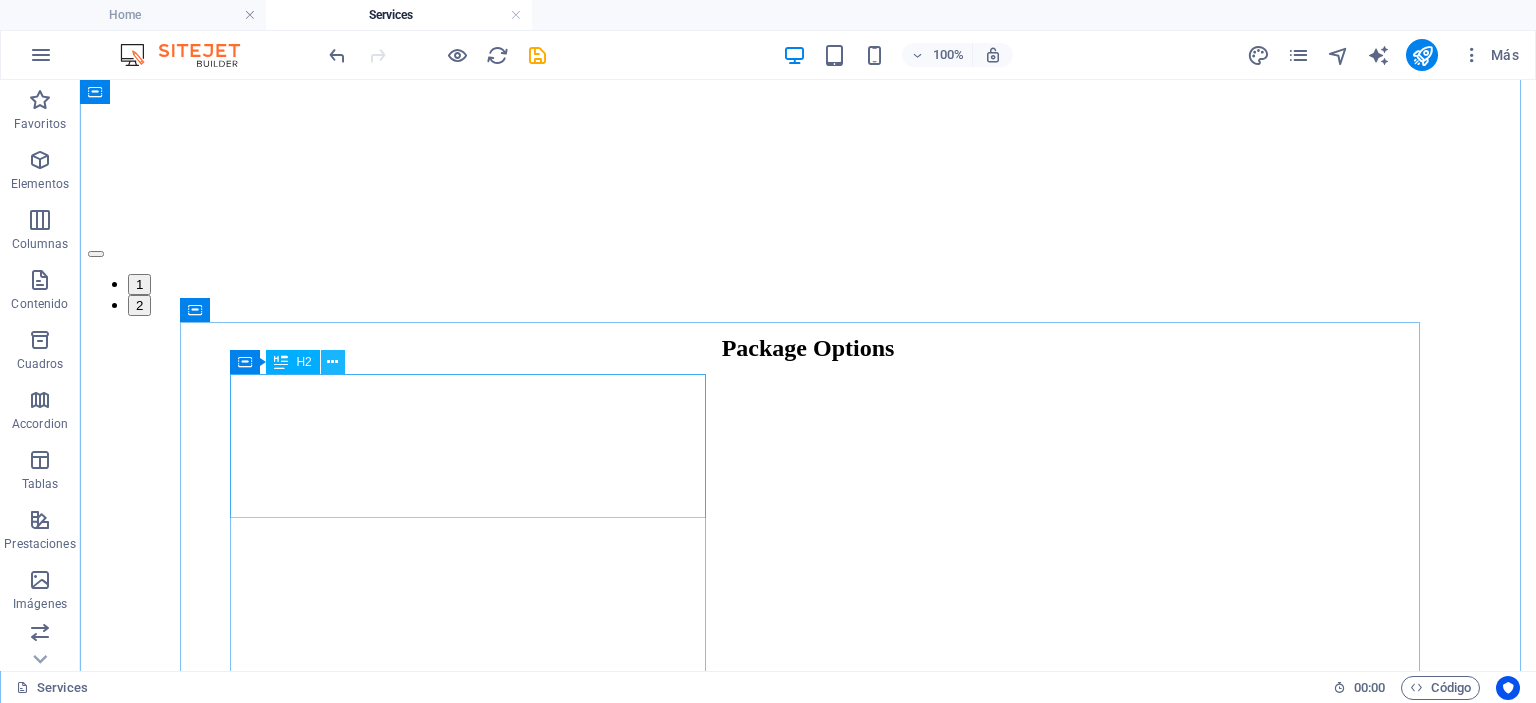 click at bounding box center [333, 362] 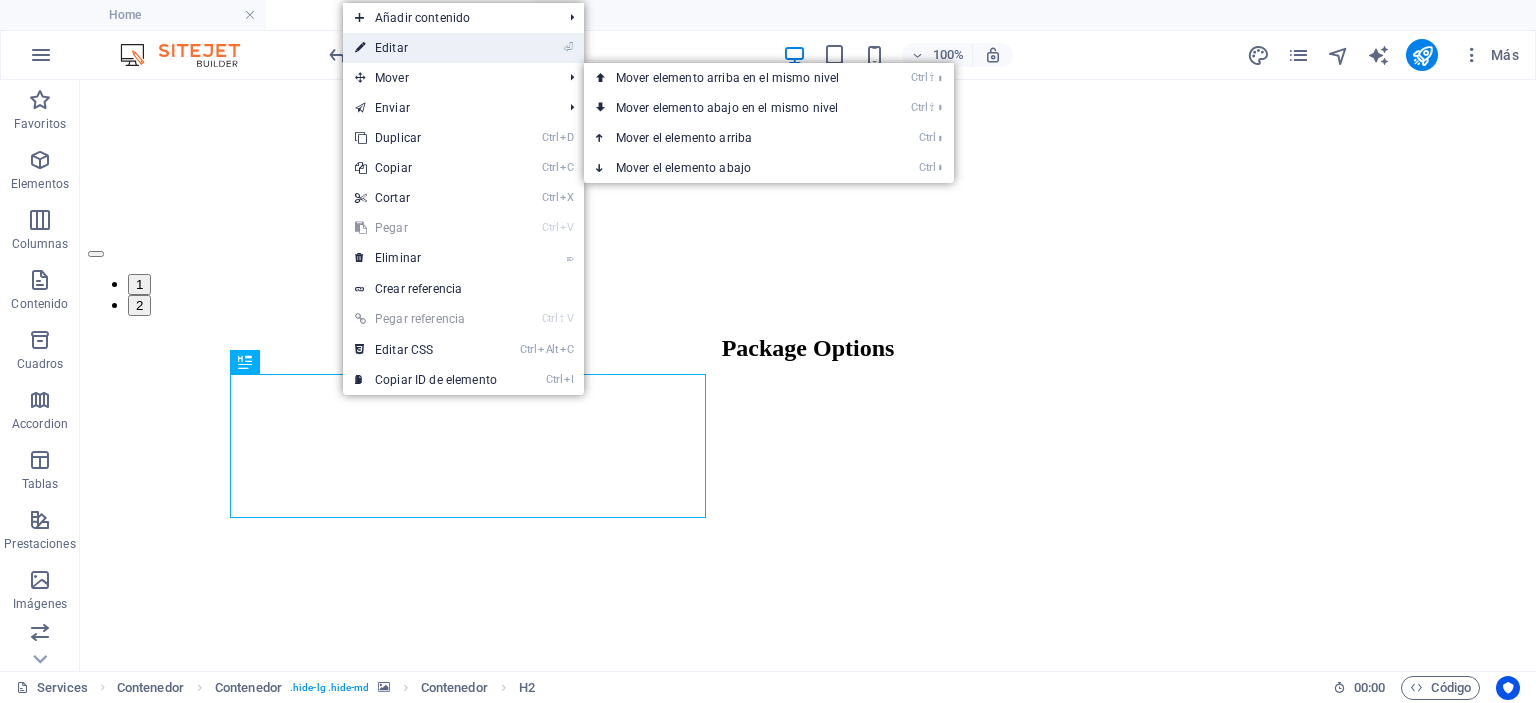 click on "⏎  Editar" at bounding box center [426, 48] 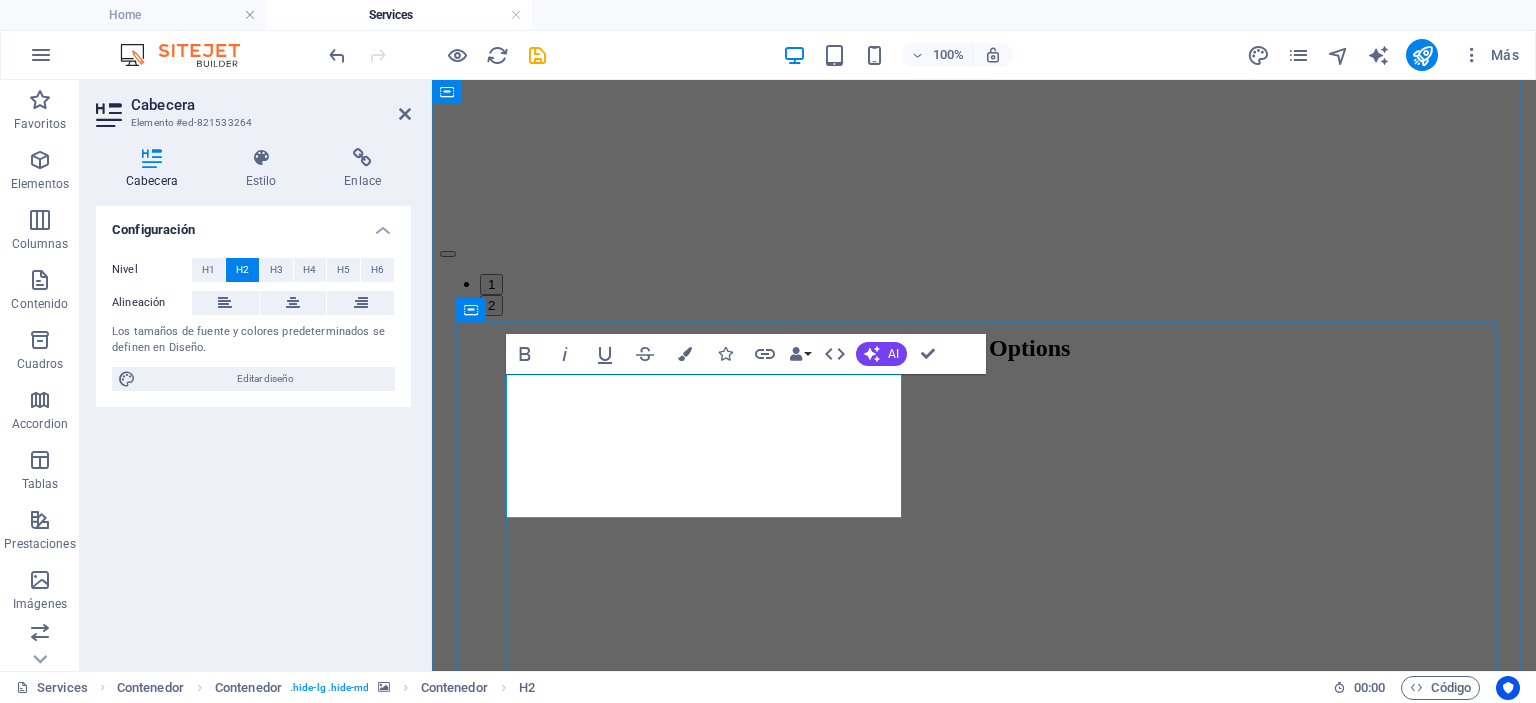 type 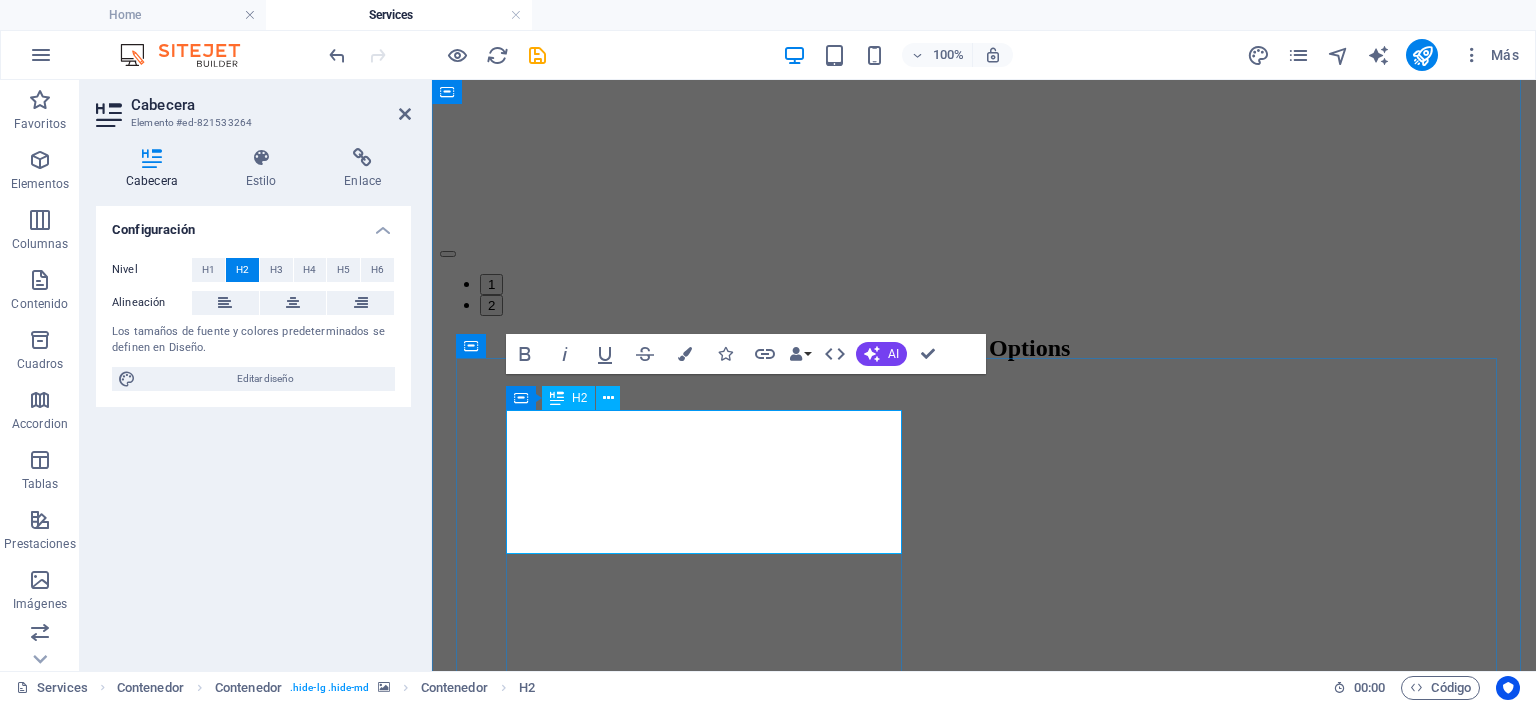 scroll, scrollTop: 4225, scrollLeft: 0, axis: vertical 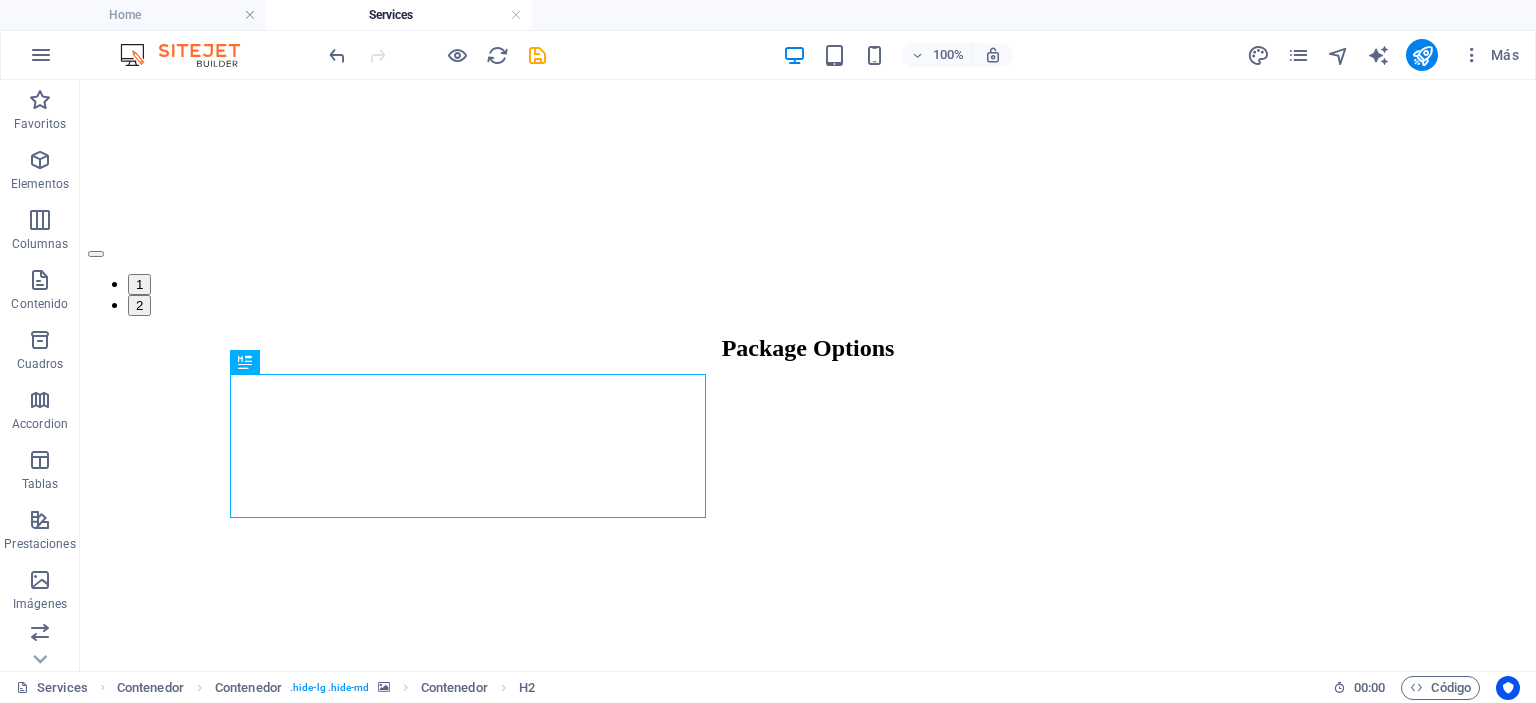 click at bounding box center [808, 2667] 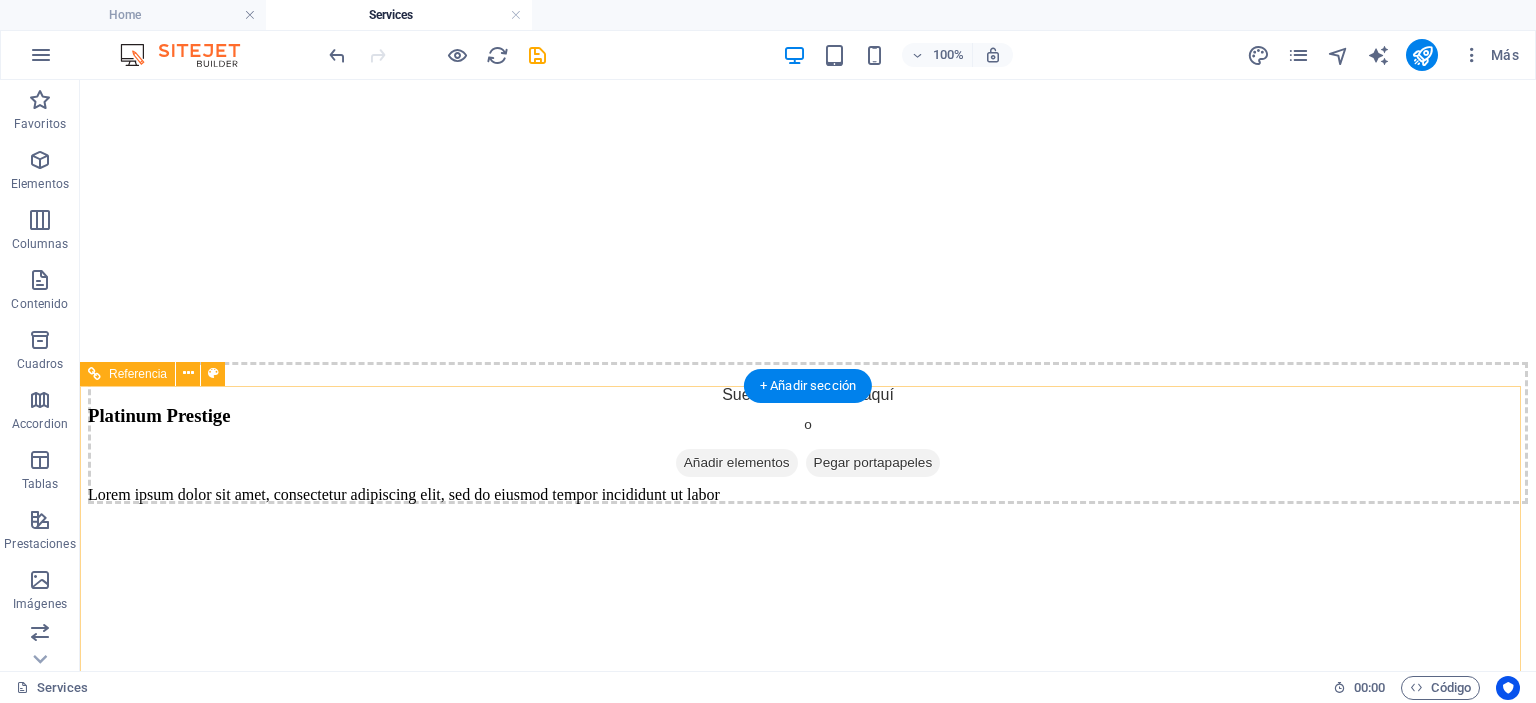 scroll, scrollTop: 4892, scrollLeft: 0, axis: vertical 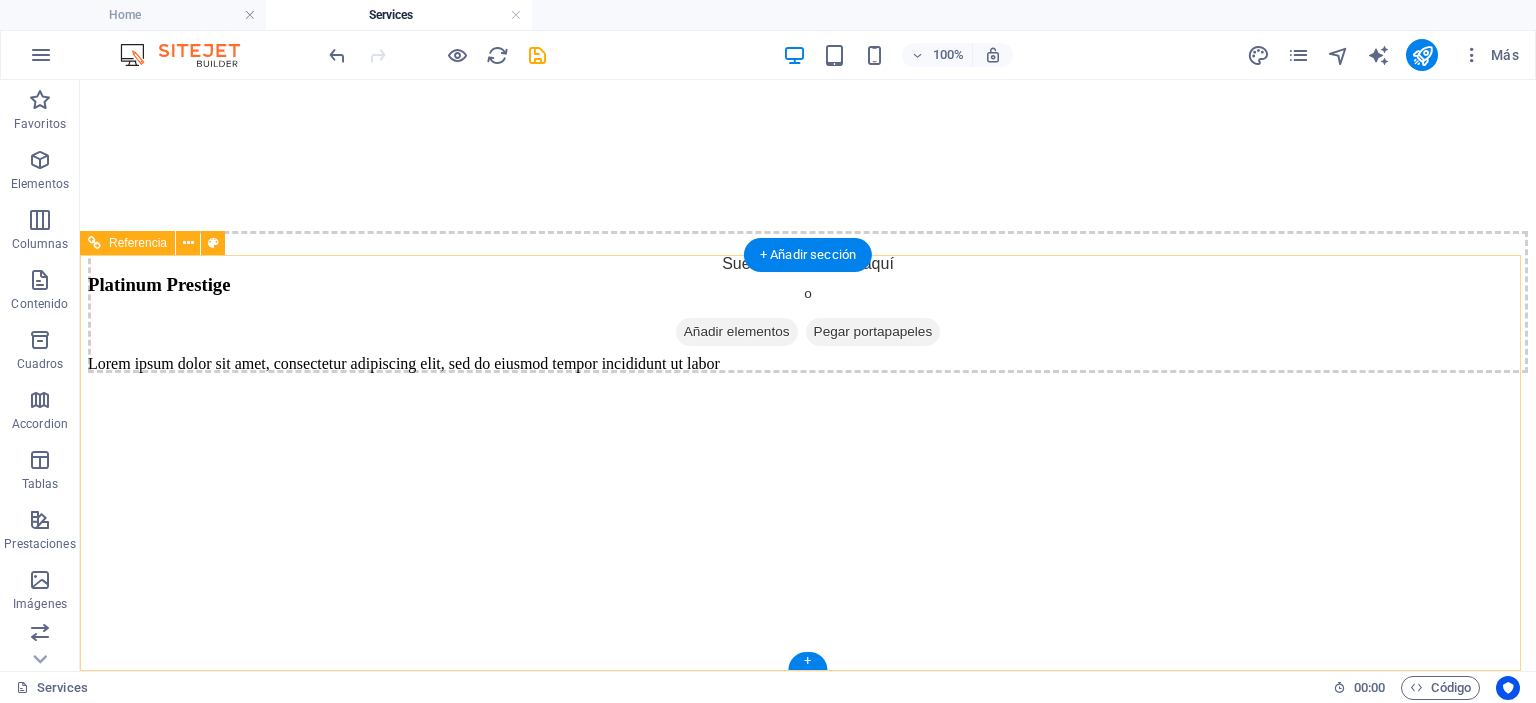 click on "Beyond plans, we create memories!" at bounding box center [808, 13284] 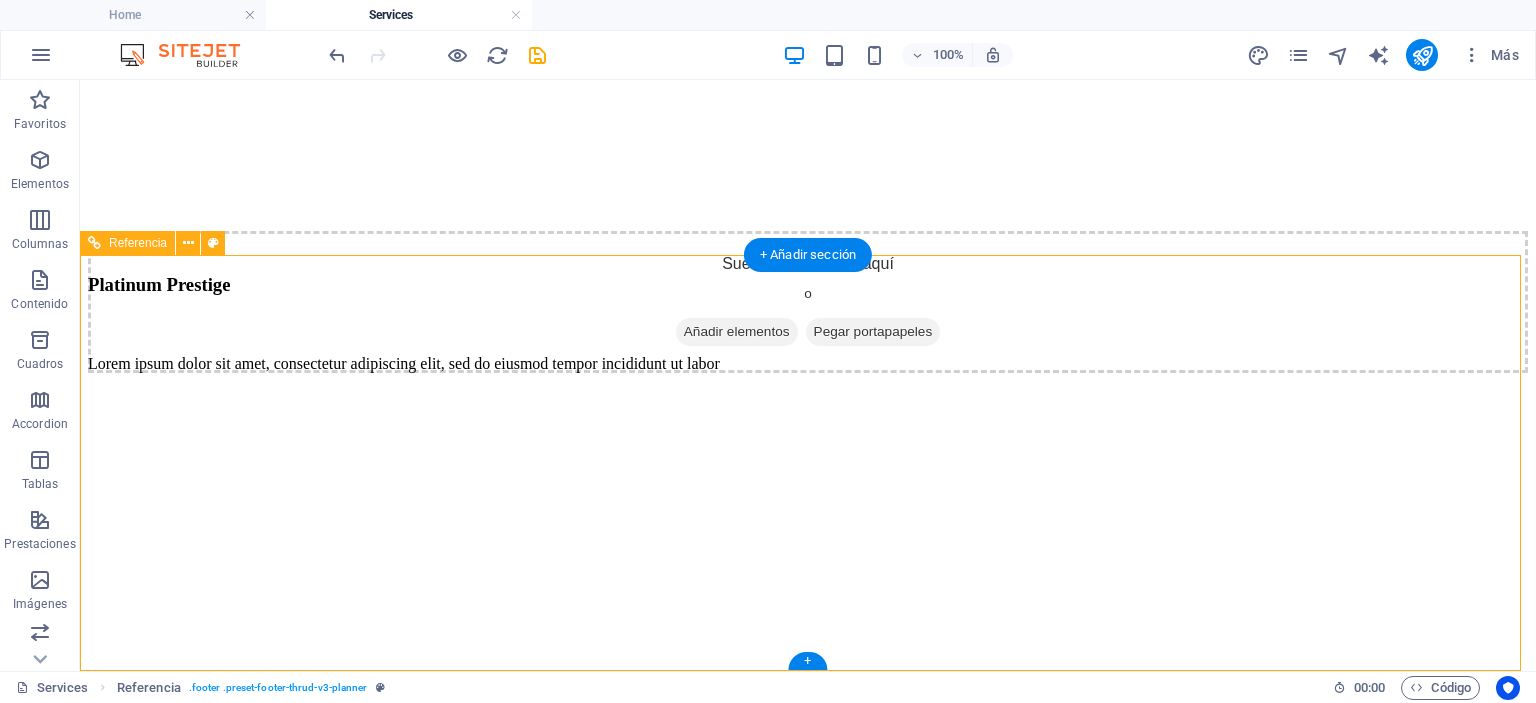 click on "Beyond plans, we create memories!" at bounding box center (808, 13284) 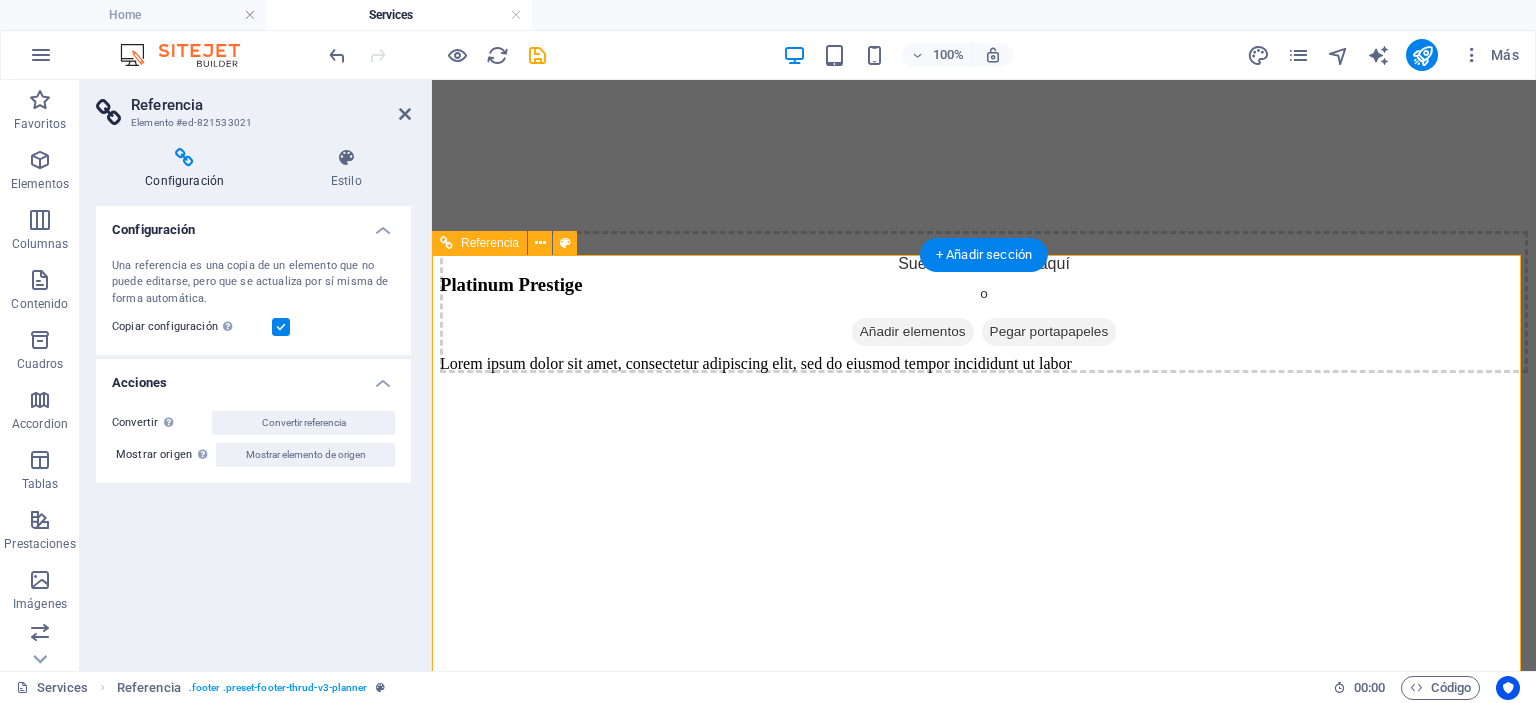 click on "Beyond plans, we create memories!" at bounding box center [984, 10730] 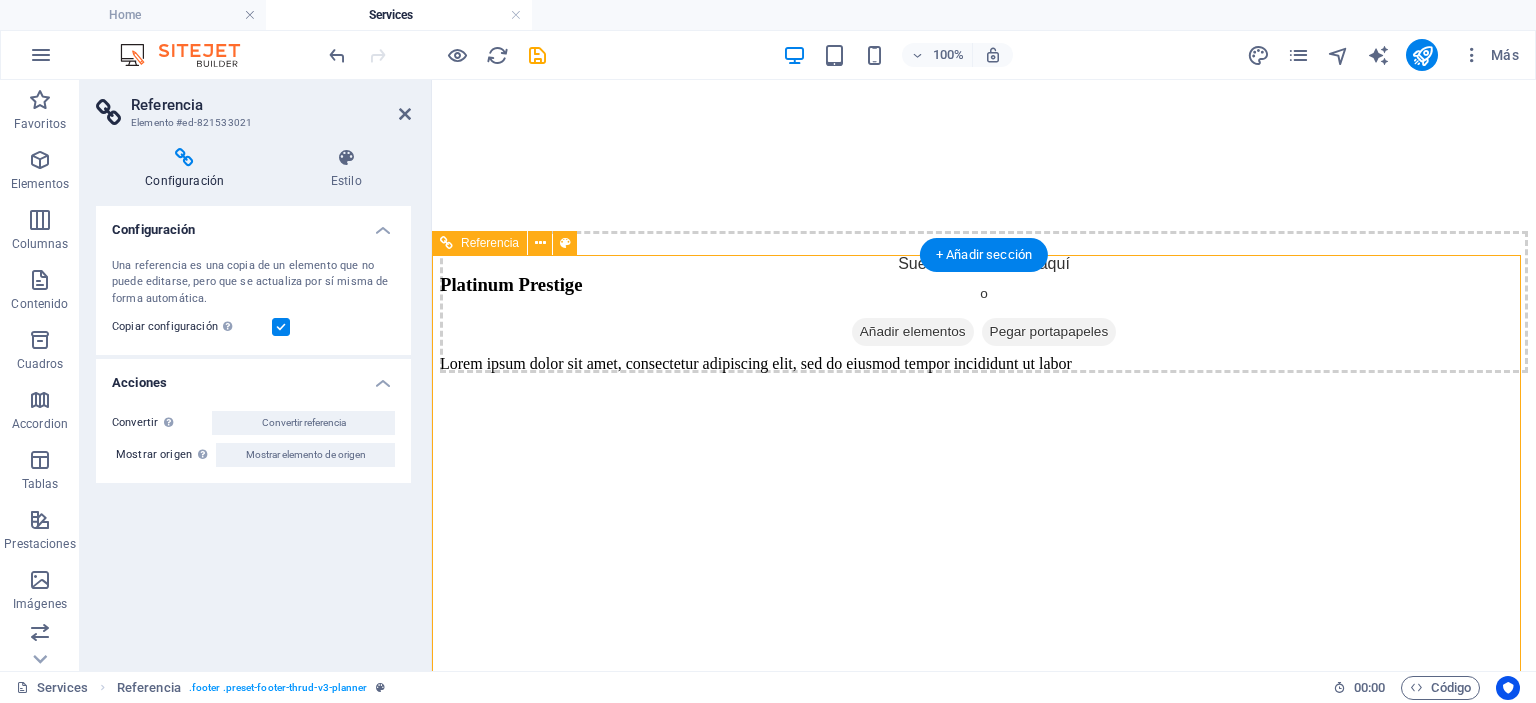 click on "Beyond plans, we create memories!" at bounding box center [984, 10730] 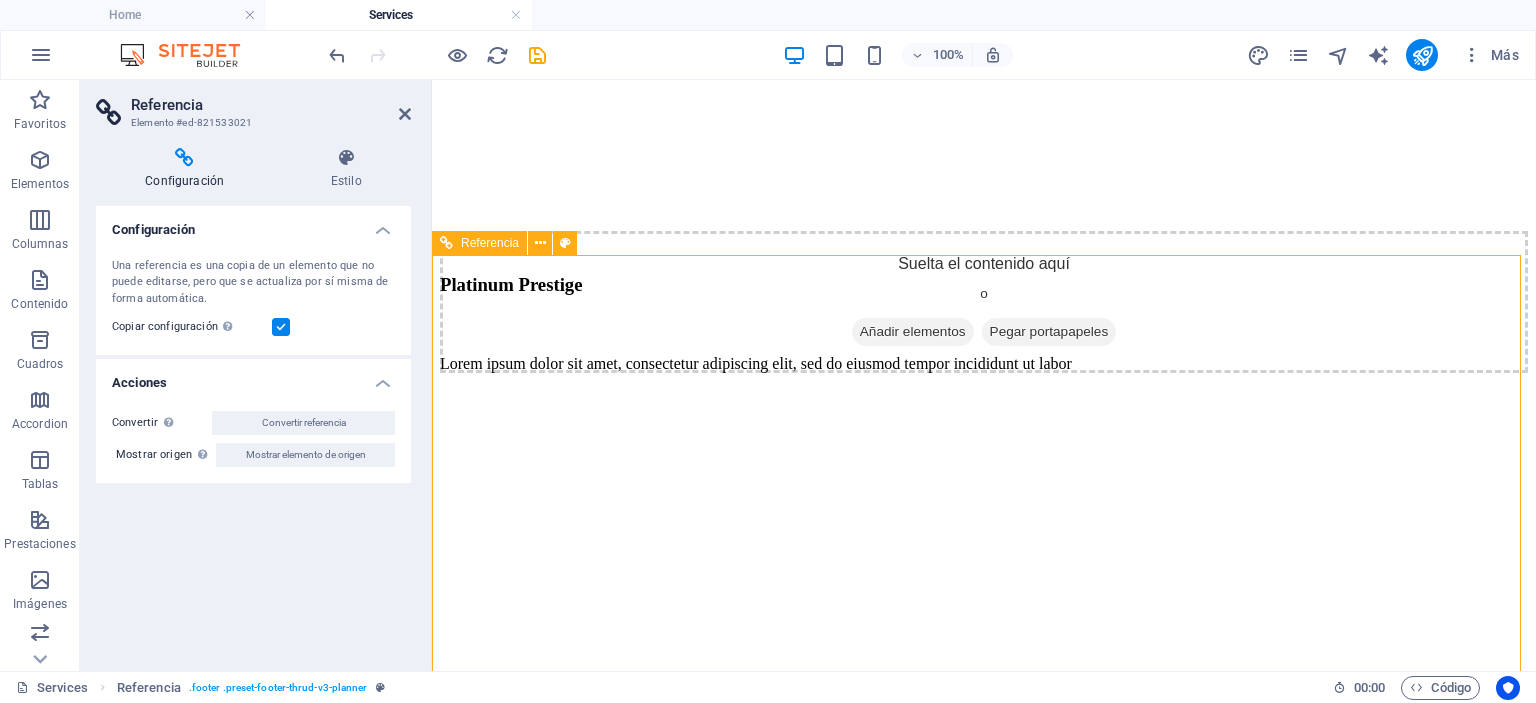 click on "Services About Team Gallery Contact [PHONE] [EMAIL]" at bounding box center (984, 6642) 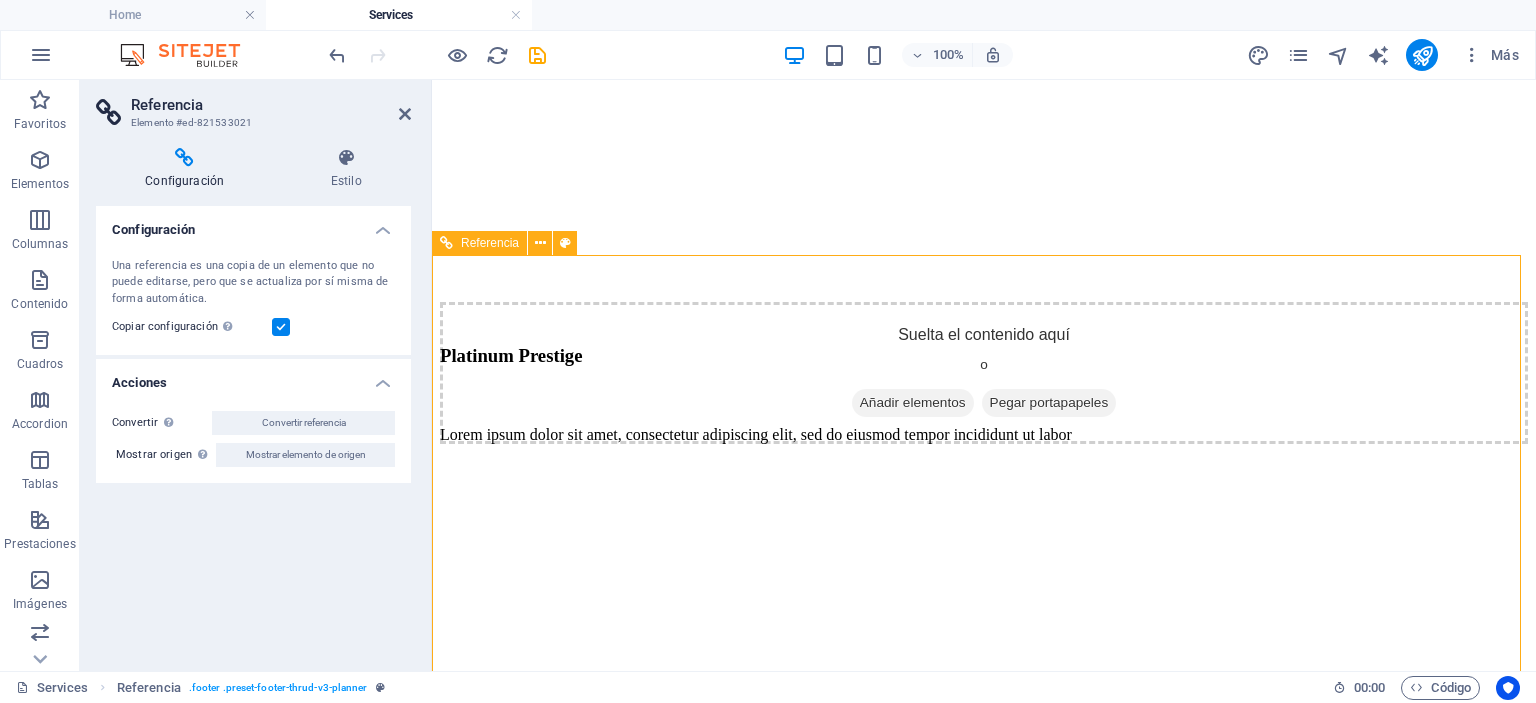 scroll, scrollTop: 4792, scrollLeft: 0, axis: vertical 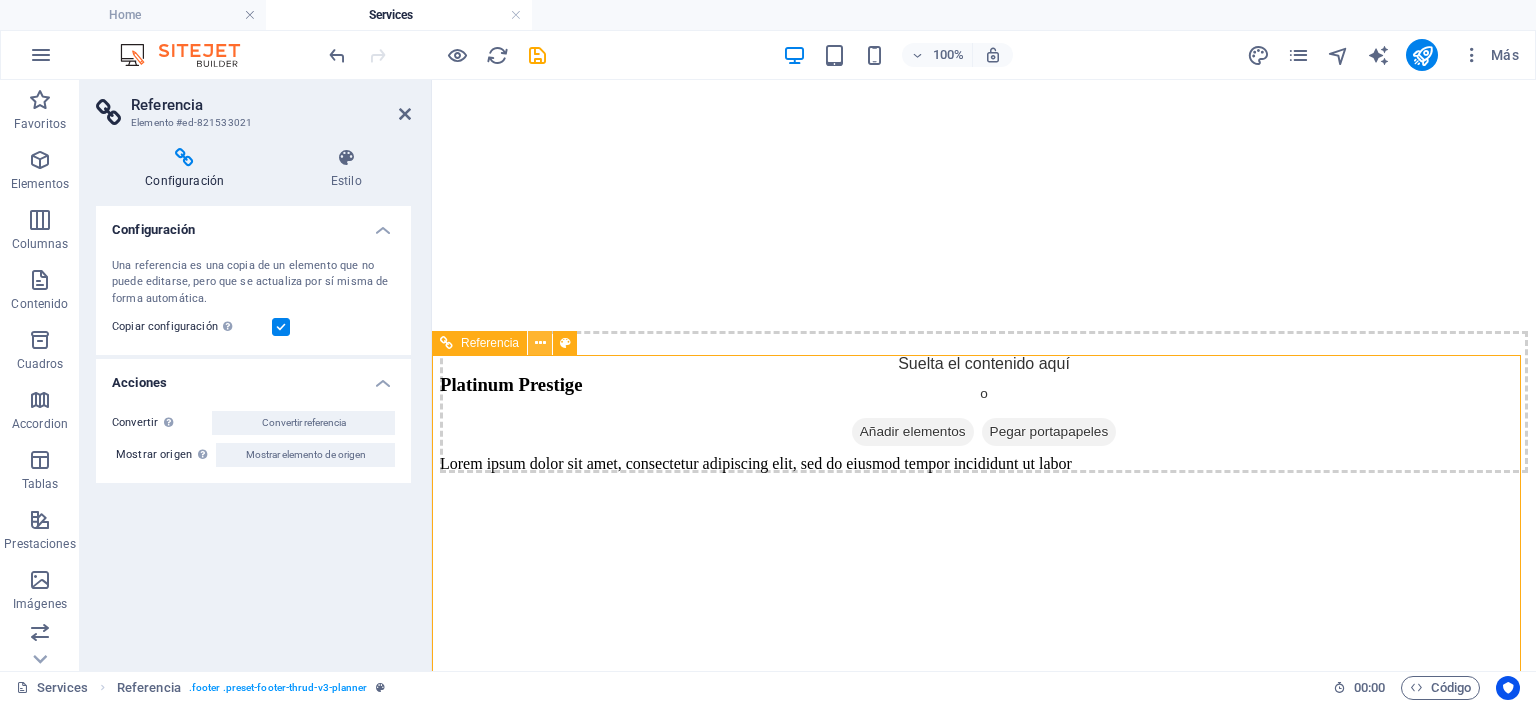 click at bounding box center (540, 343) 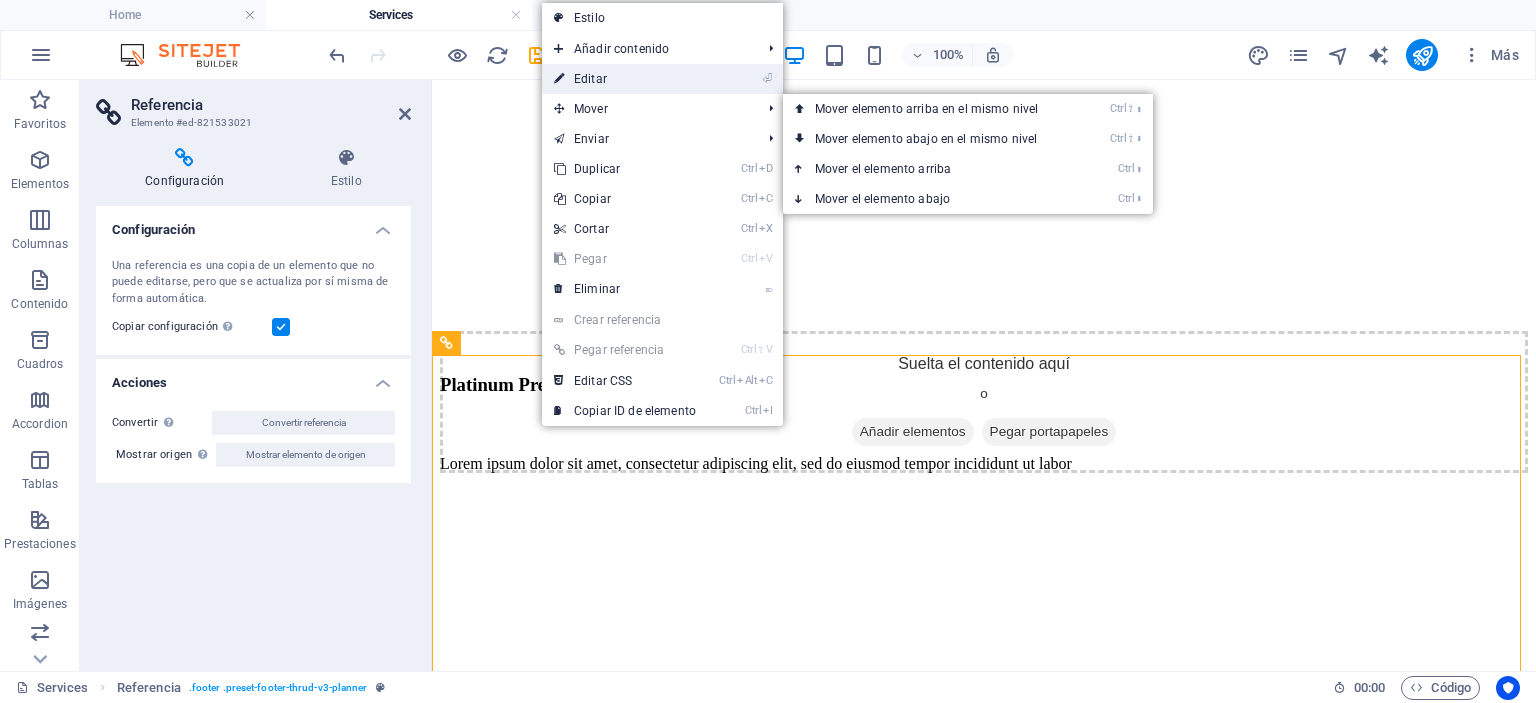 click on "⏎  Editar" at bounding box center (625, 79) 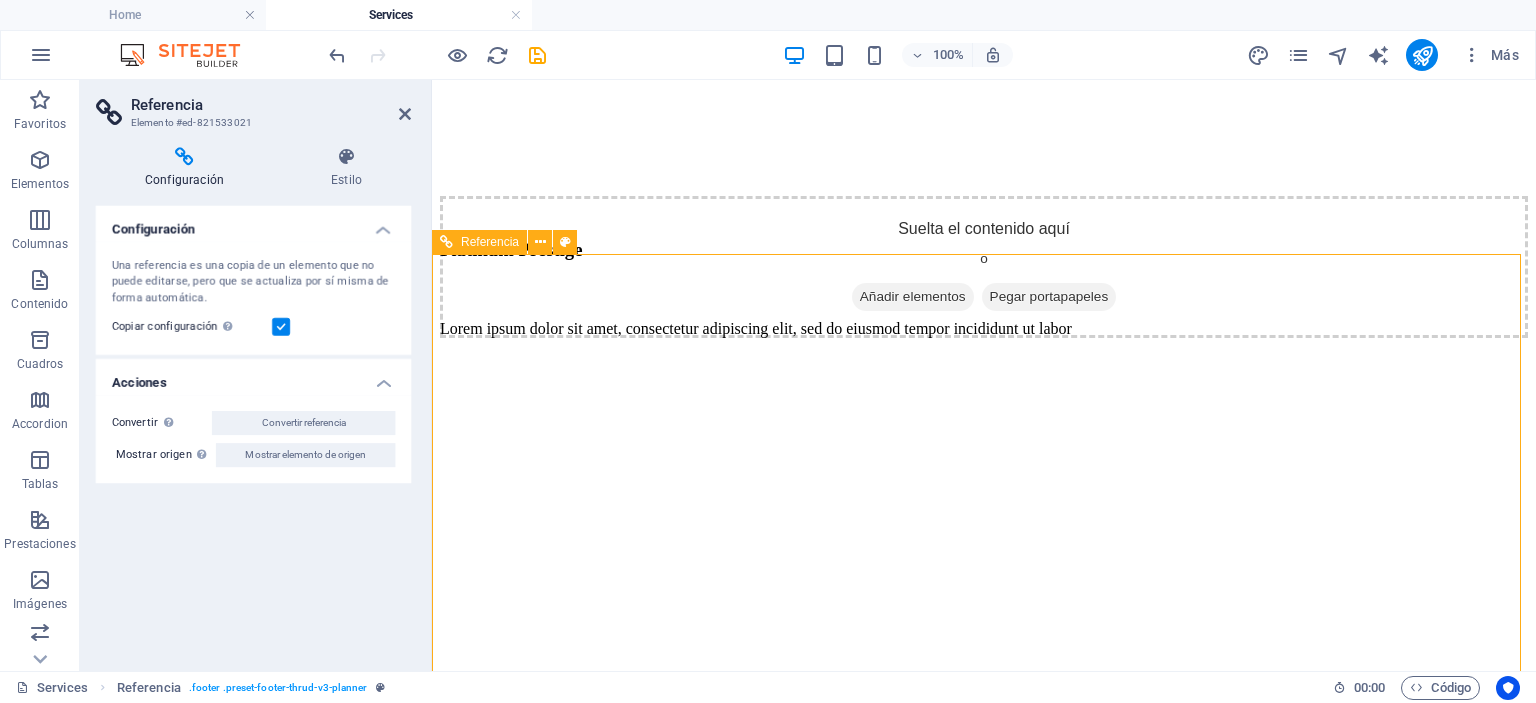 scroll, scrollTop: 4940, scrollLeft: 0, axis: vertical 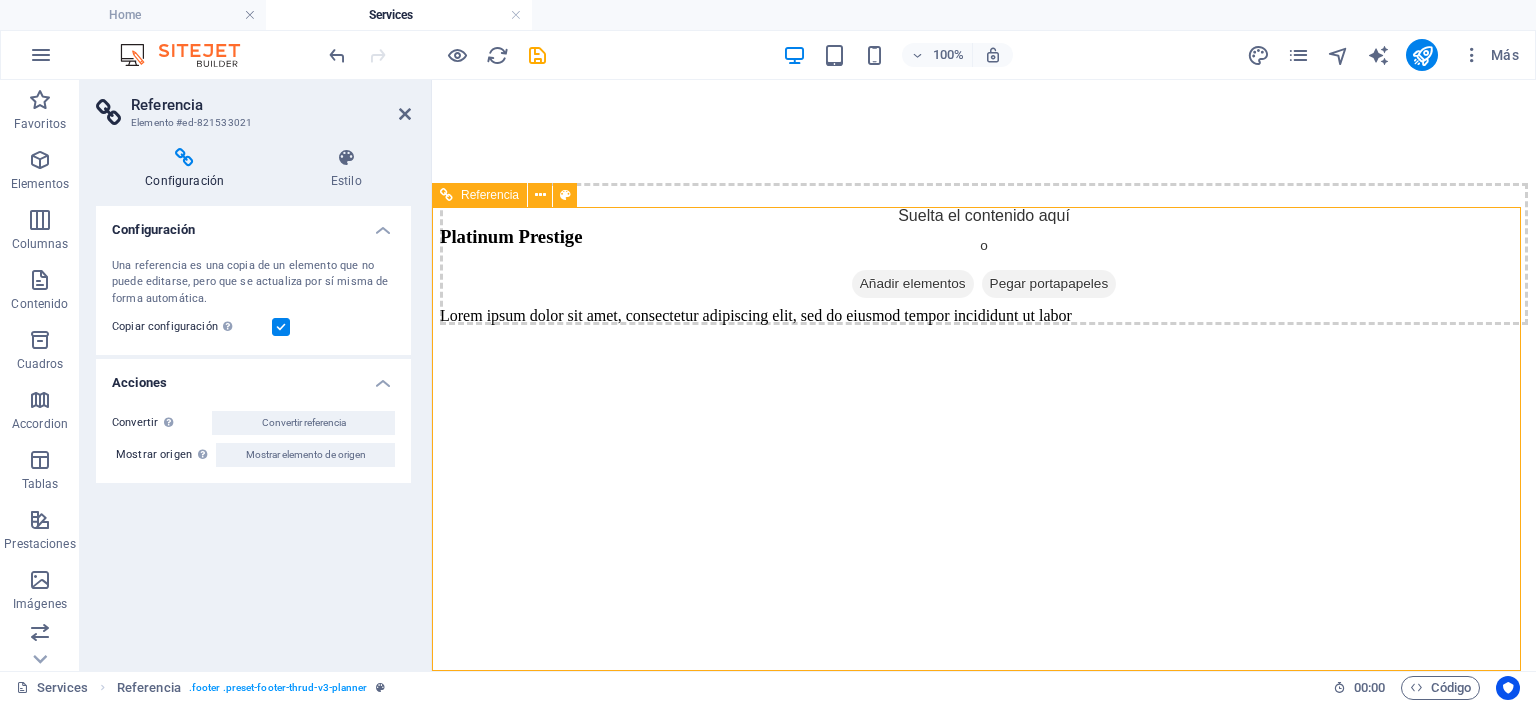 click on "Beyond plans, we create memories!" at bounding box center [984, 10682] 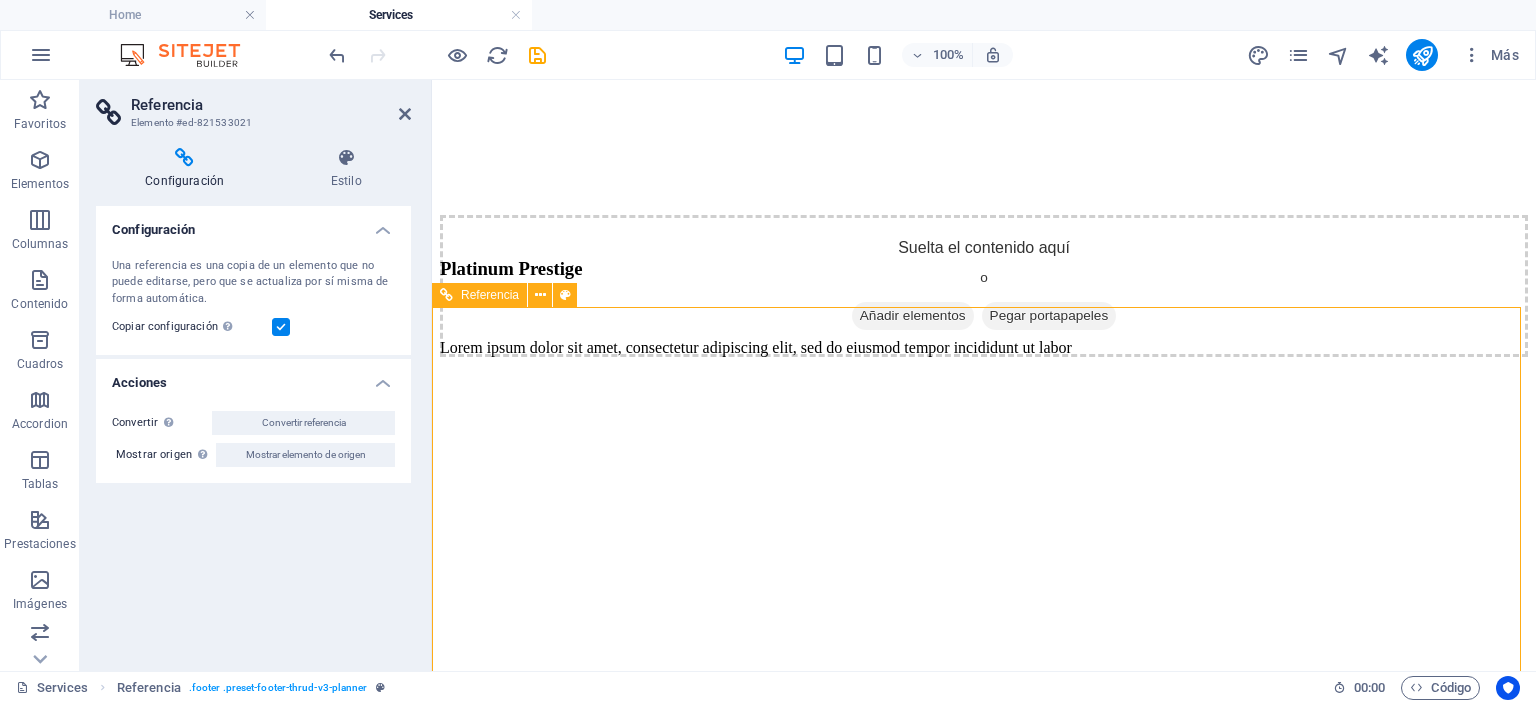scroll, scrollTop: 4940, scrollLeft: 0, axis: vertical 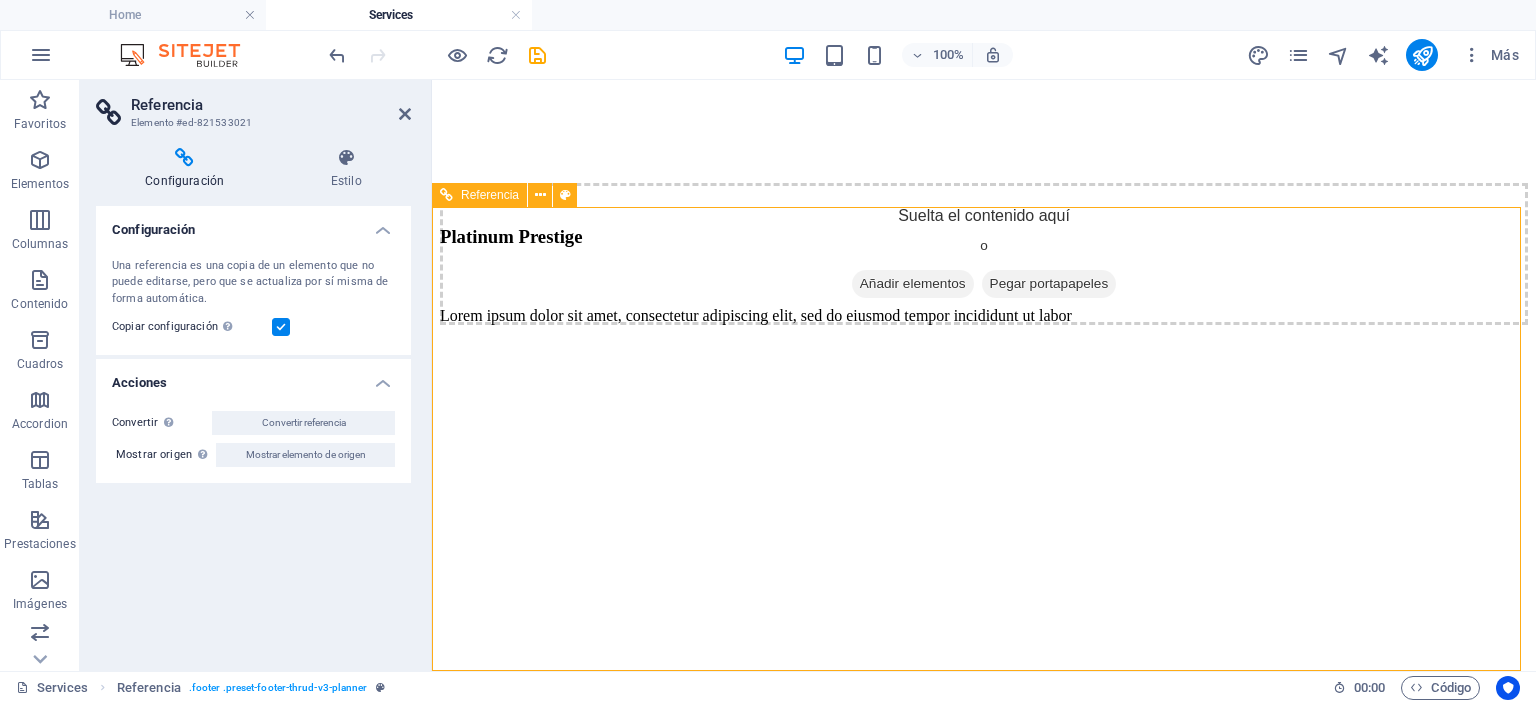 click on "Beyond plans, we create memories!" at bounding box center (984, 10682) 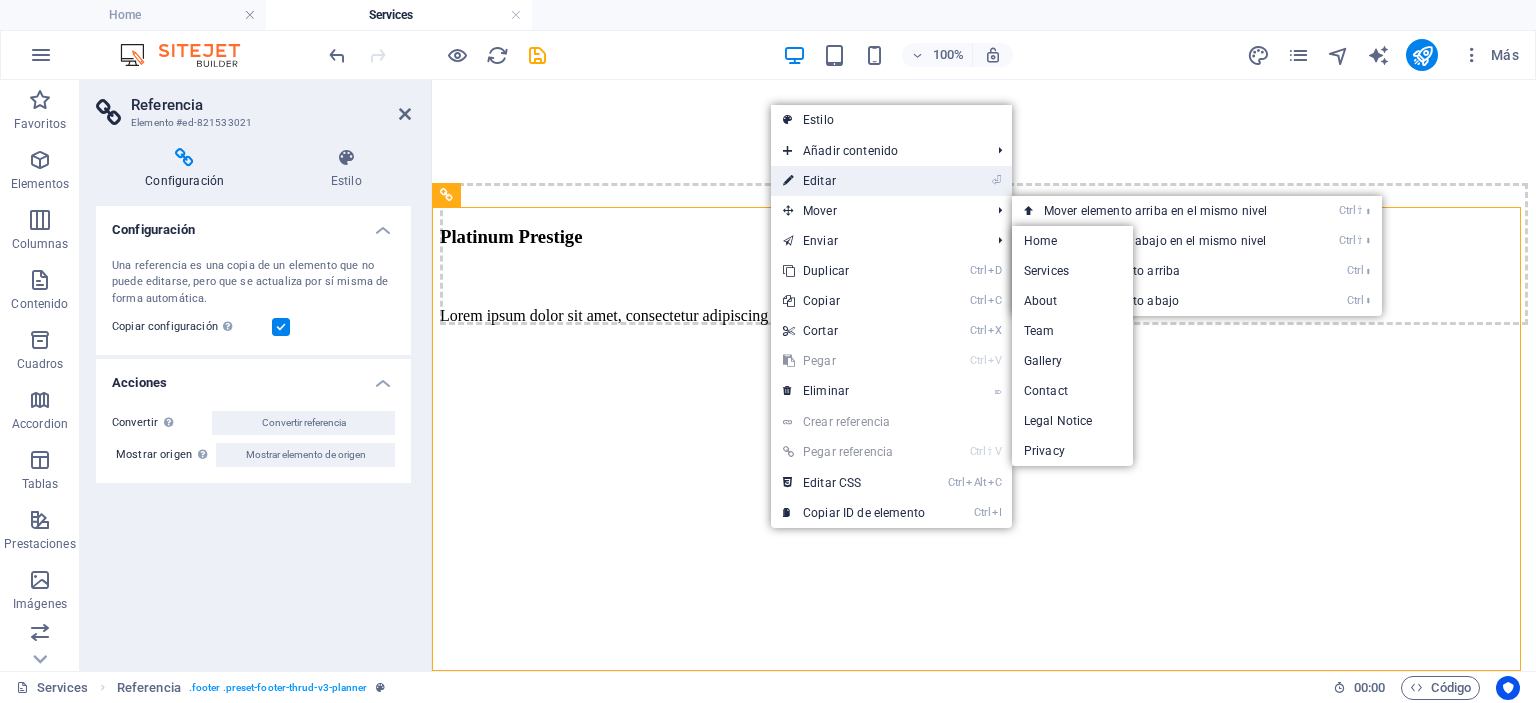click on "⏎  Editar" at bounding box center [854, 181] 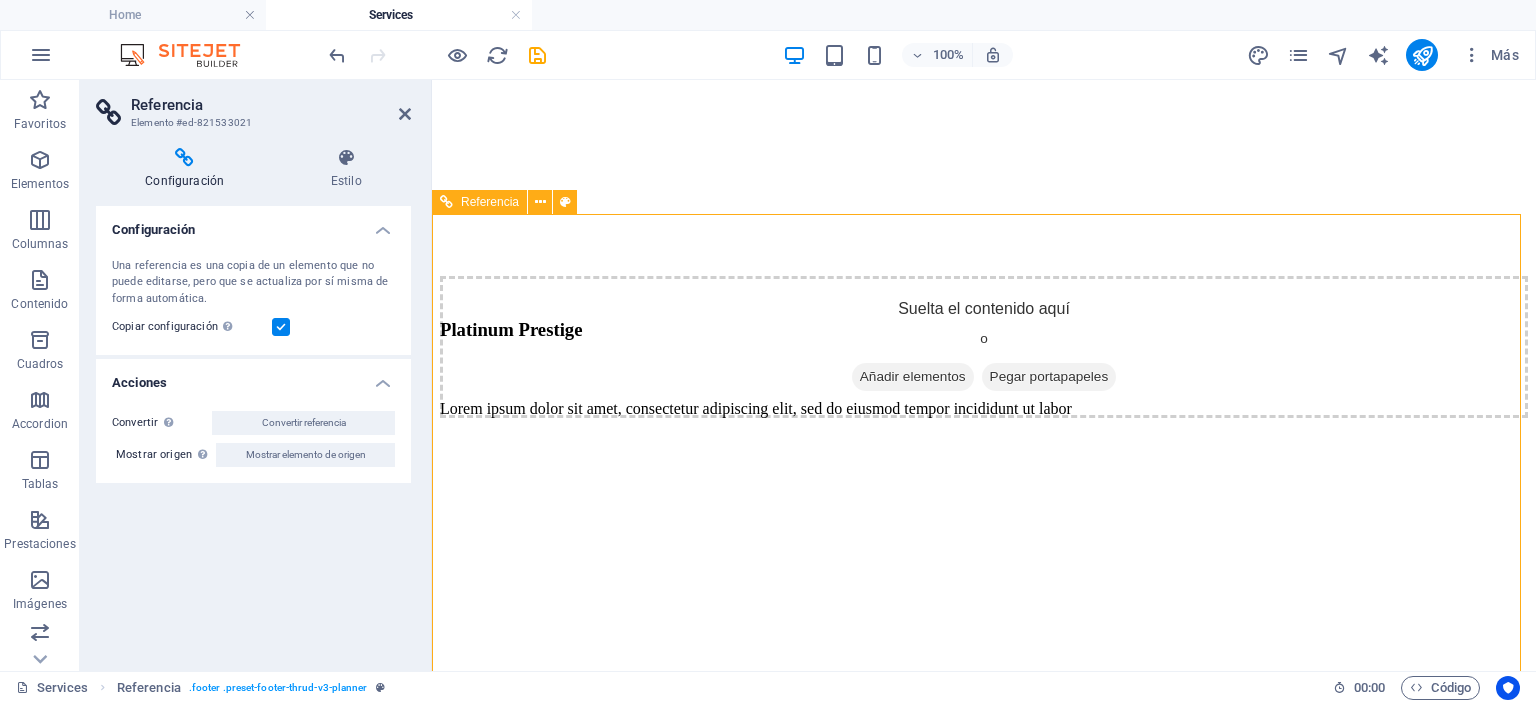 scroll, scrollTop: 4740, scrollLeft: 0, axis: vertical 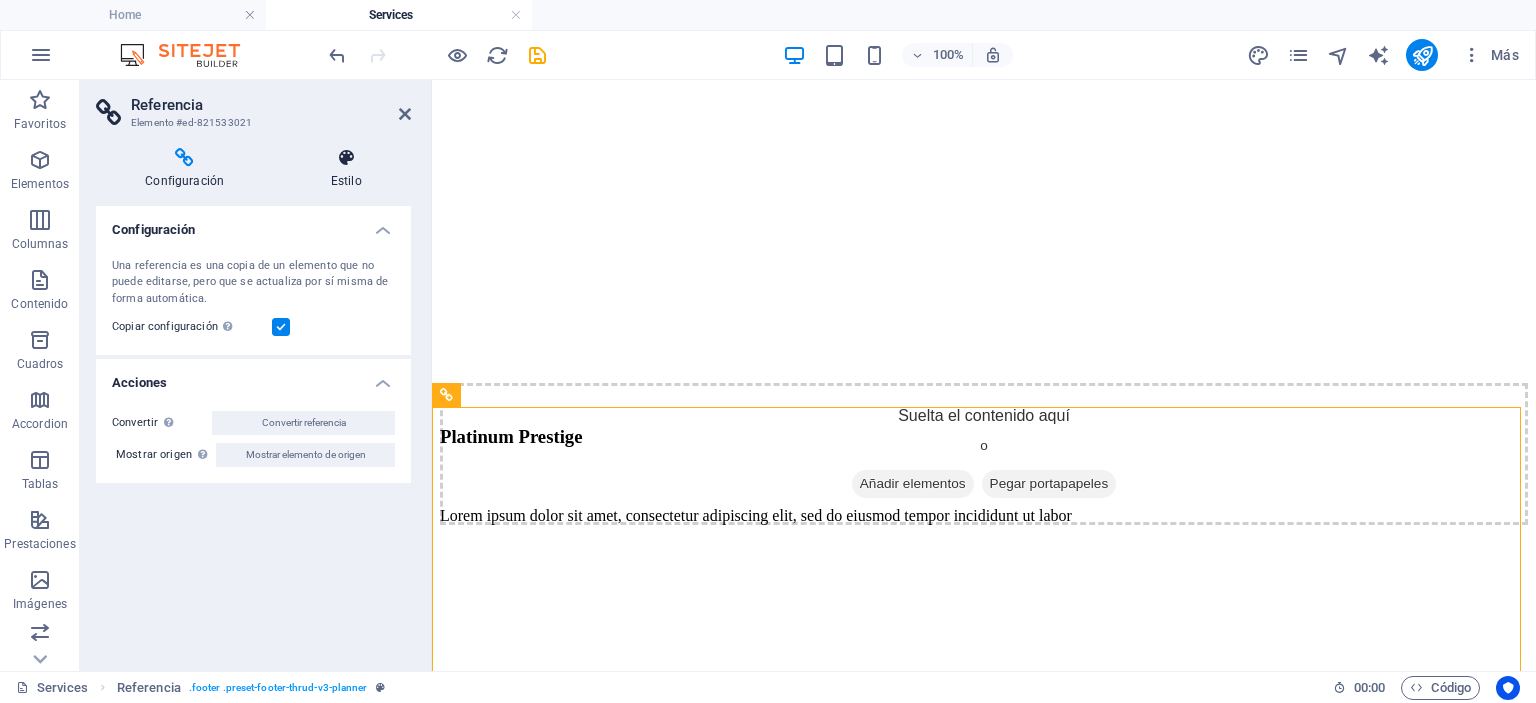 click on "Estilo" at bounding box center (346, 169) 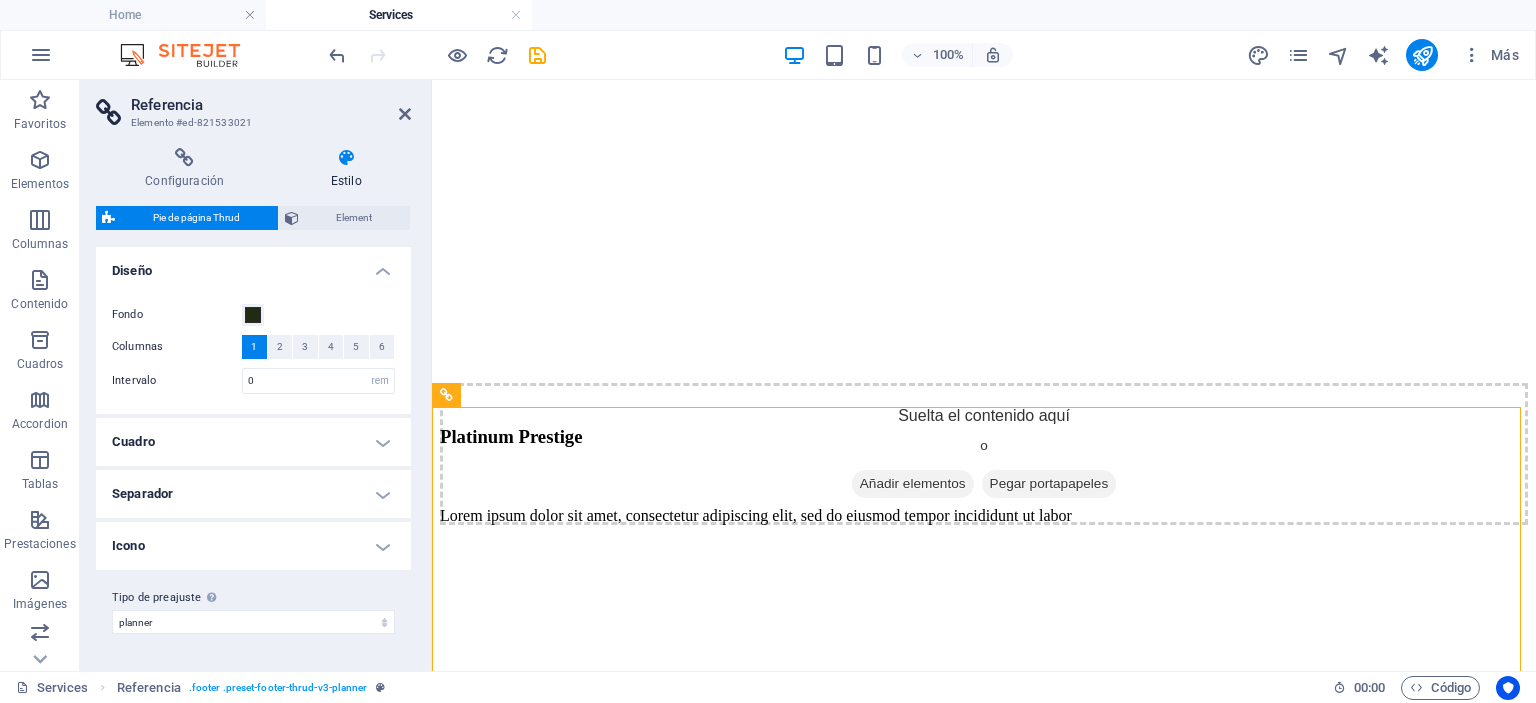 click on "Cuadro" at bounding box center [253, 442] 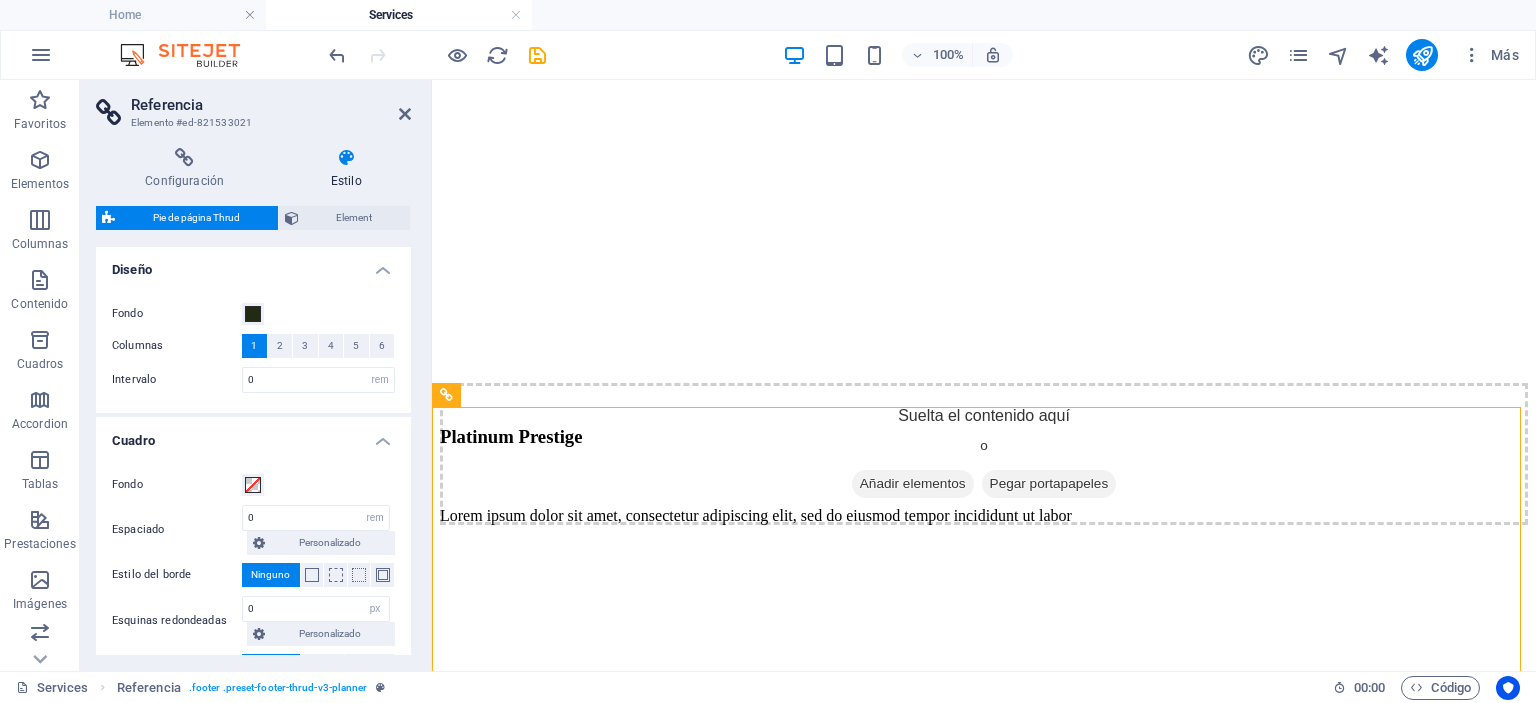 scroll, scrollTop: 0, scrollLeft: 0, axis: both 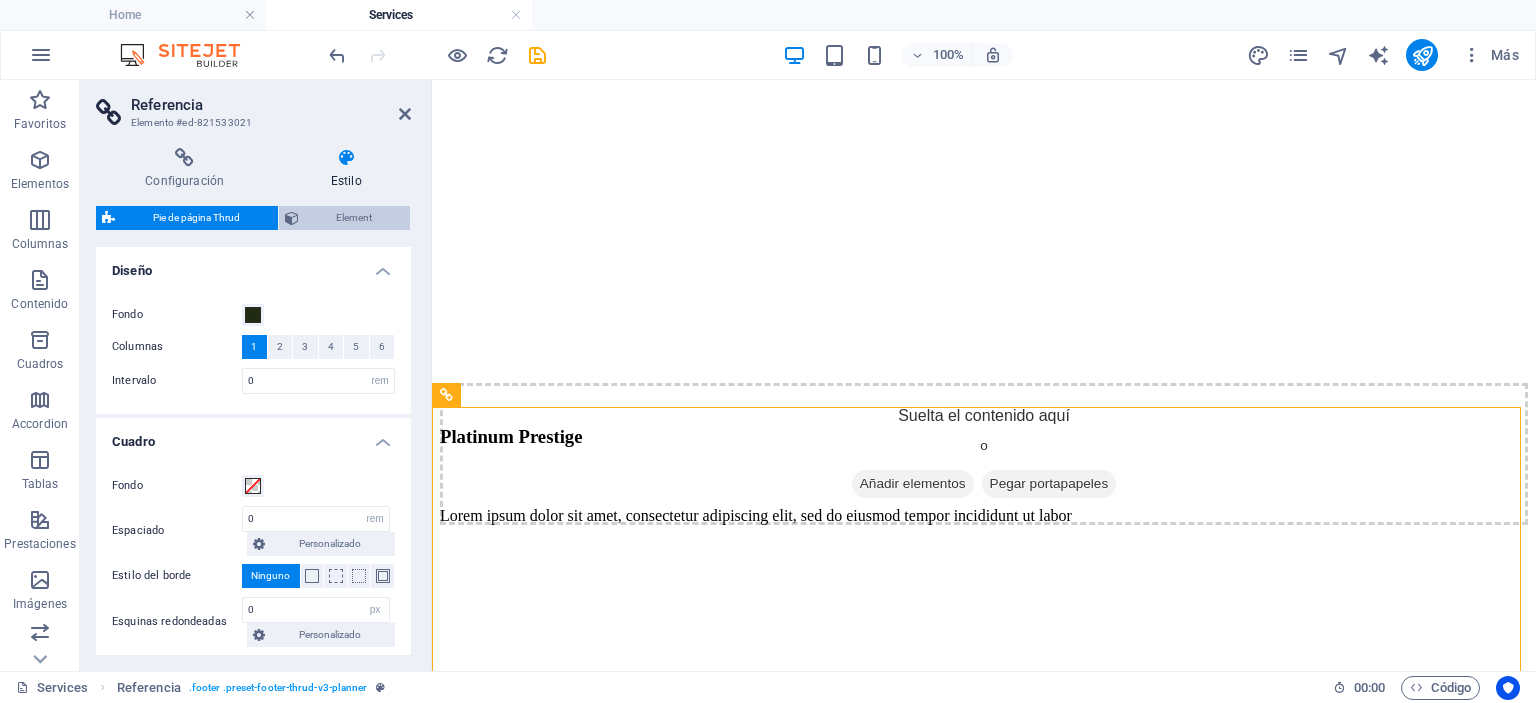 click on "Element" at bounding box center [355, 218] 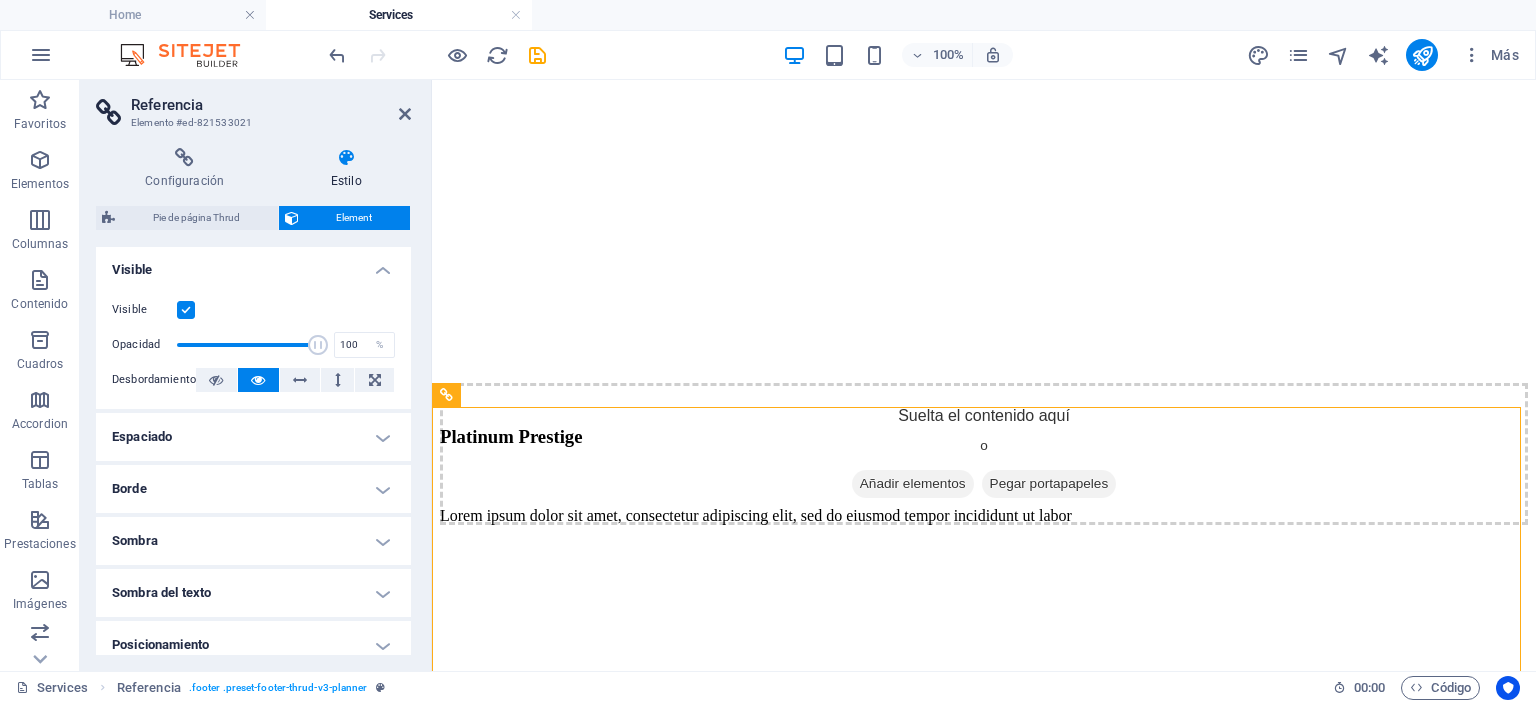 scroll, scrollTop: 0, scrollLeft: 0, axis: both 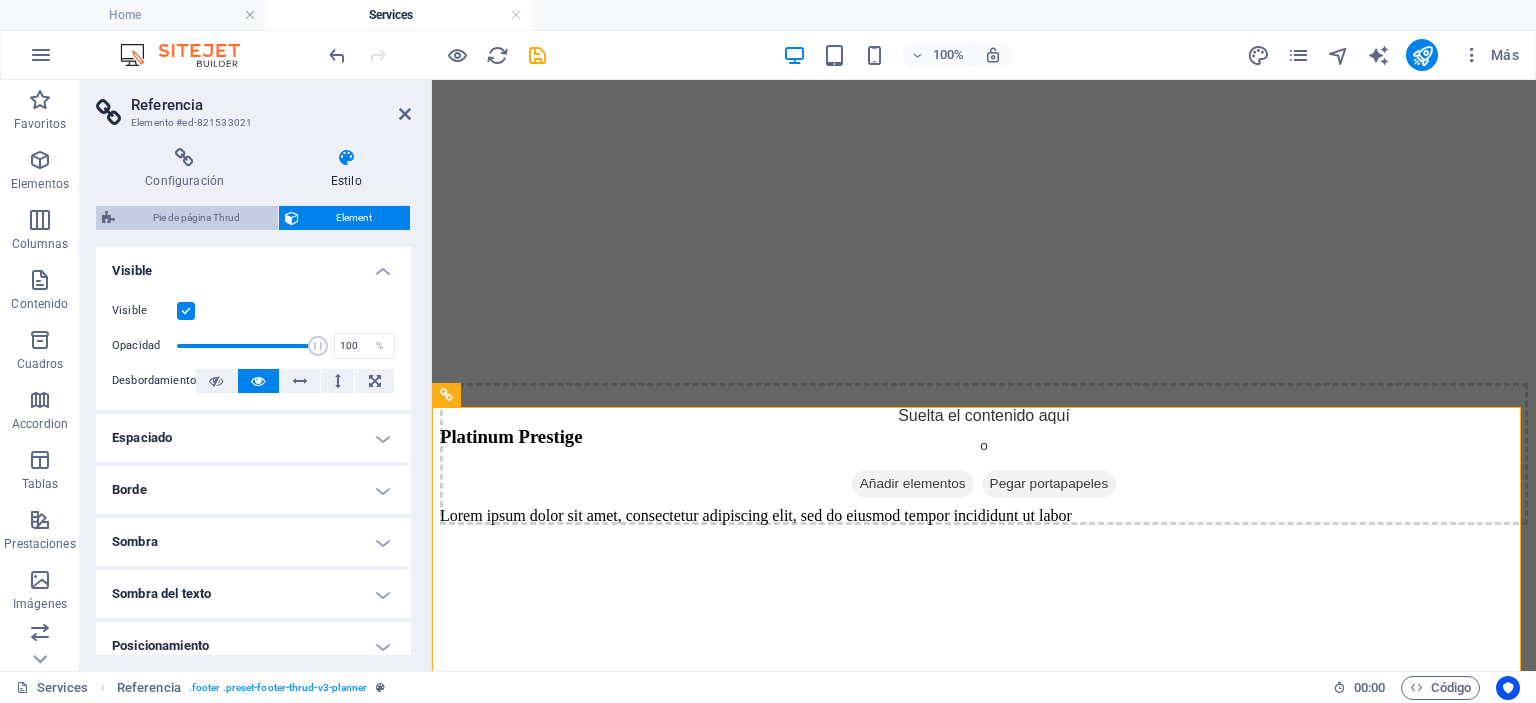click on "Pie de página Thrud" at bounding box center (196, 218) 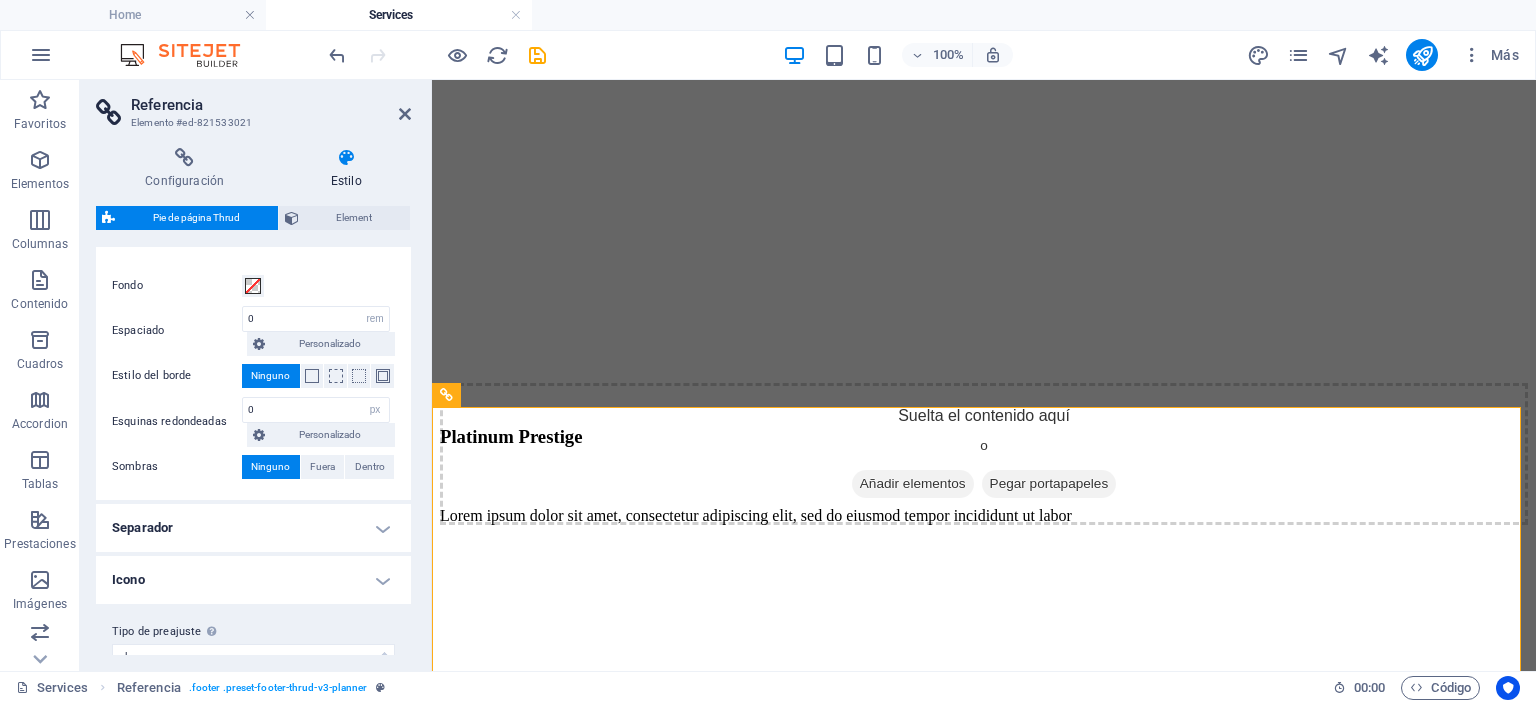 scroll, scrollTop: 227, scrollLeft: 0, axis: vertical 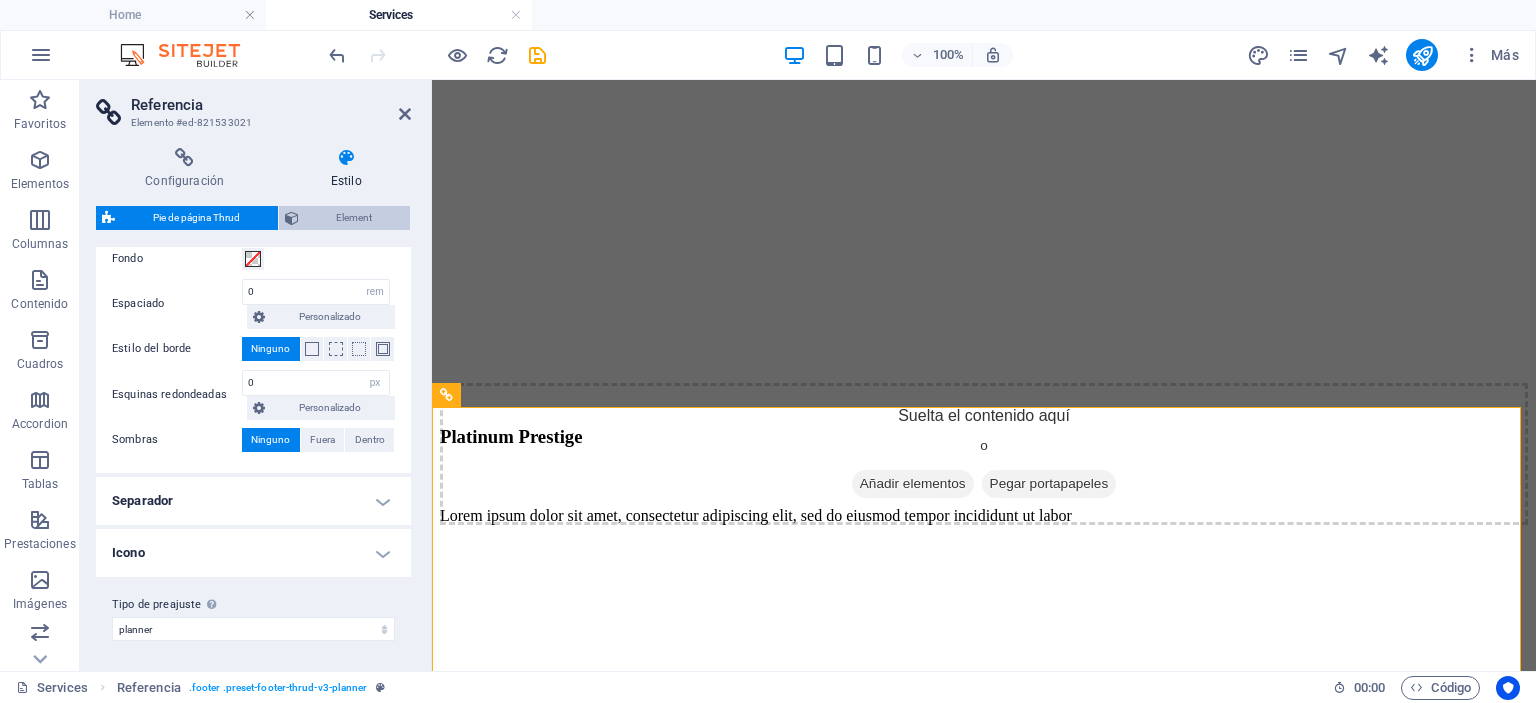 click on "Element" at bounding box center (355, 218) 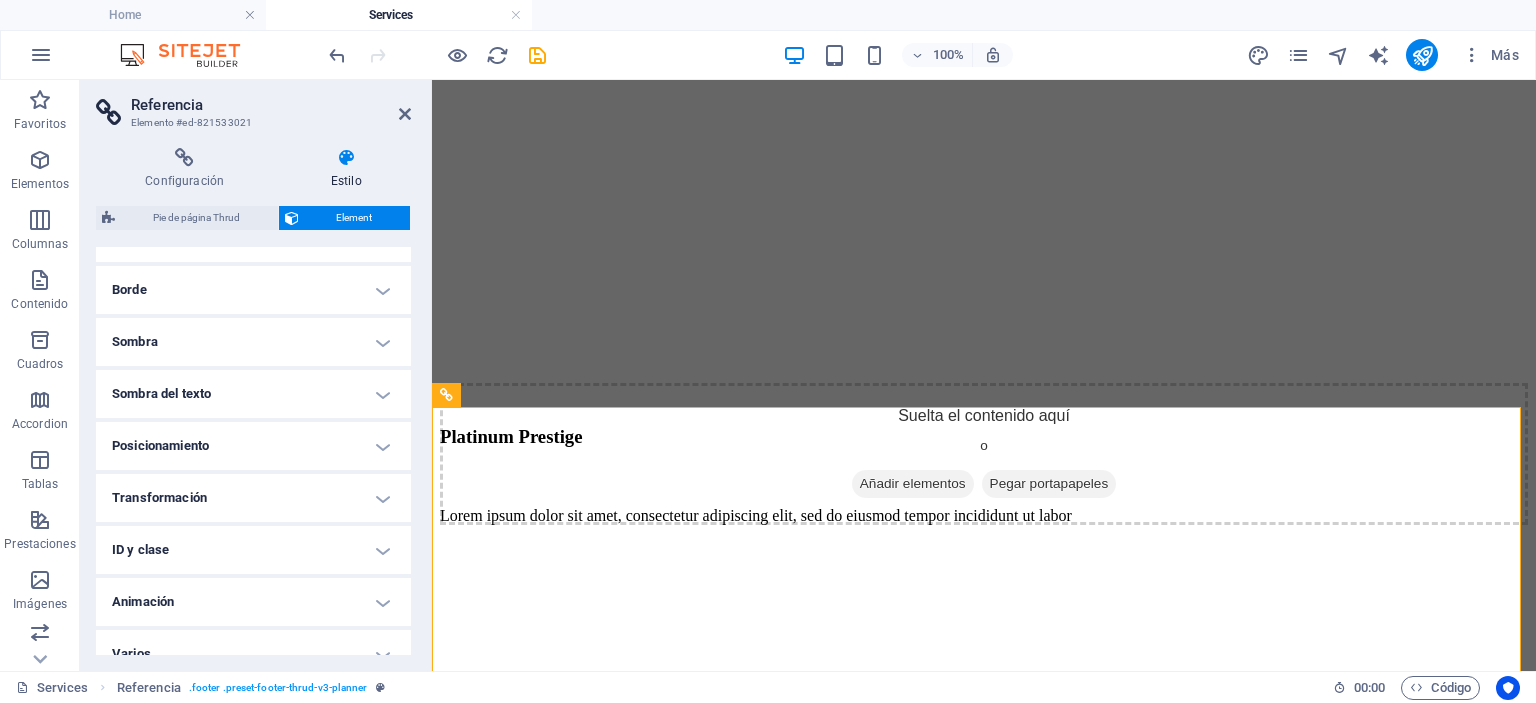 scroll, scrollTop: 0, scrollLeft: 0, axis: both 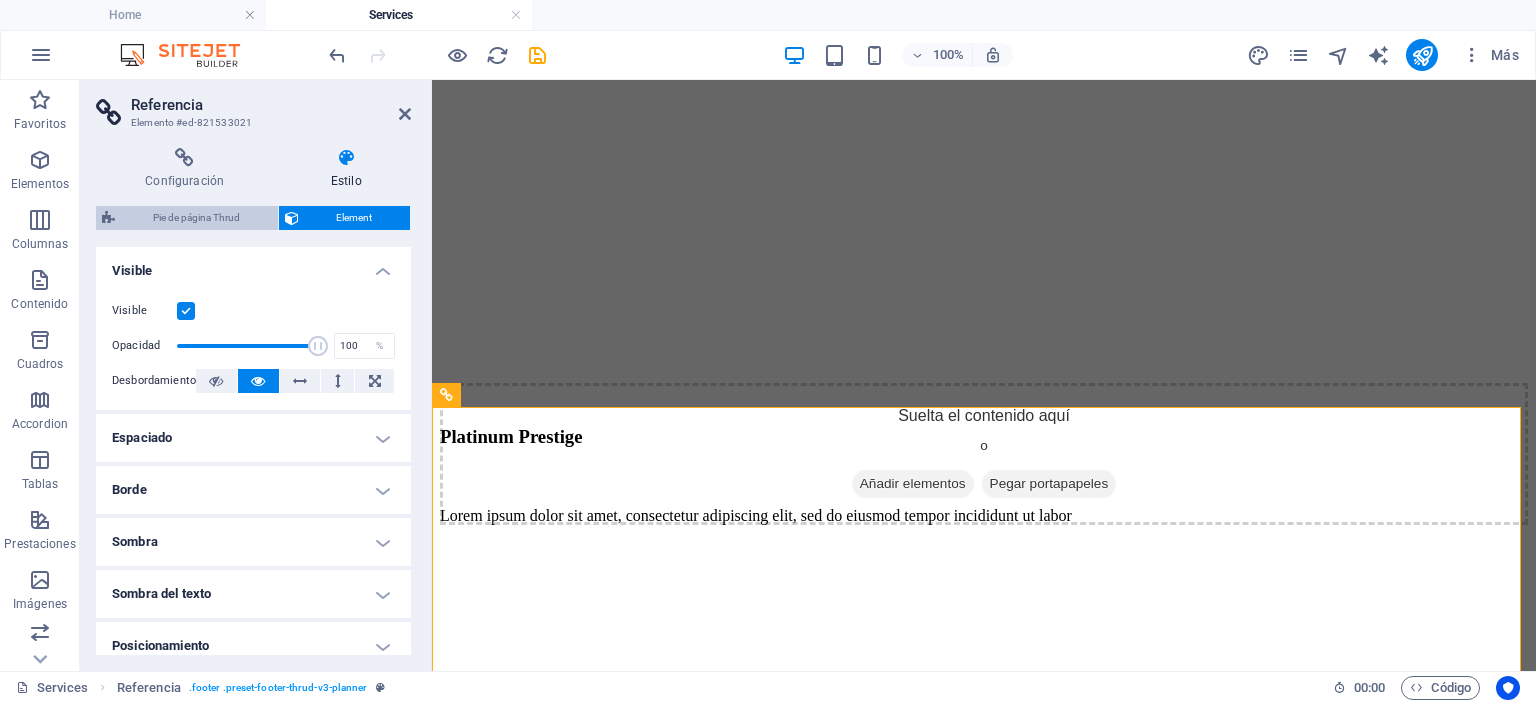 click on "Pie de página Thrud" at bounding box center [196, 218] 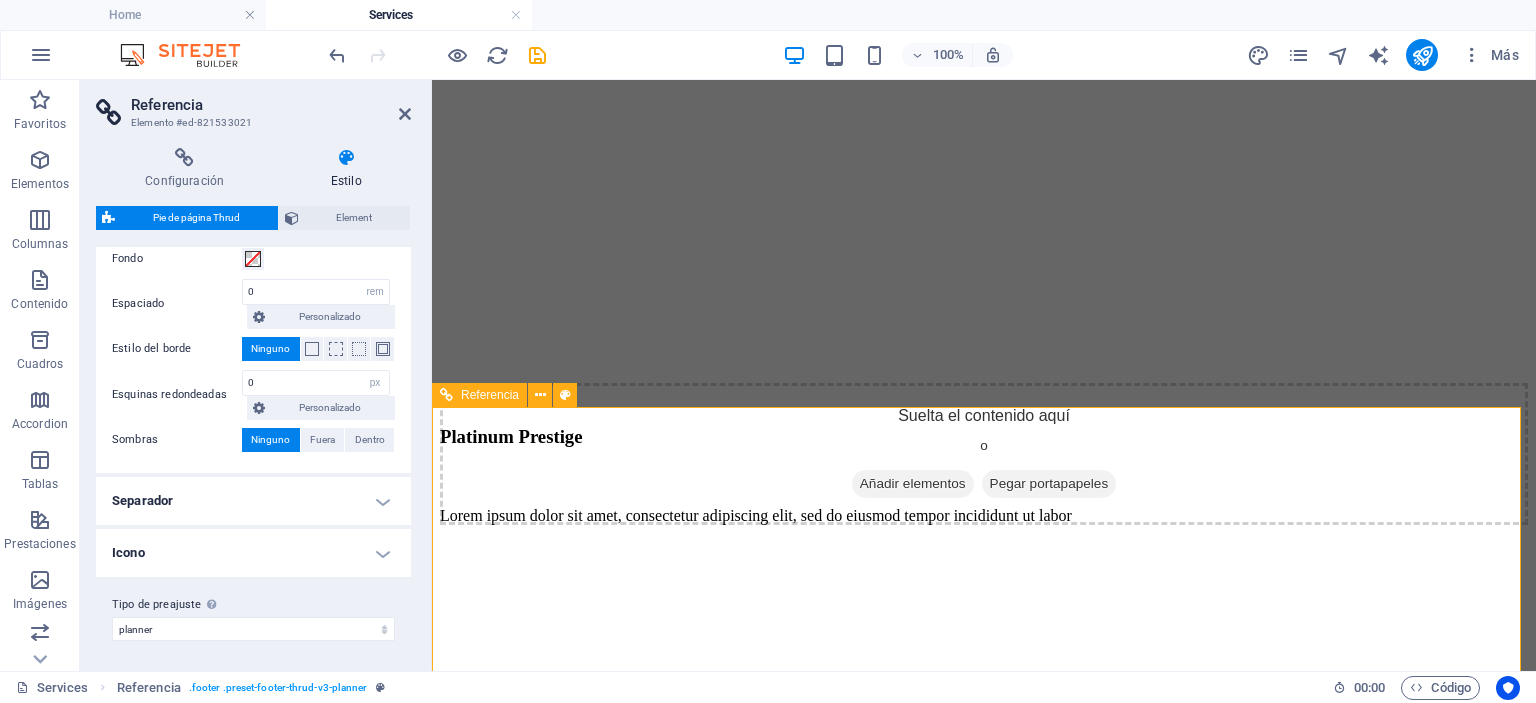 click on "Services About Team Gallery Contact" at bounding box center [984, 2996] 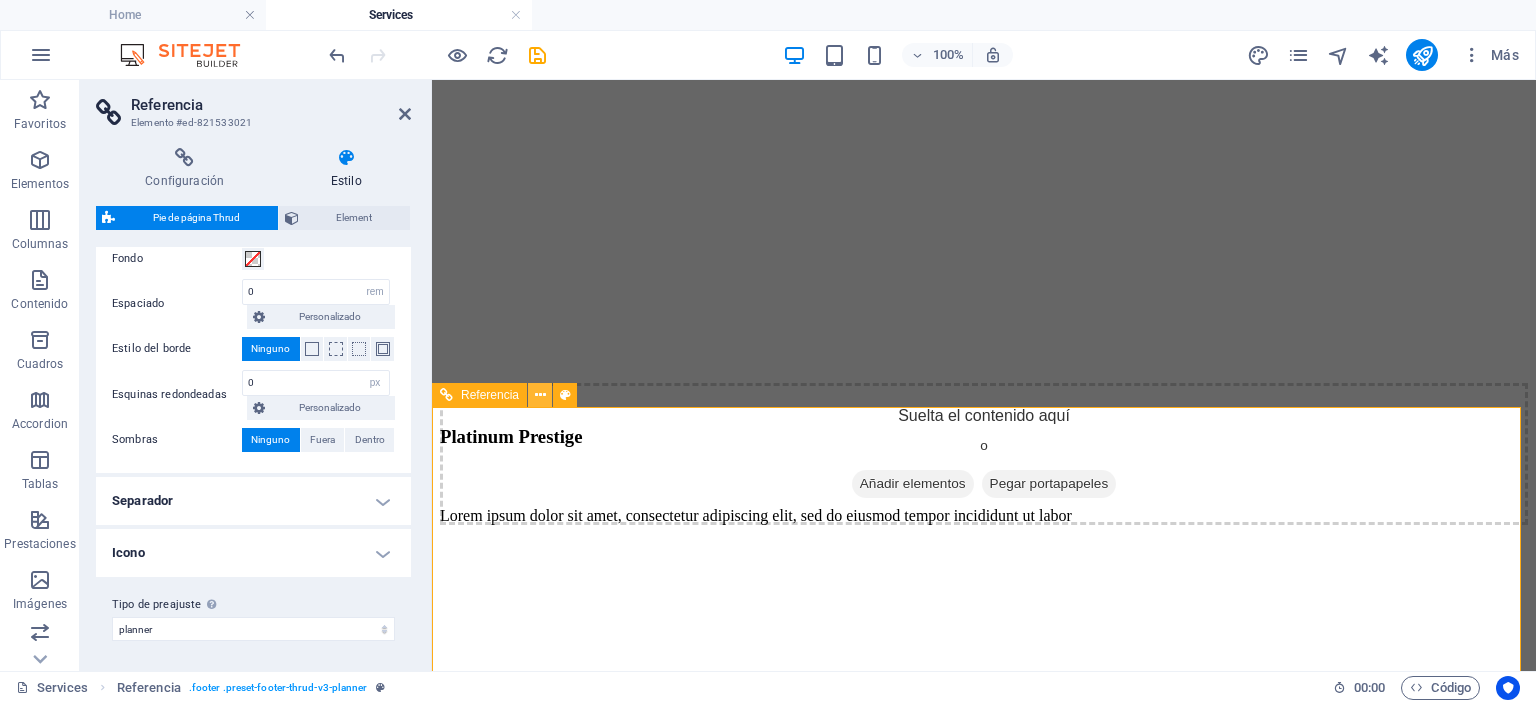 click at bounding box center (540, 395) 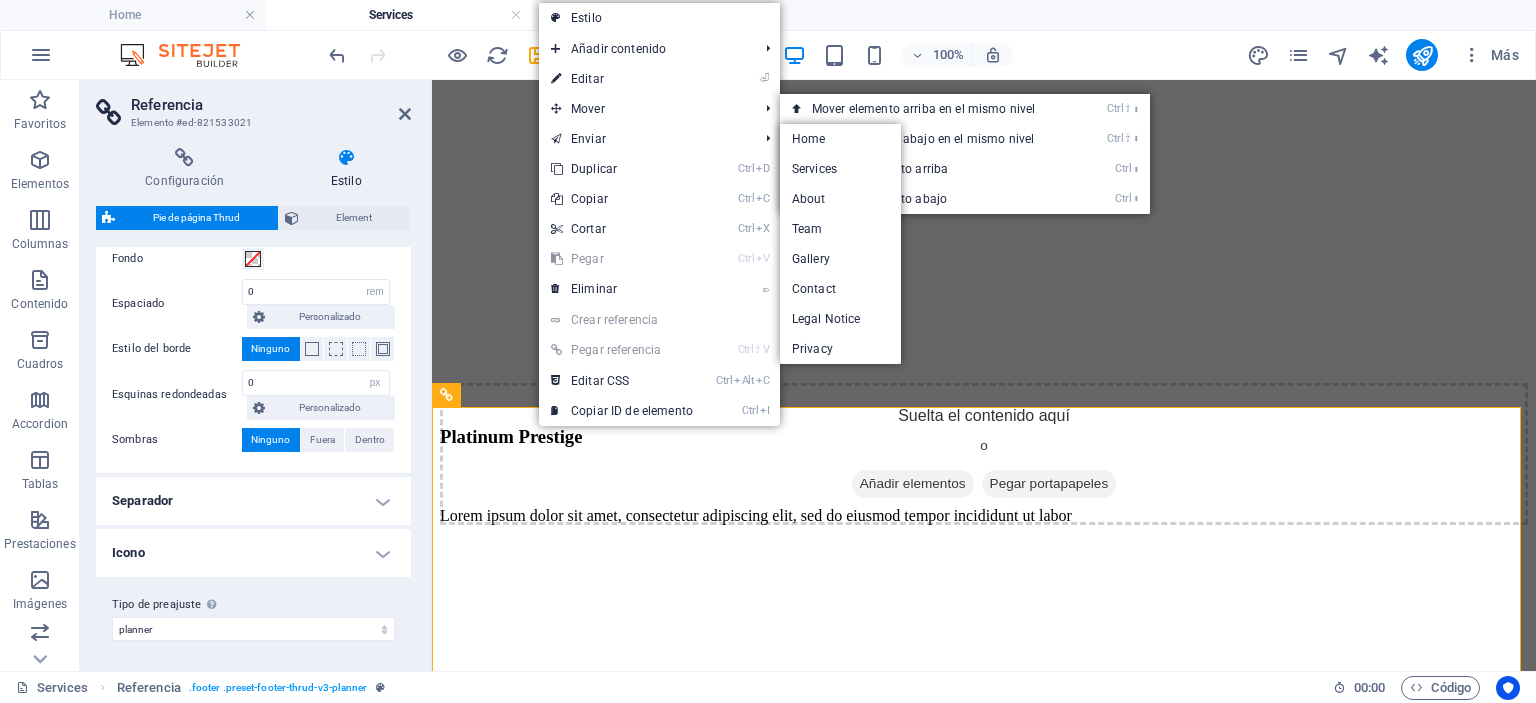 click on "⏎  Editar" at bounding box center [622, 79] 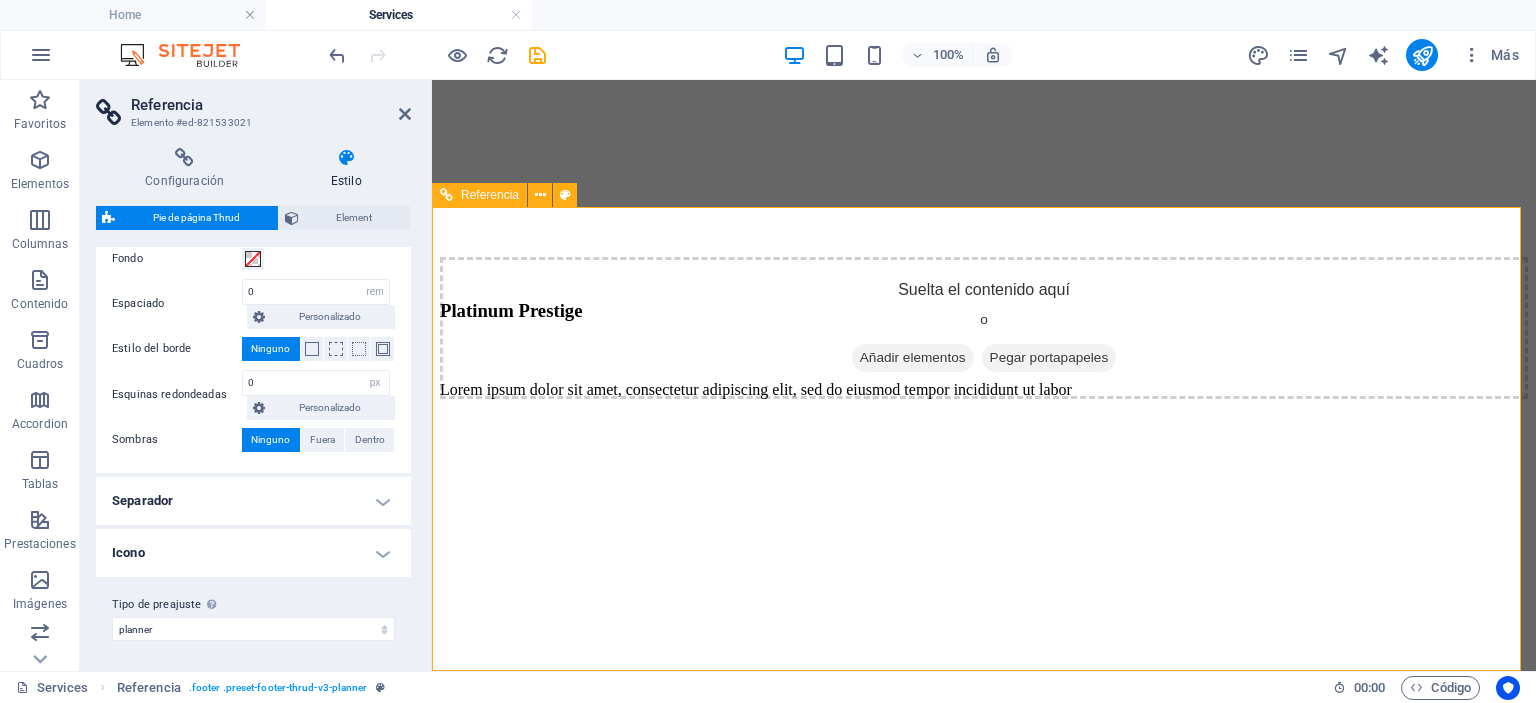 scroll, scrollTop: 4840, scrollLeft: 0, axis: vertical 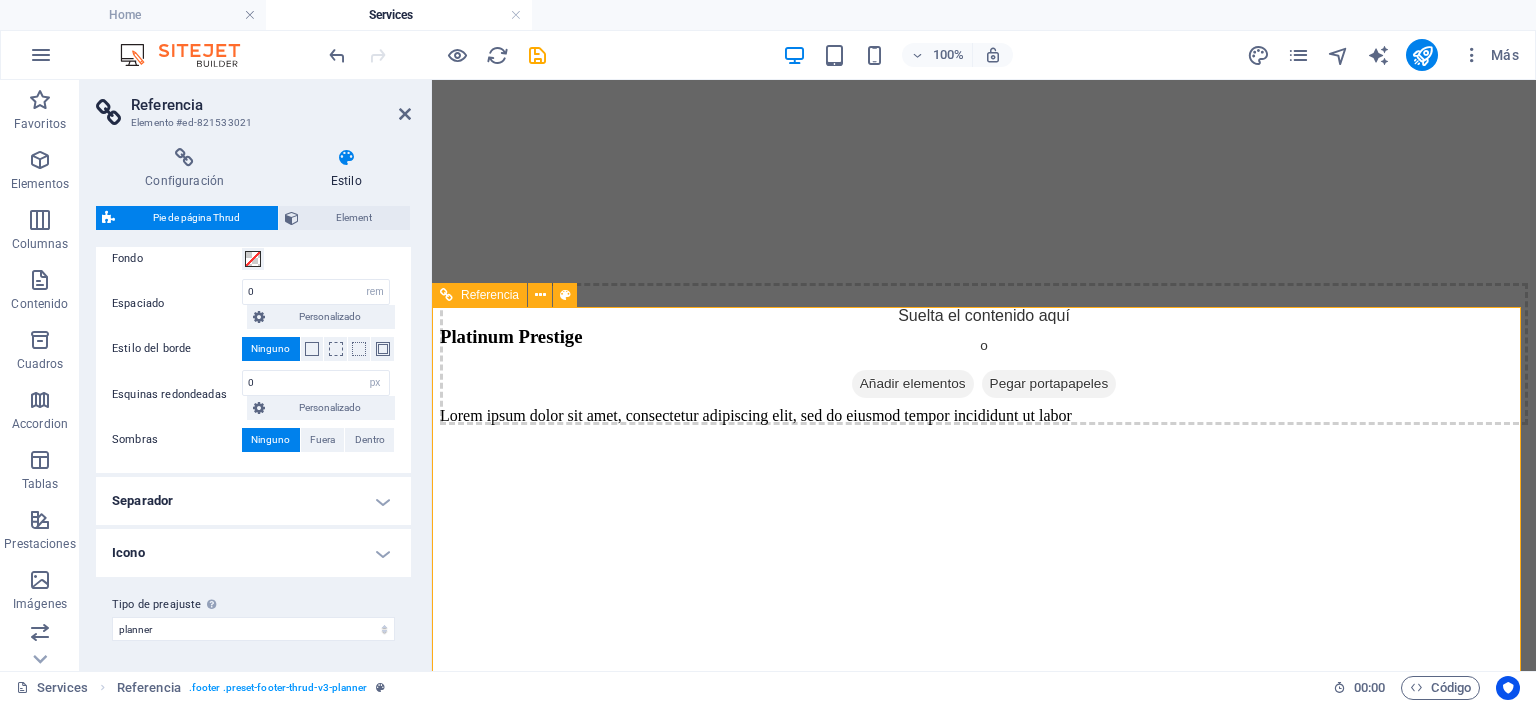 click on "Services About Team Gallery Contact" at bounding box center [984, 2896] 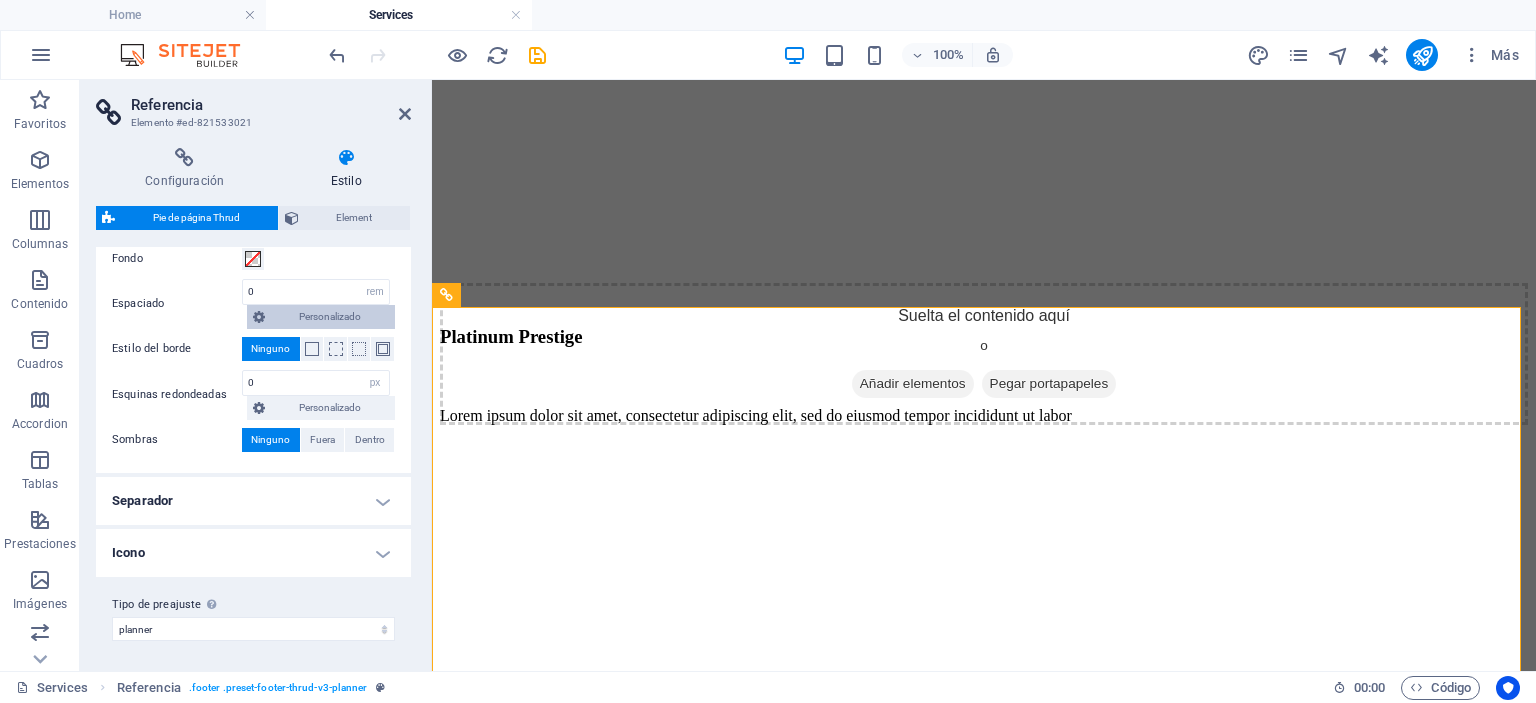click on "Personalizado" at bounding box center (330, 317) 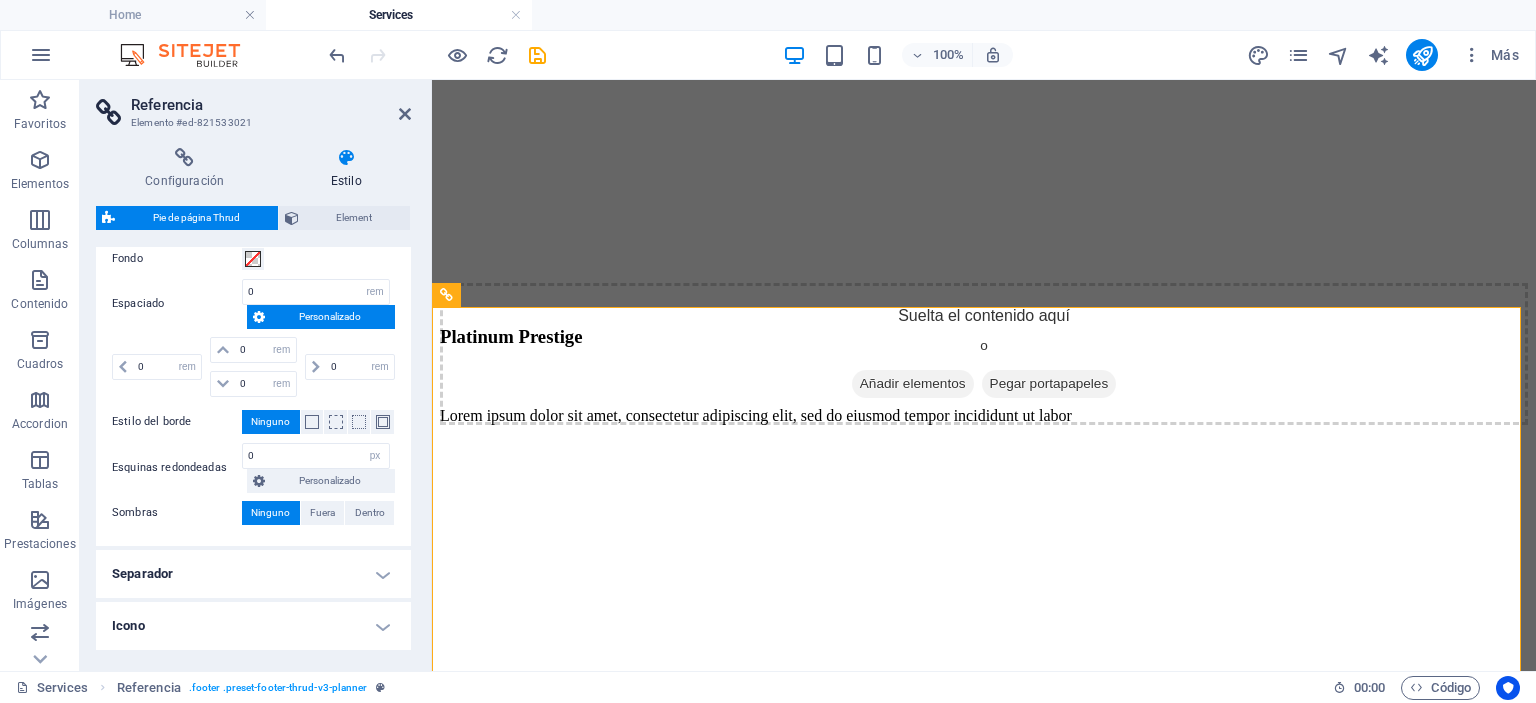 click on "Personalizado" at bounding box center (330, 317) 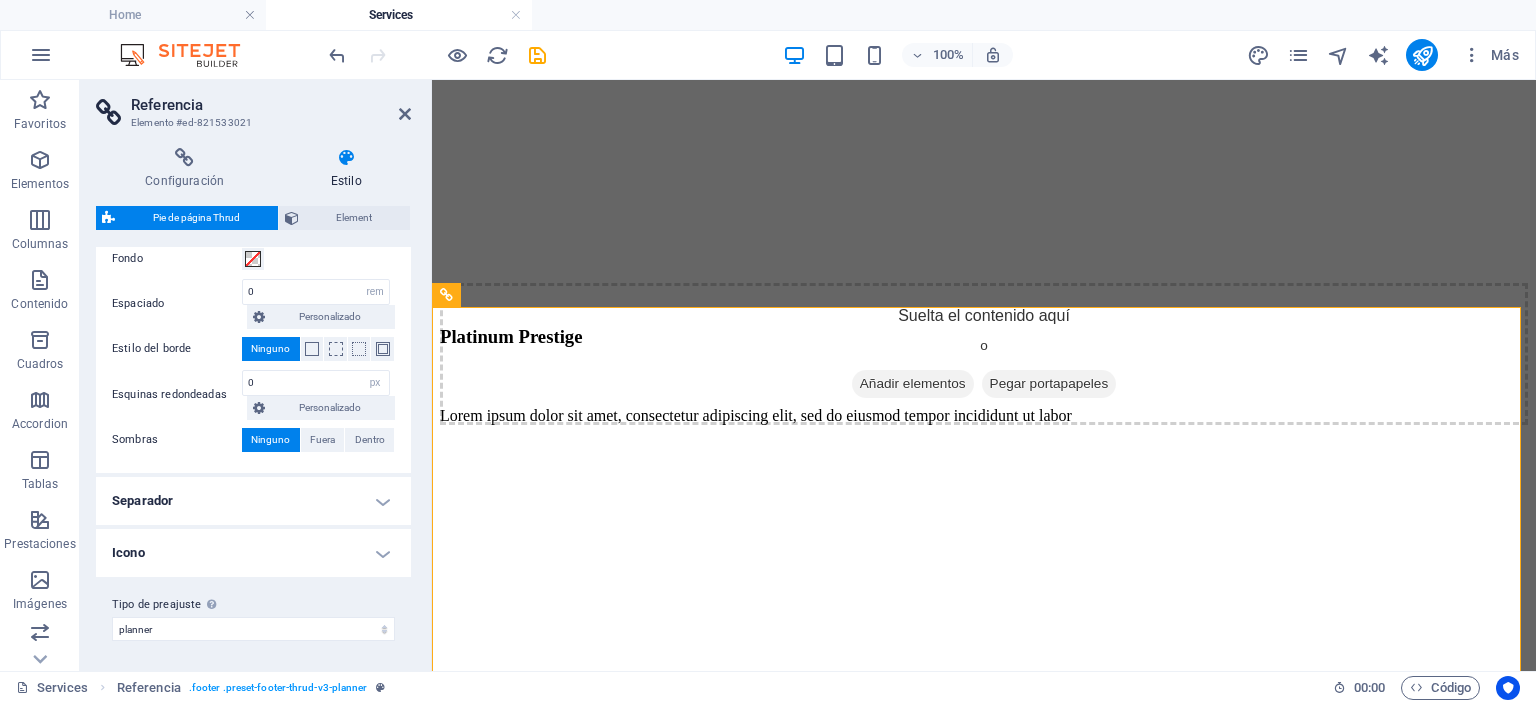 click on "Separador" at bounding box center (253, 501) 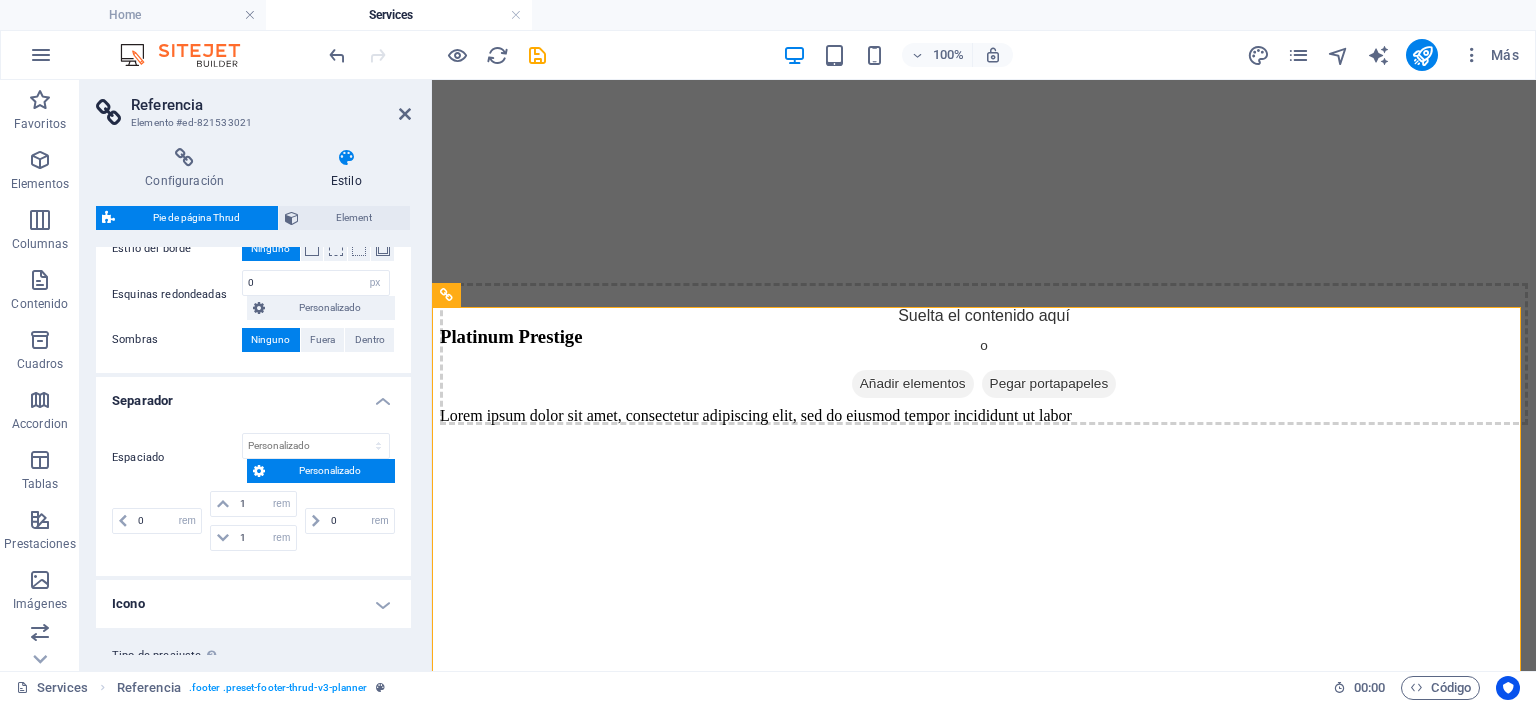 scroll, scrollTop: 376, scrollLeft: 0, axis: vertical 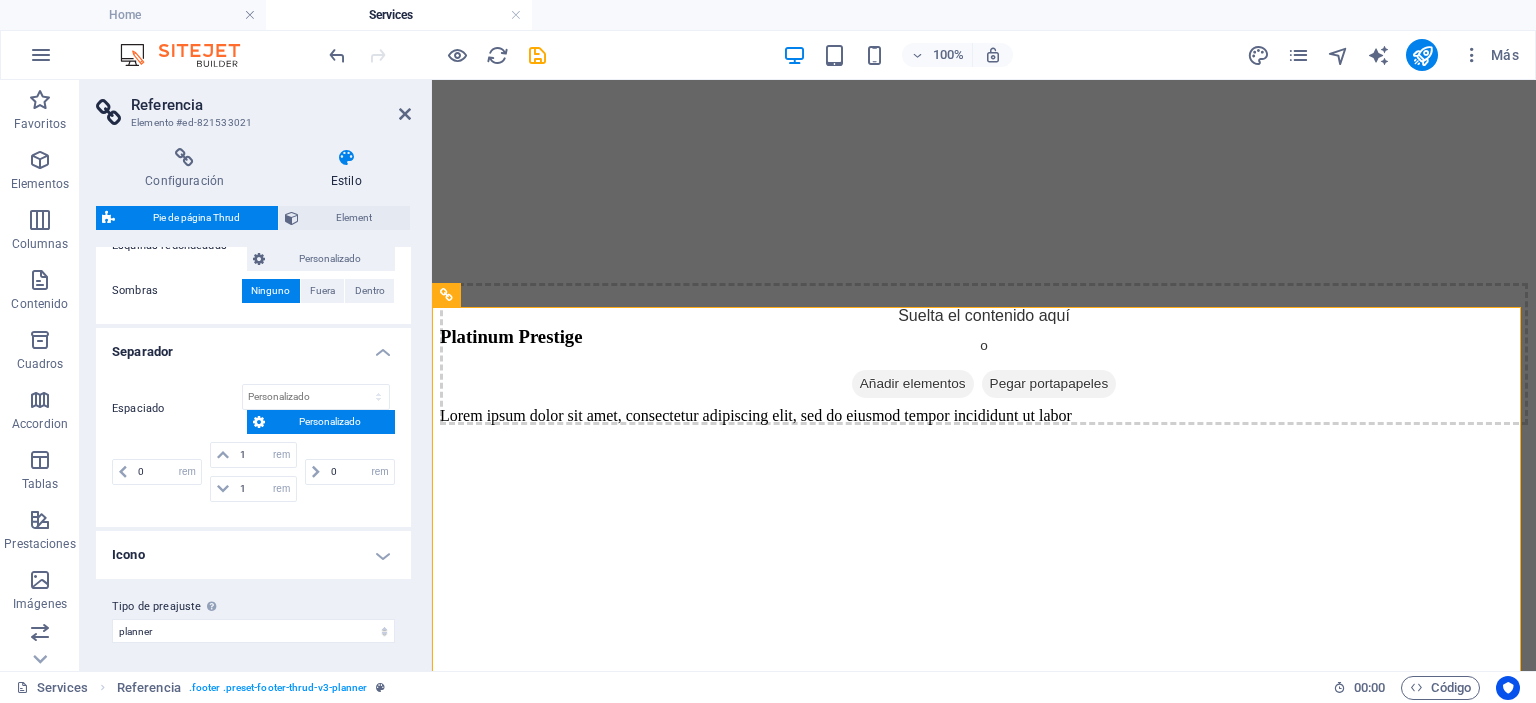 click on "Separador" at bounding box center [253, 346] 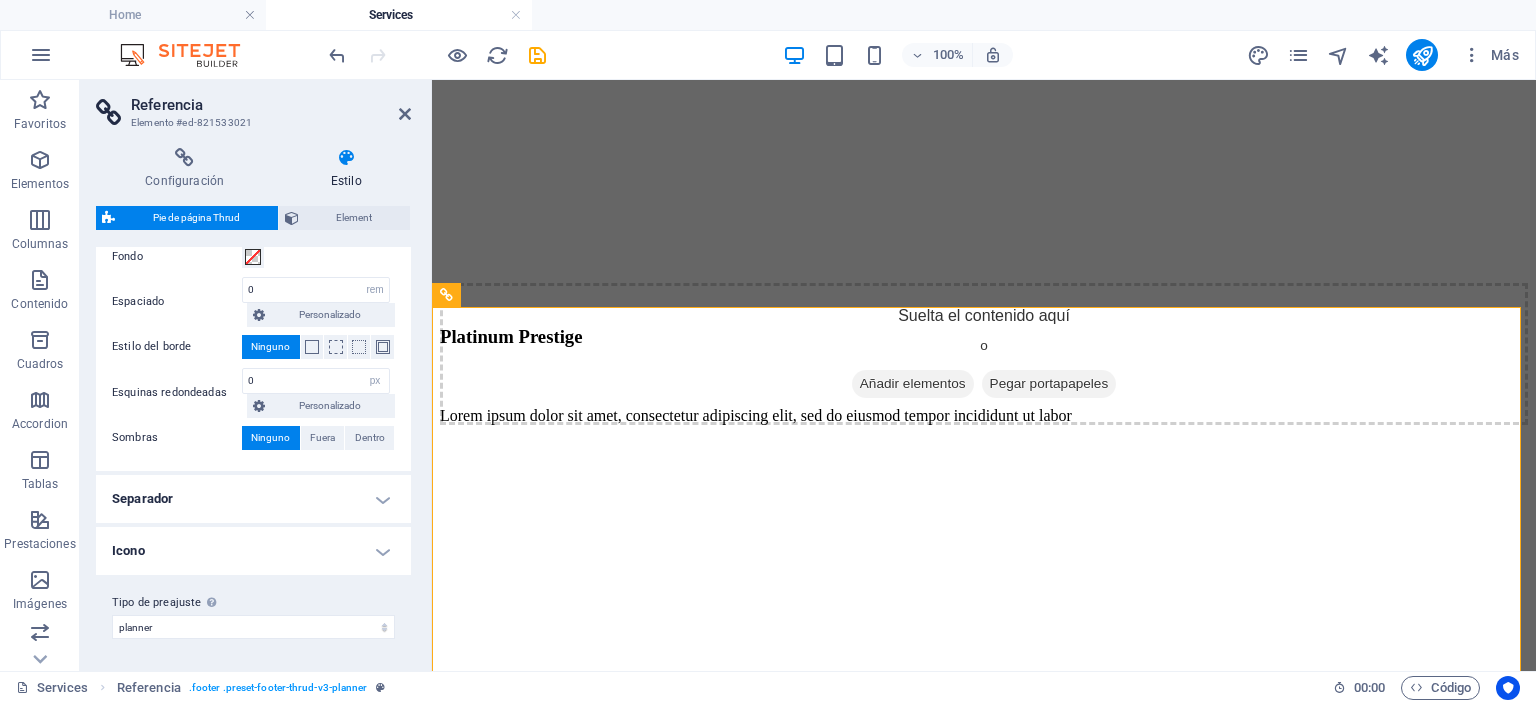 scroll, scrollTop: 227, scrollLeft: 0, axis: vertical 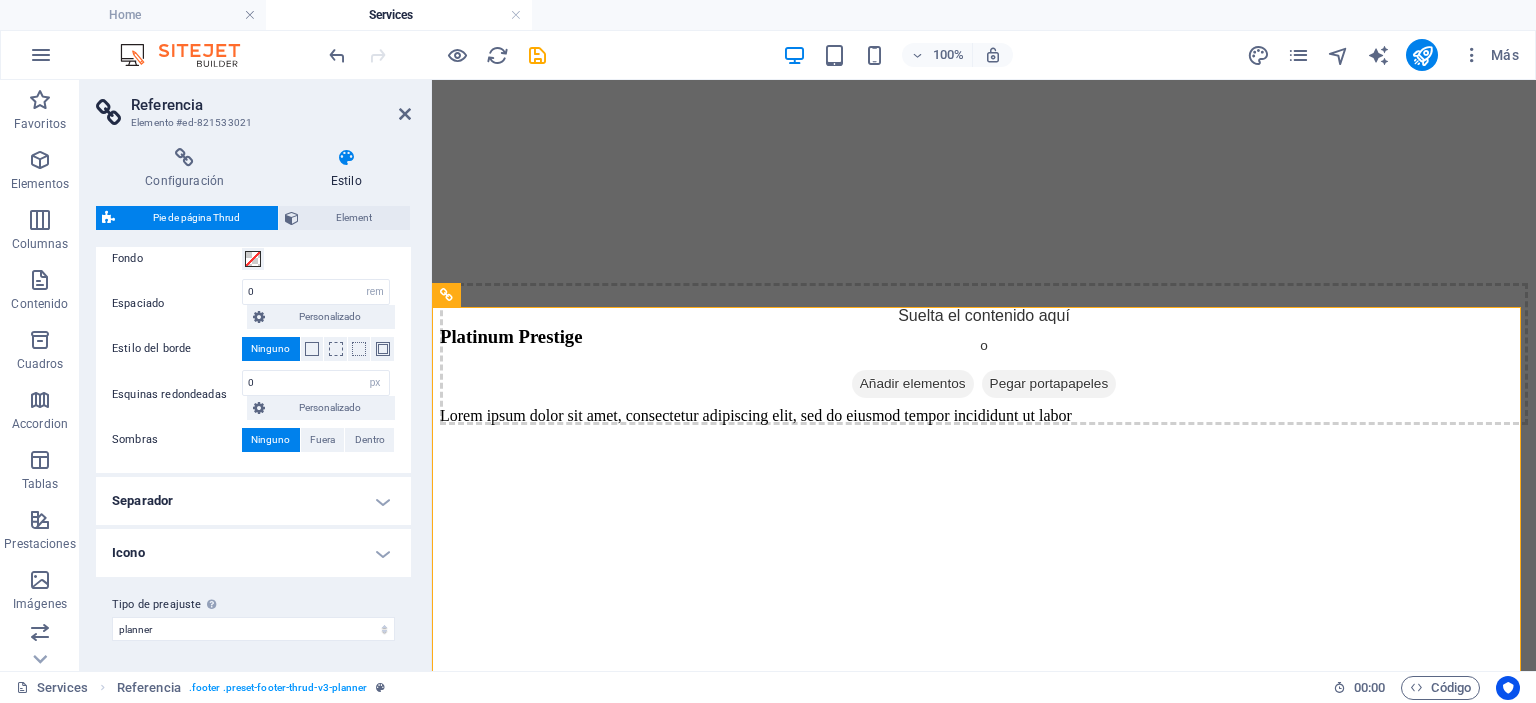 click on "Icono" at bounding box center (253, 553) 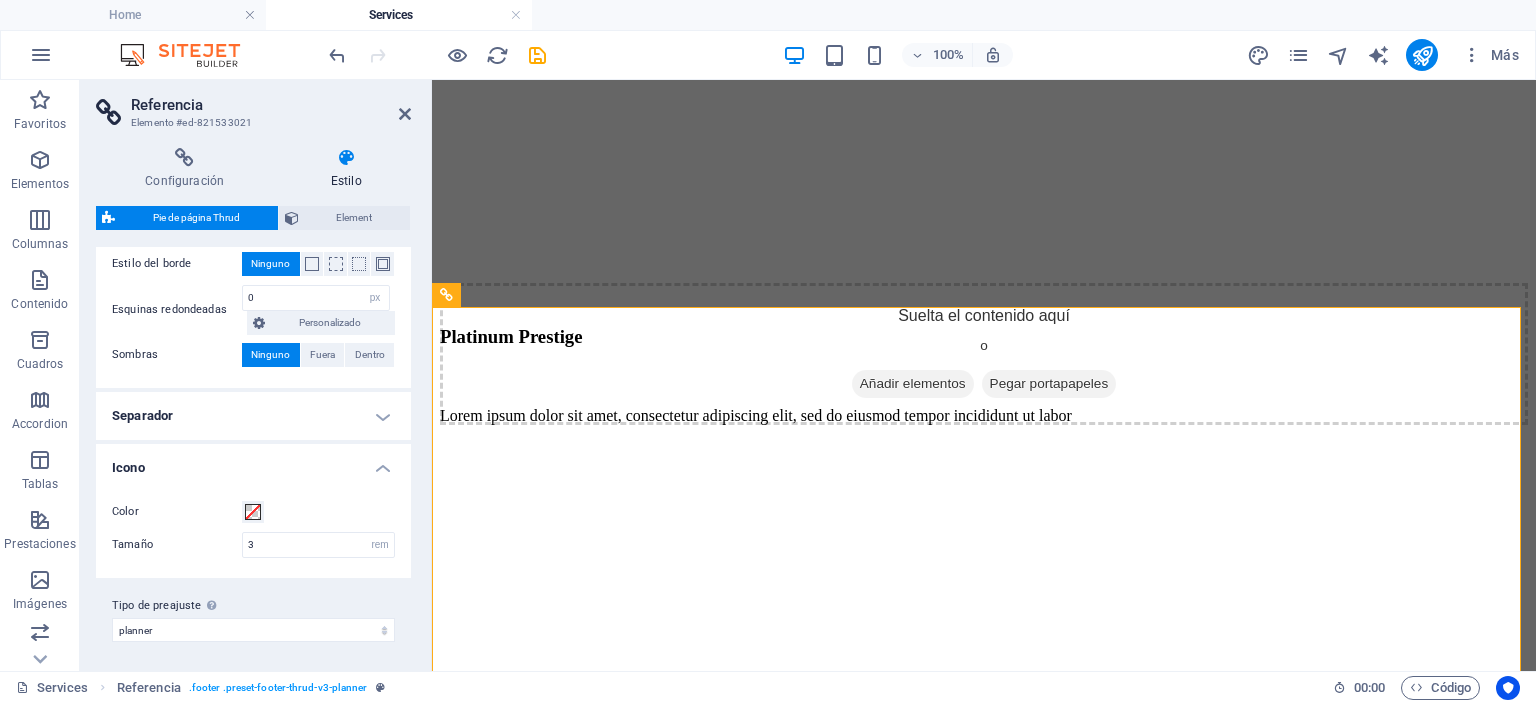 click on "Icono" at bounding box center [253, 462] 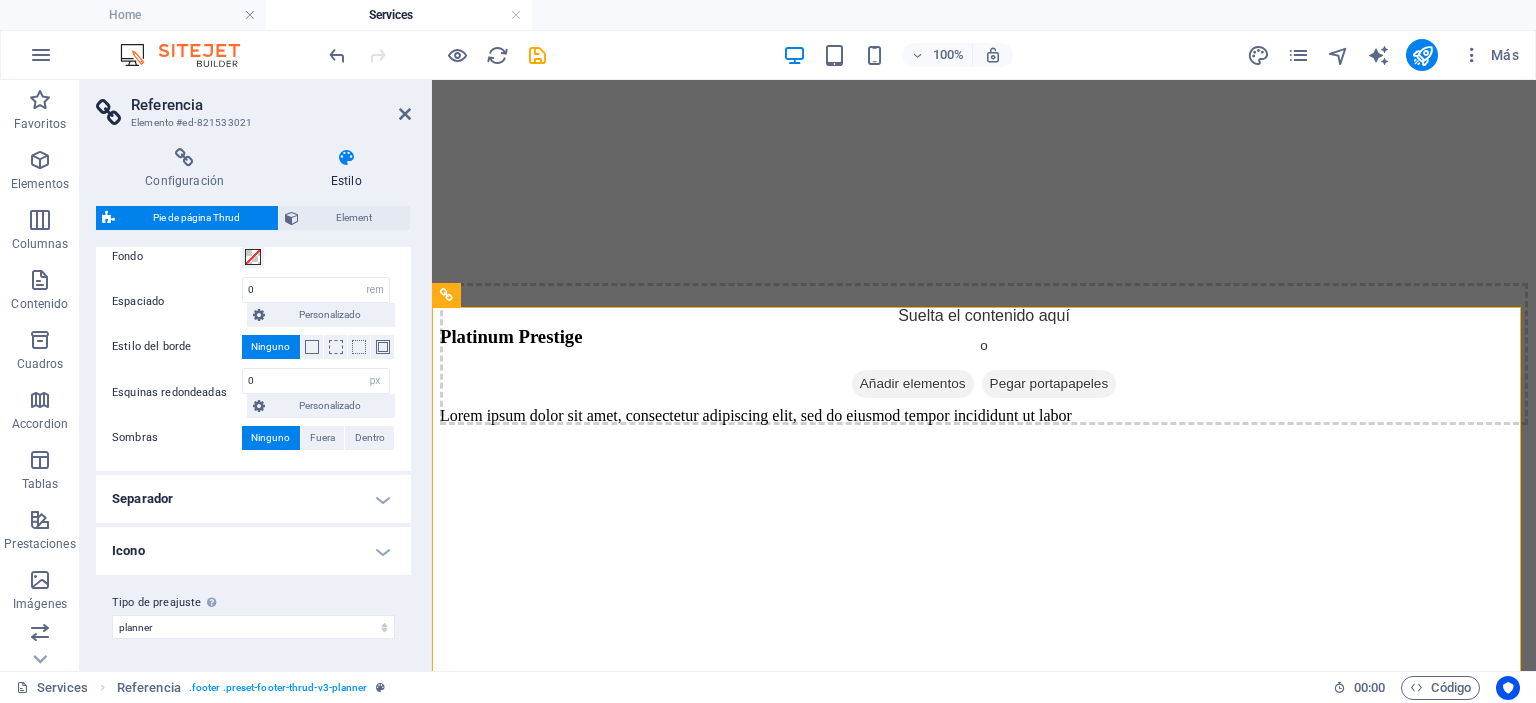 scroll, scrollTop: 227, scrollLeft: 0, axis: vertical 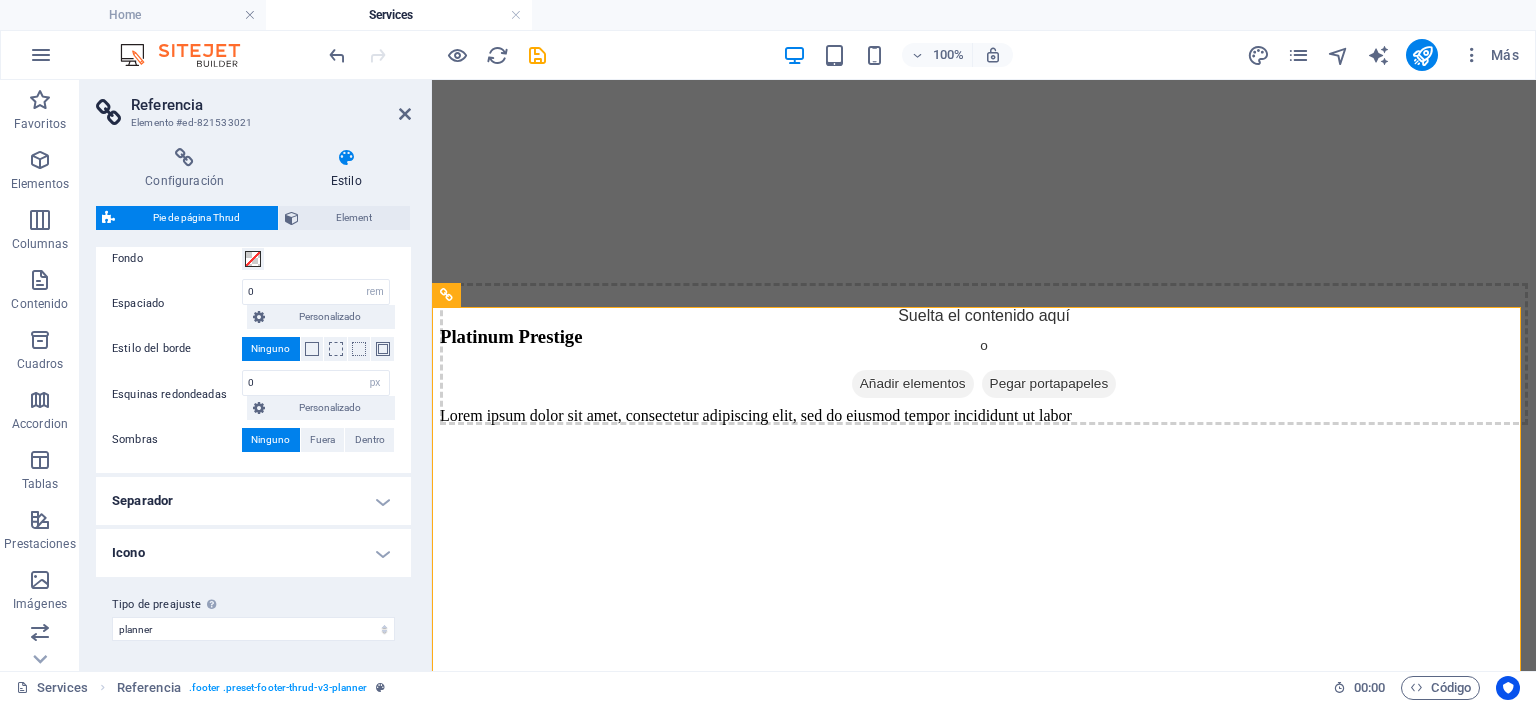 click on "Icono" at bounding box center (253, 553) 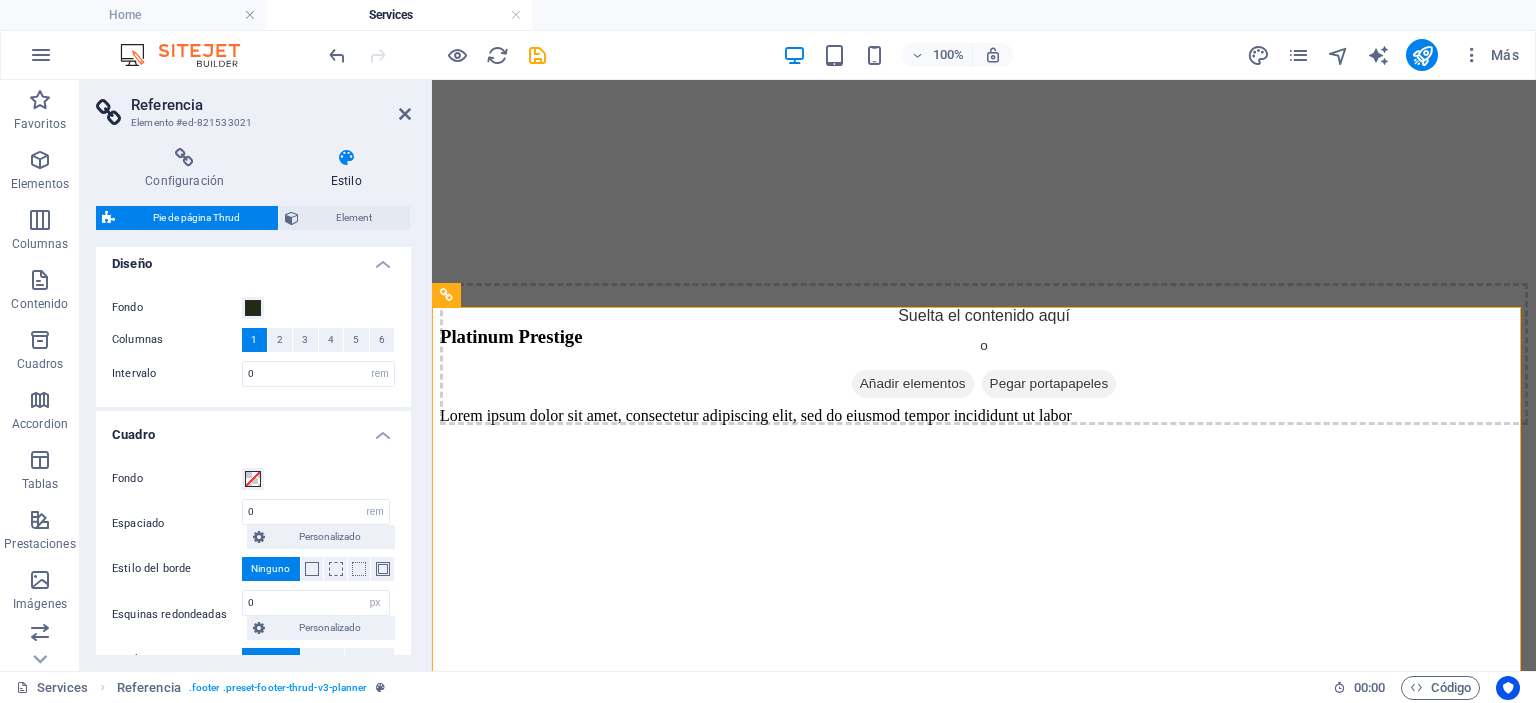 scroll, scrollTop: 0, scrollLeft: 0, axis: both 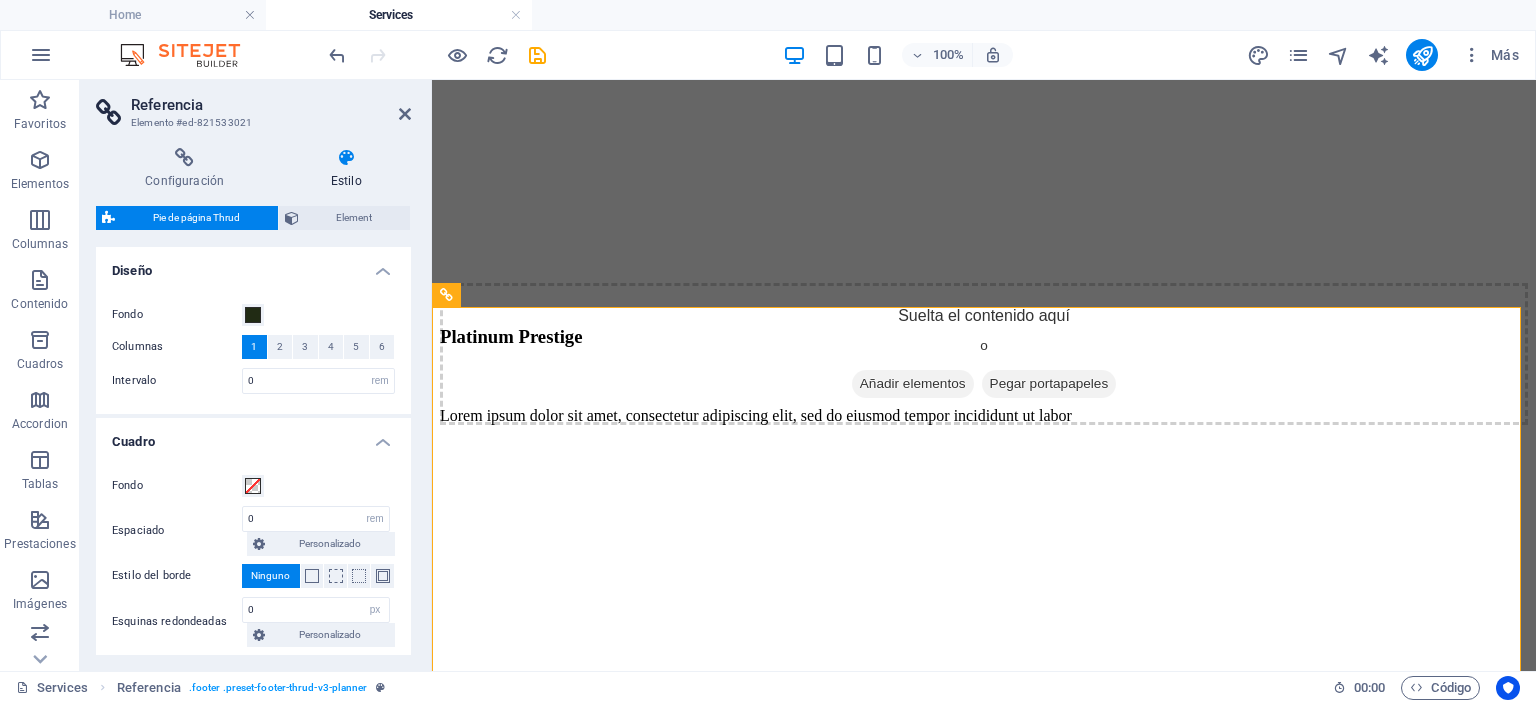 click on "Estilo" at bounding box center (346, 169) 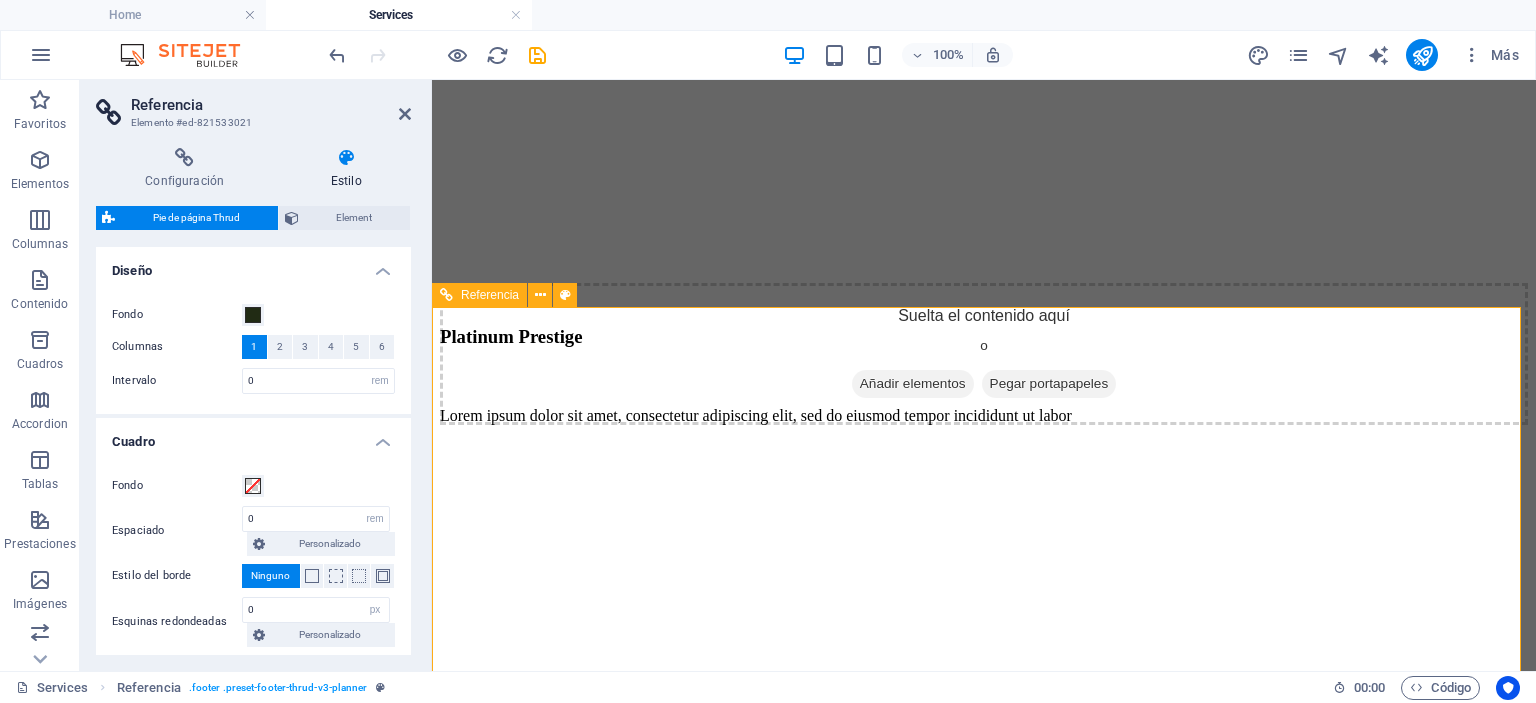 click at bounding box center [984, 2969] 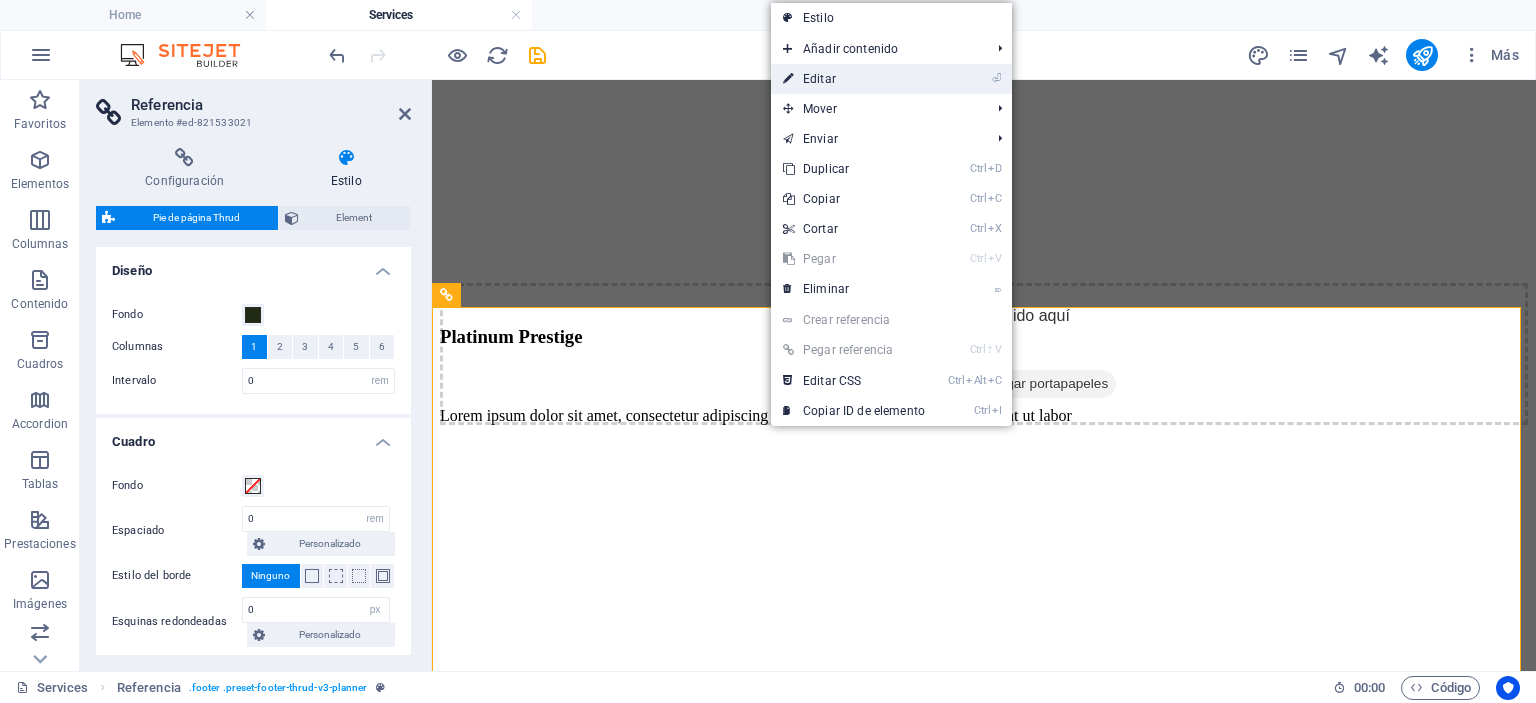 click on "⏎  Editar" at bounding box center [854, 79] 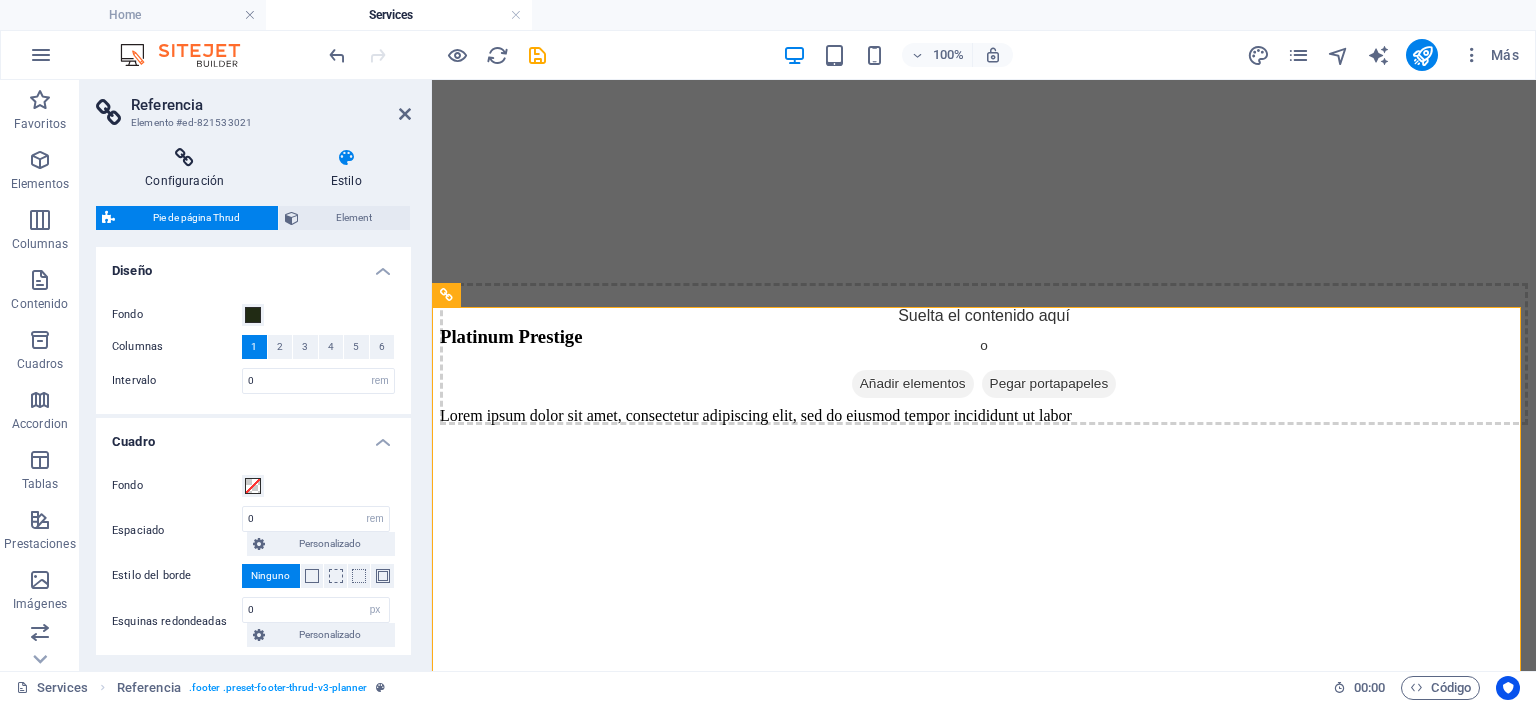 click on "Configuración" at bounding box center [188, 169] 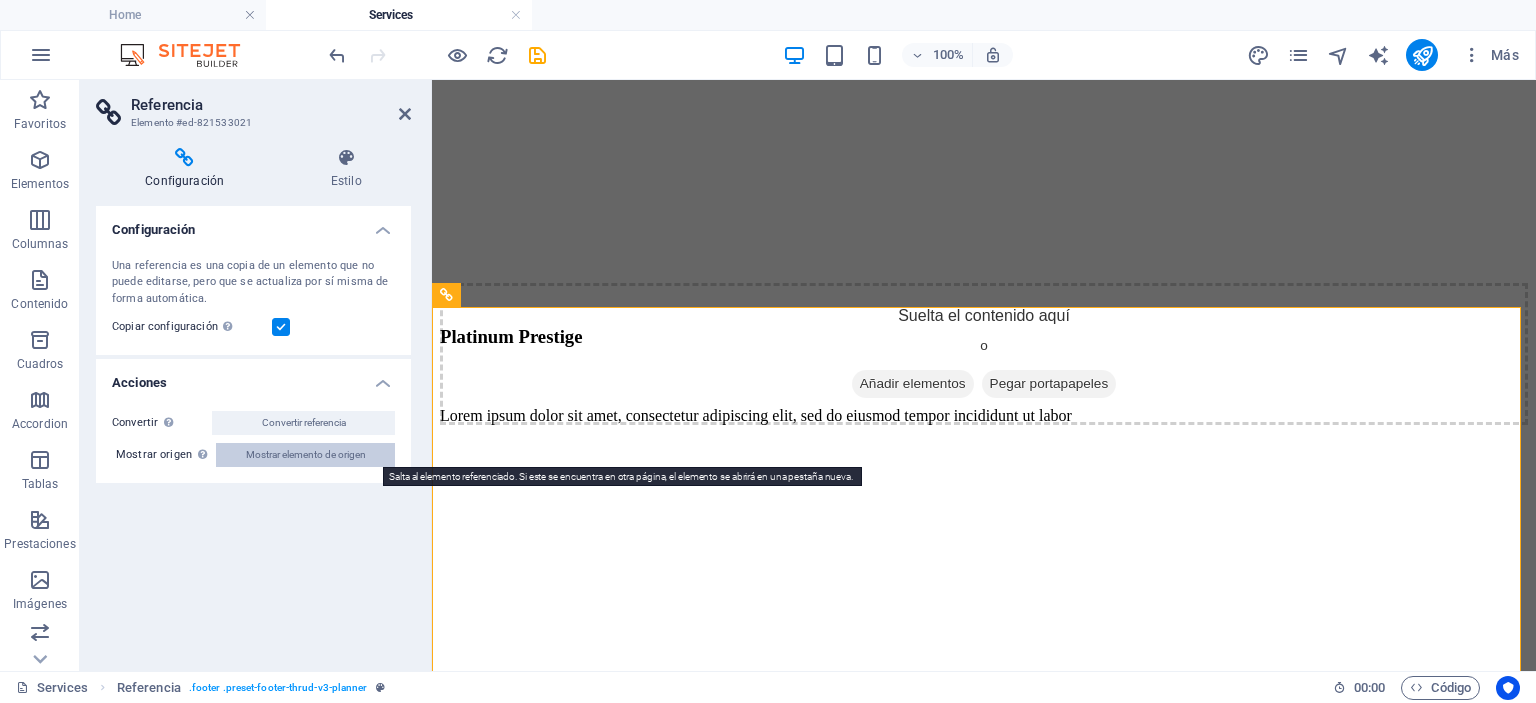 click on "Mostrar elemento de origen" at bounding box center [306, 455] 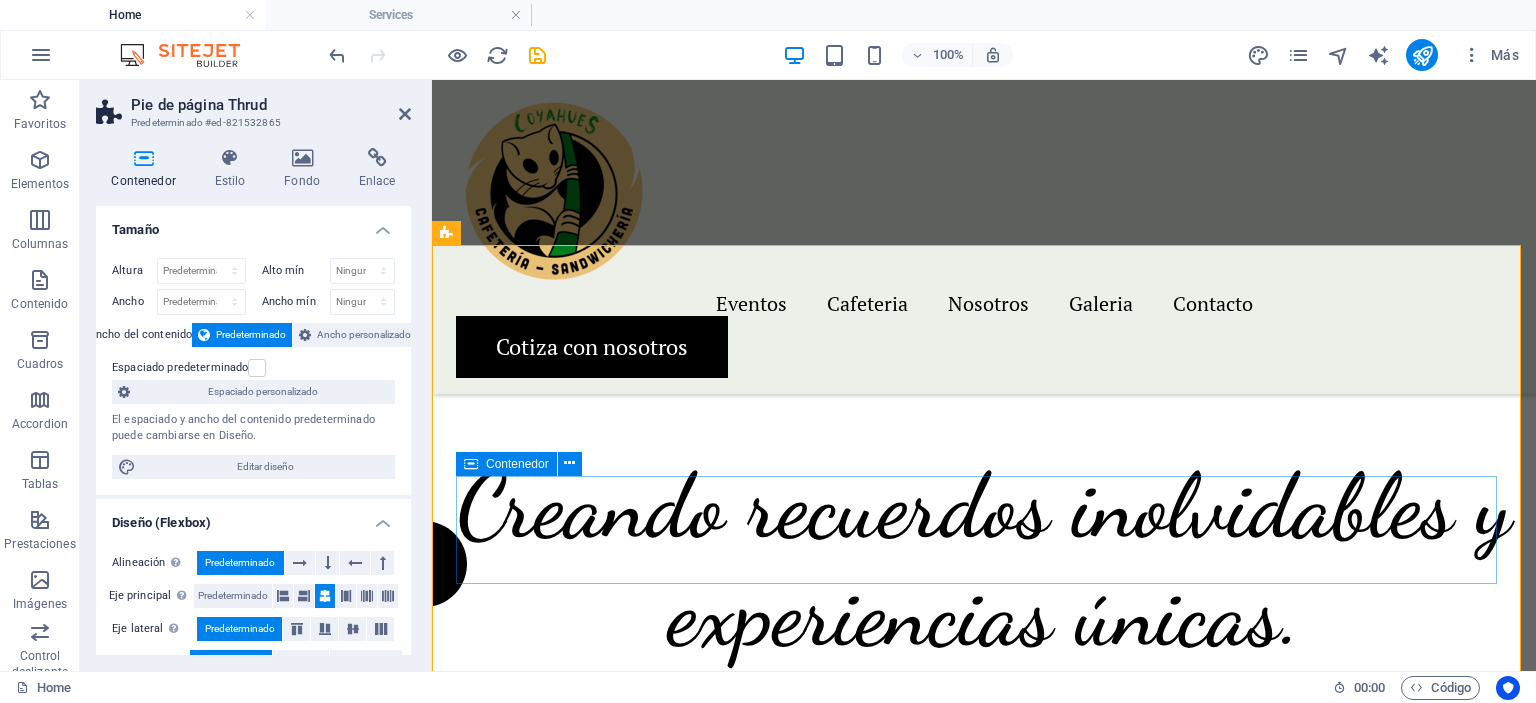 scroll, scrollTop: 5504, scrollLeft: 0, axis: vertical 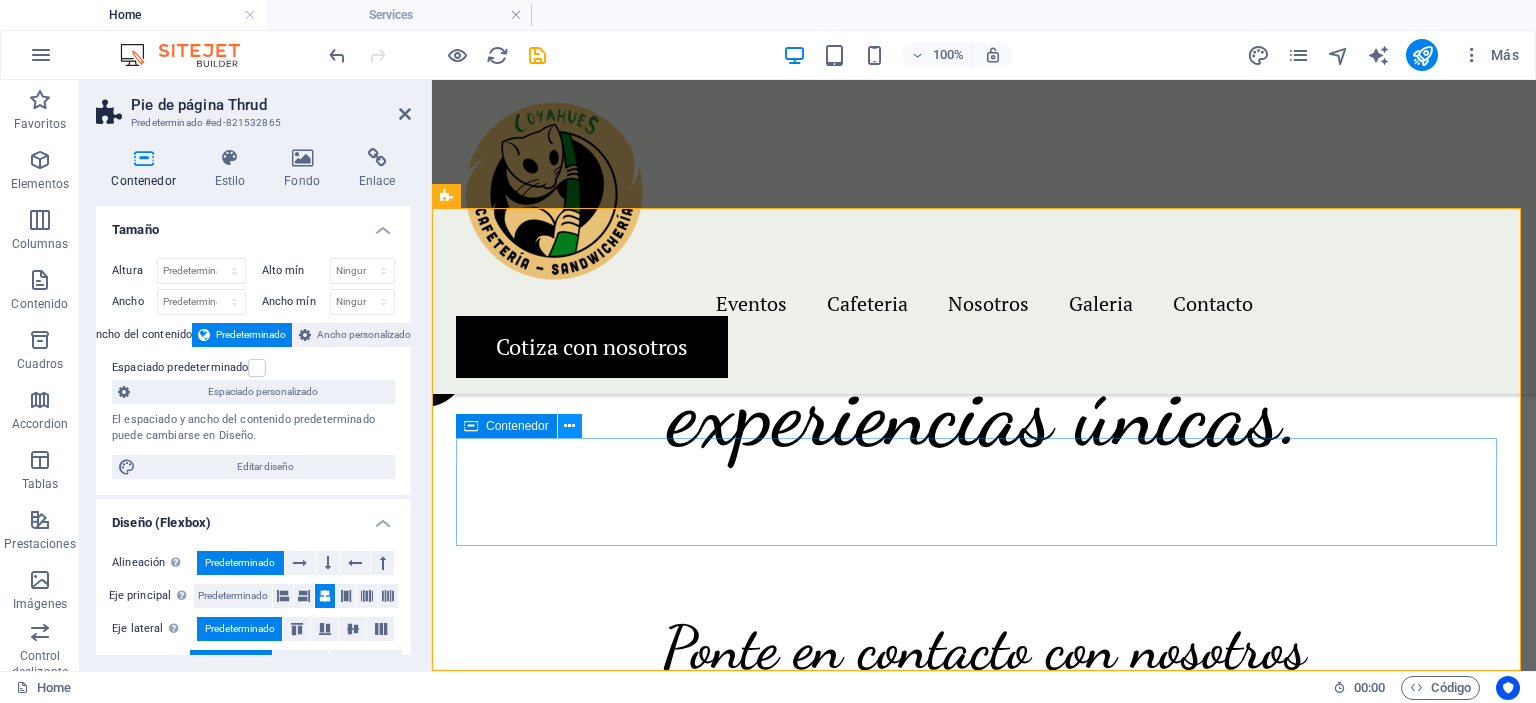 click at bounding box center [569, 426] 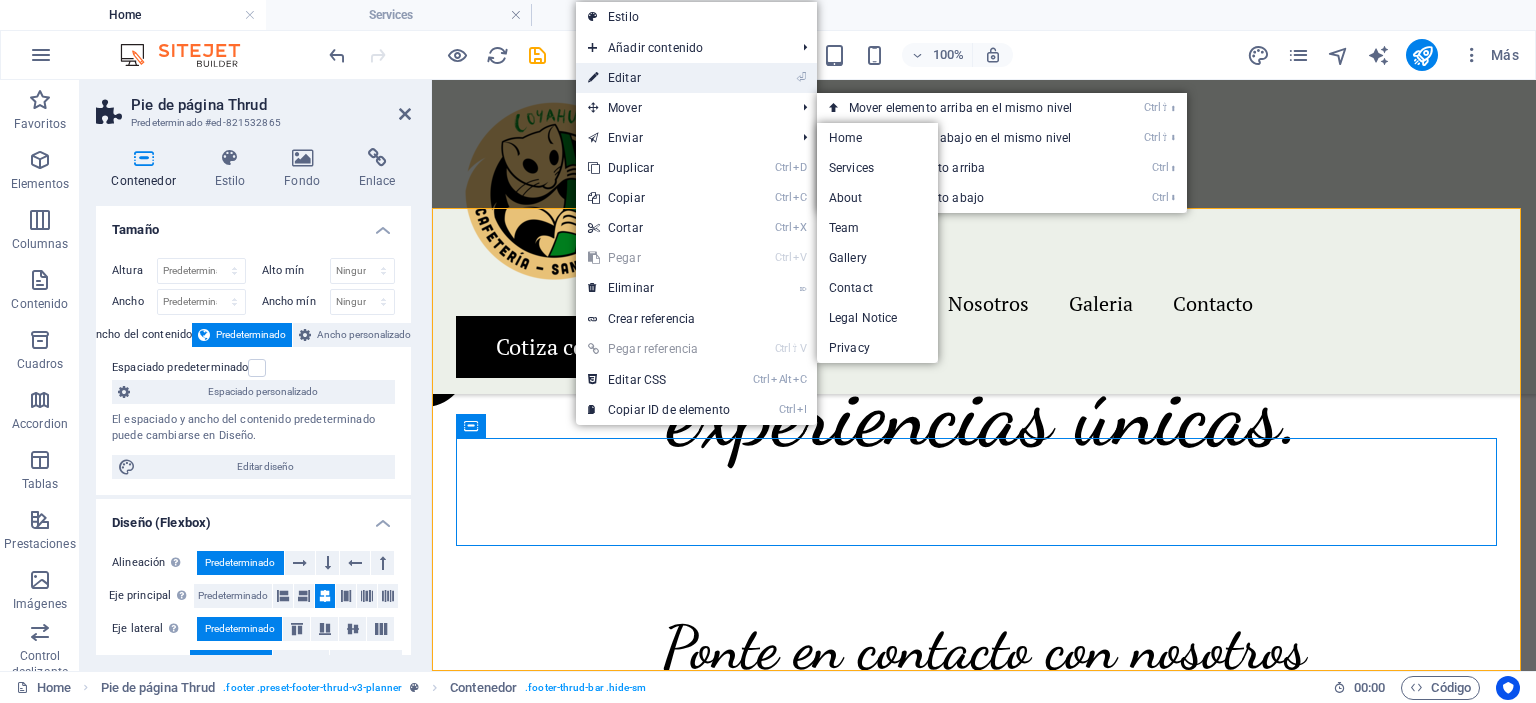 click on "⏎  Editar" at bounding box center (659, 78) 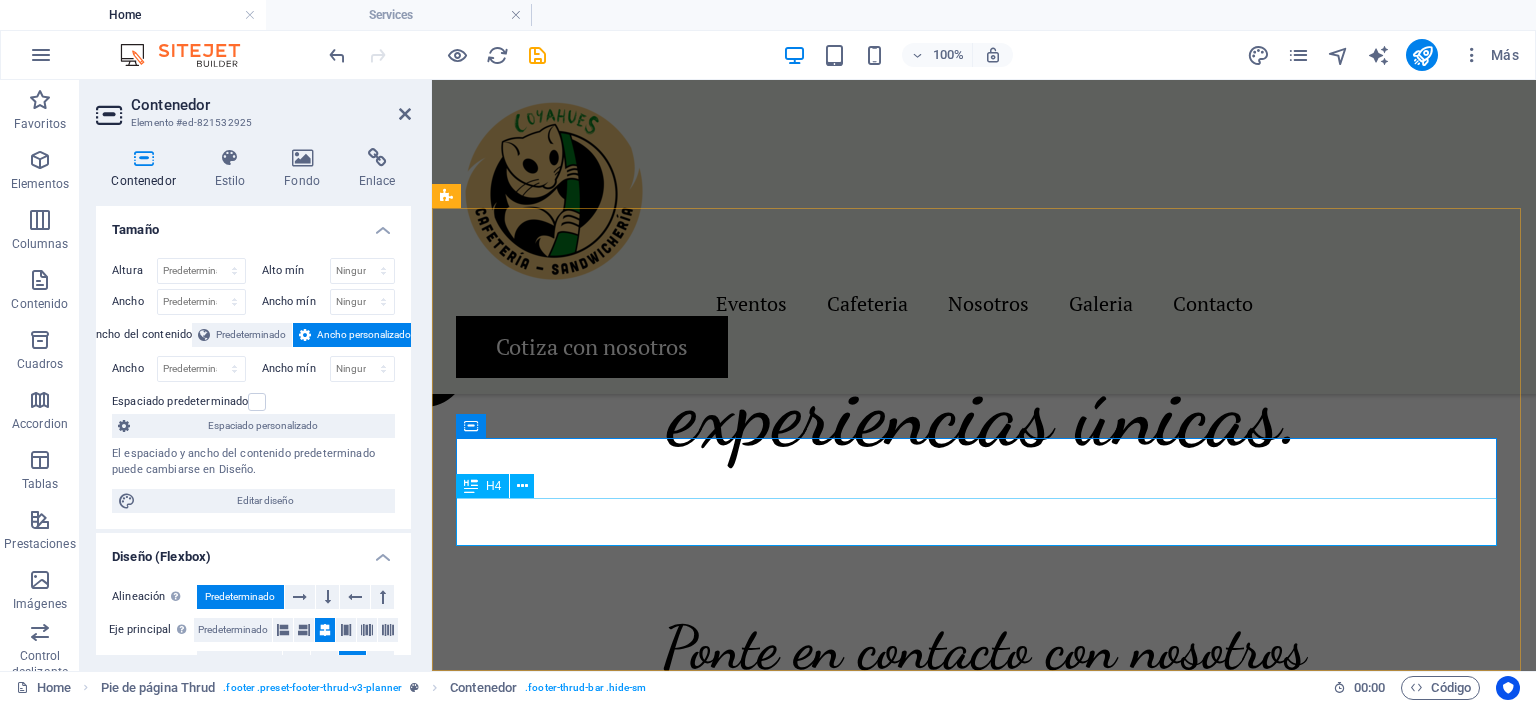 click on "Beyond plans, we create memories!" at bounding box center [984, 4001] 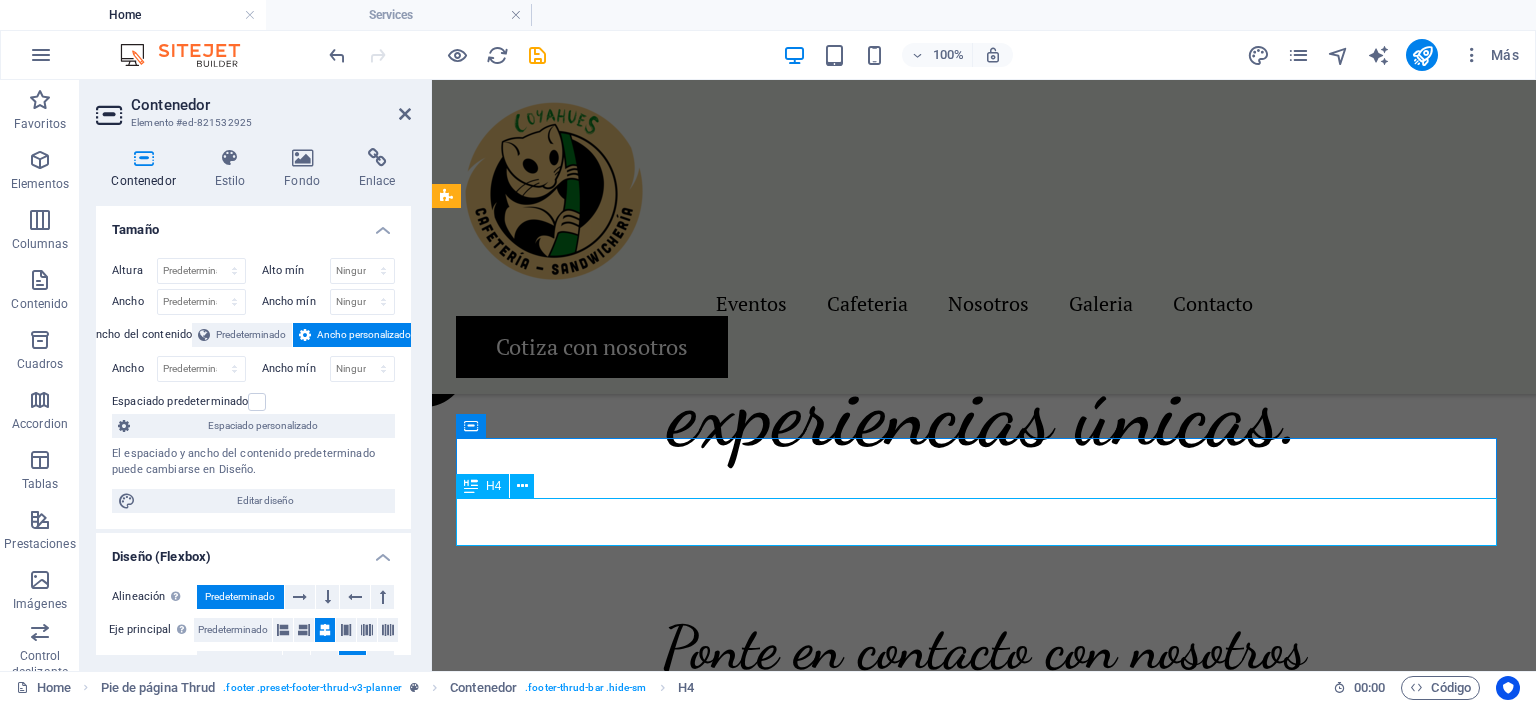 scroll, scrollTop: 5434, scrollLeft: 0, axis: vertical 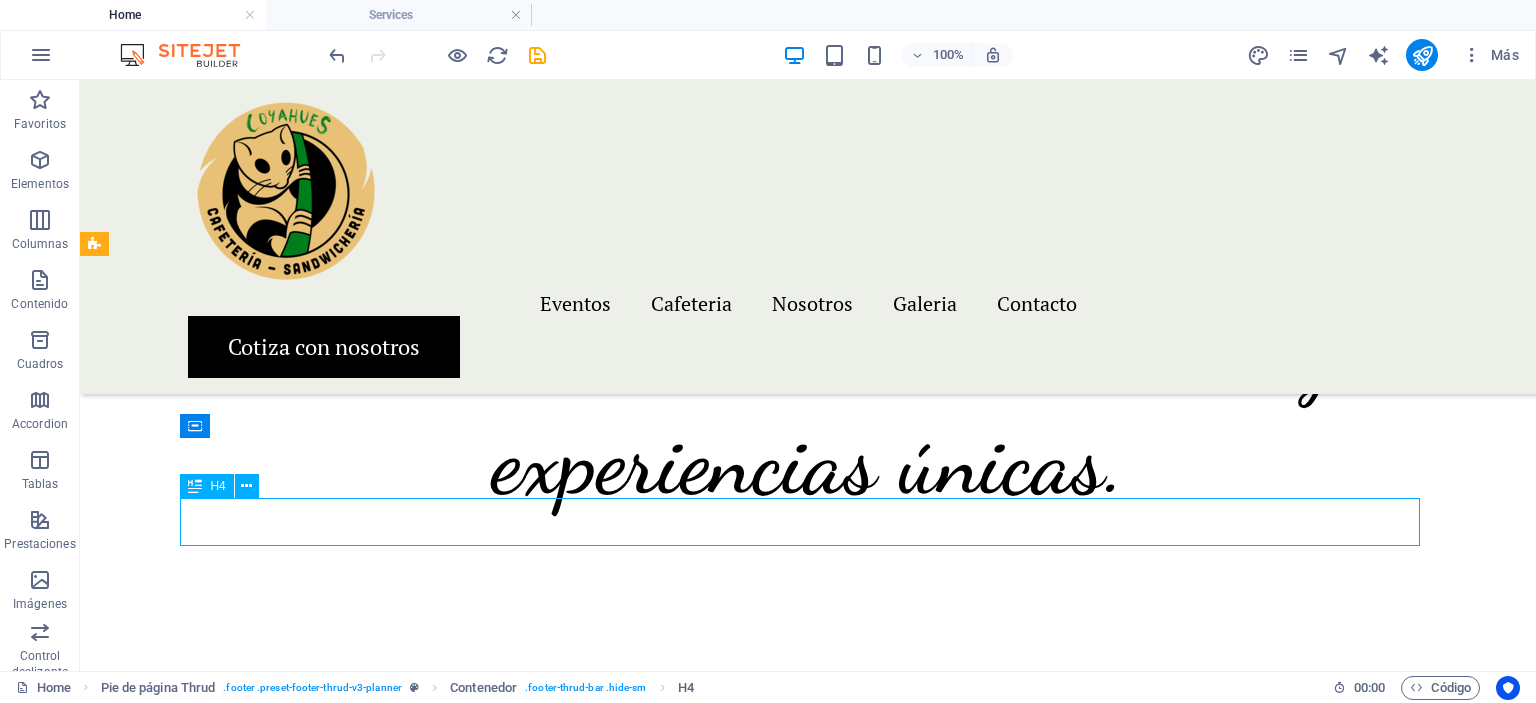 drag, startPoint x: 884, startPoint y: 525, endPoint x: 1040, endPoint y: 530, distance: 156.08011 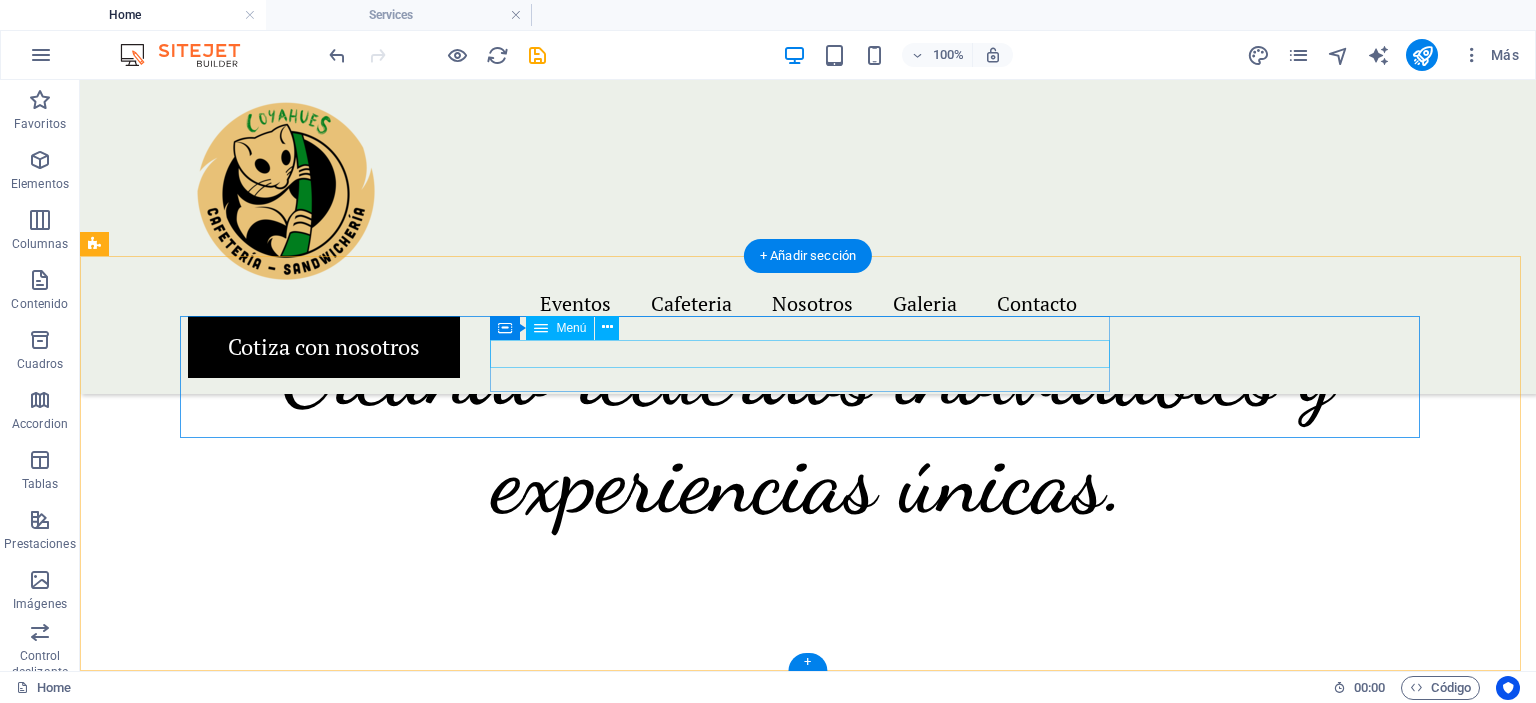 scroll, scrollTop: 5434, scrollLeft: 0, axis: vertical 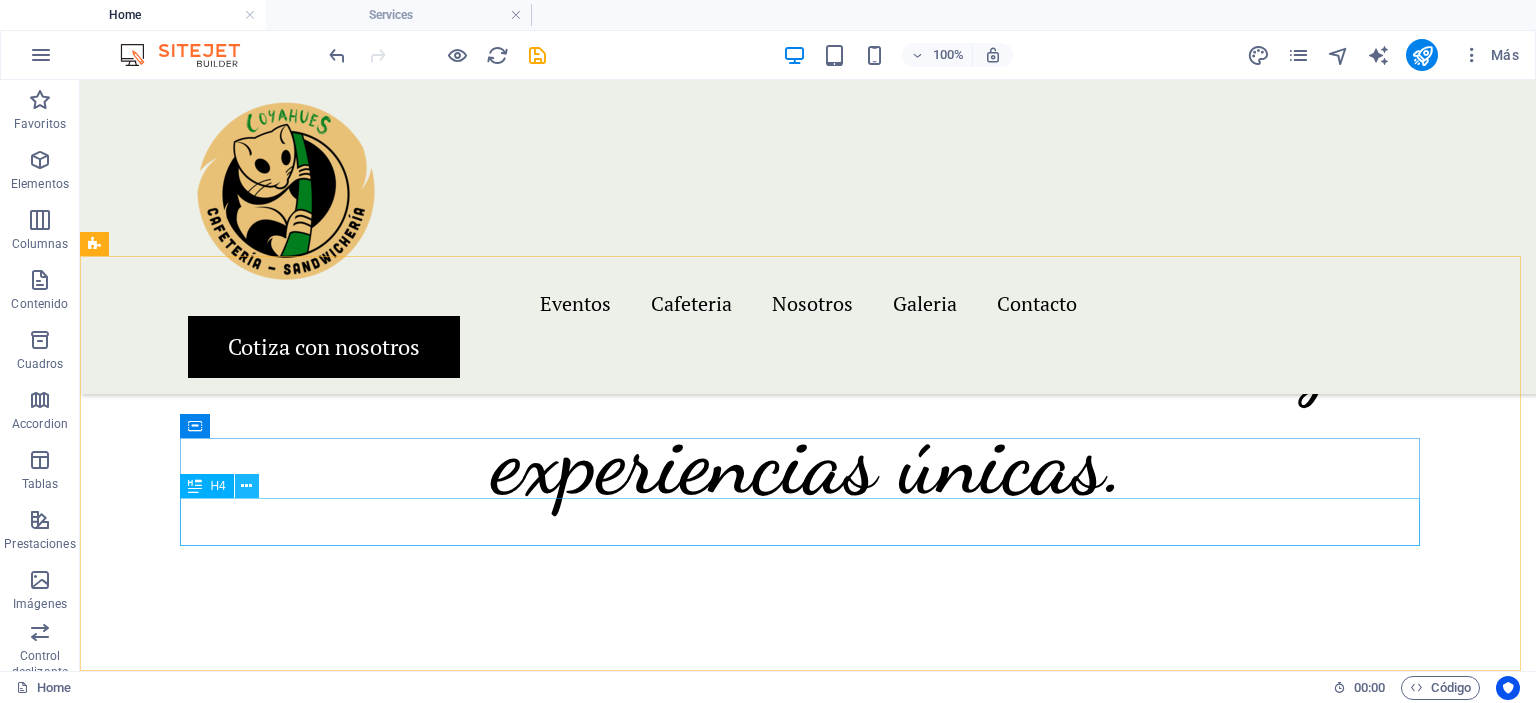 click at bounding box center [246, 486] 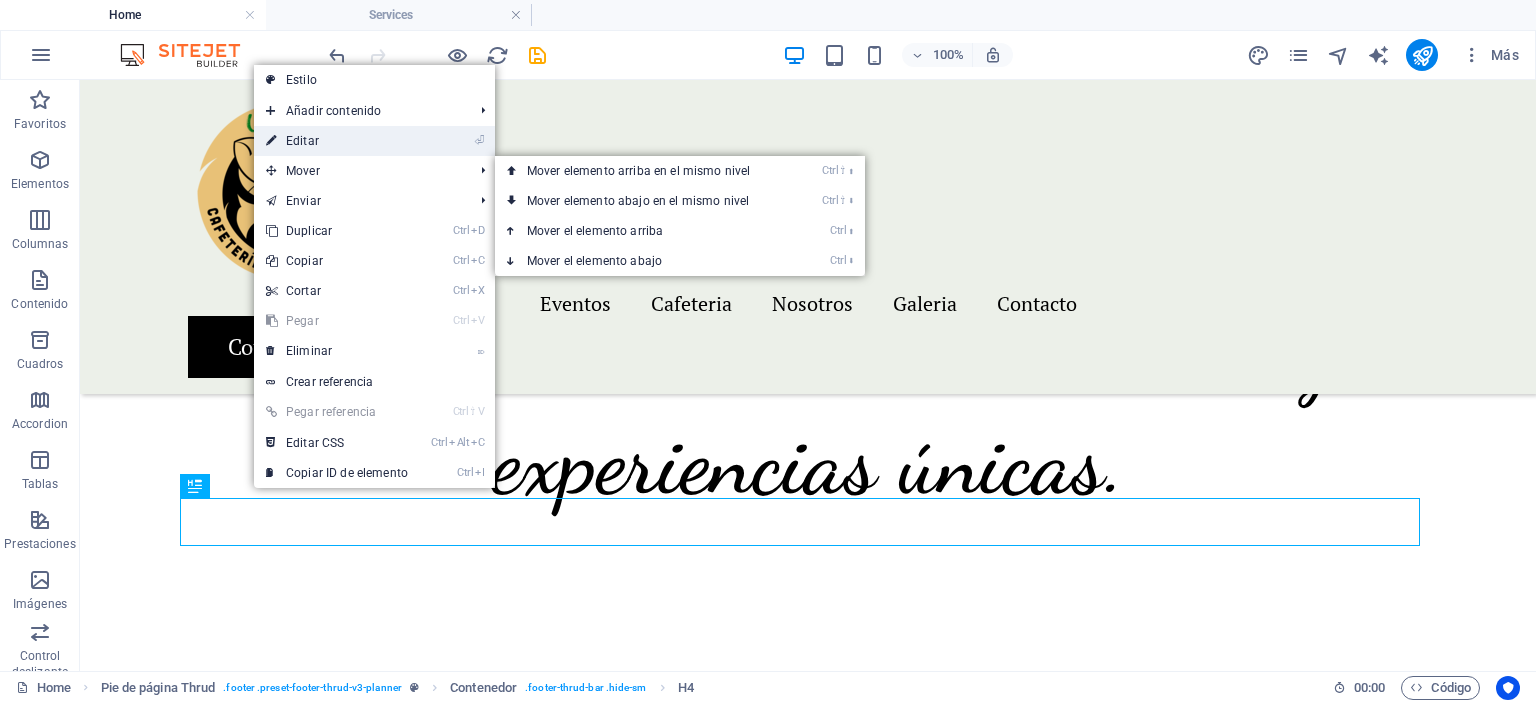 click on "⏎  Editar" at bounding box center [337, 141] 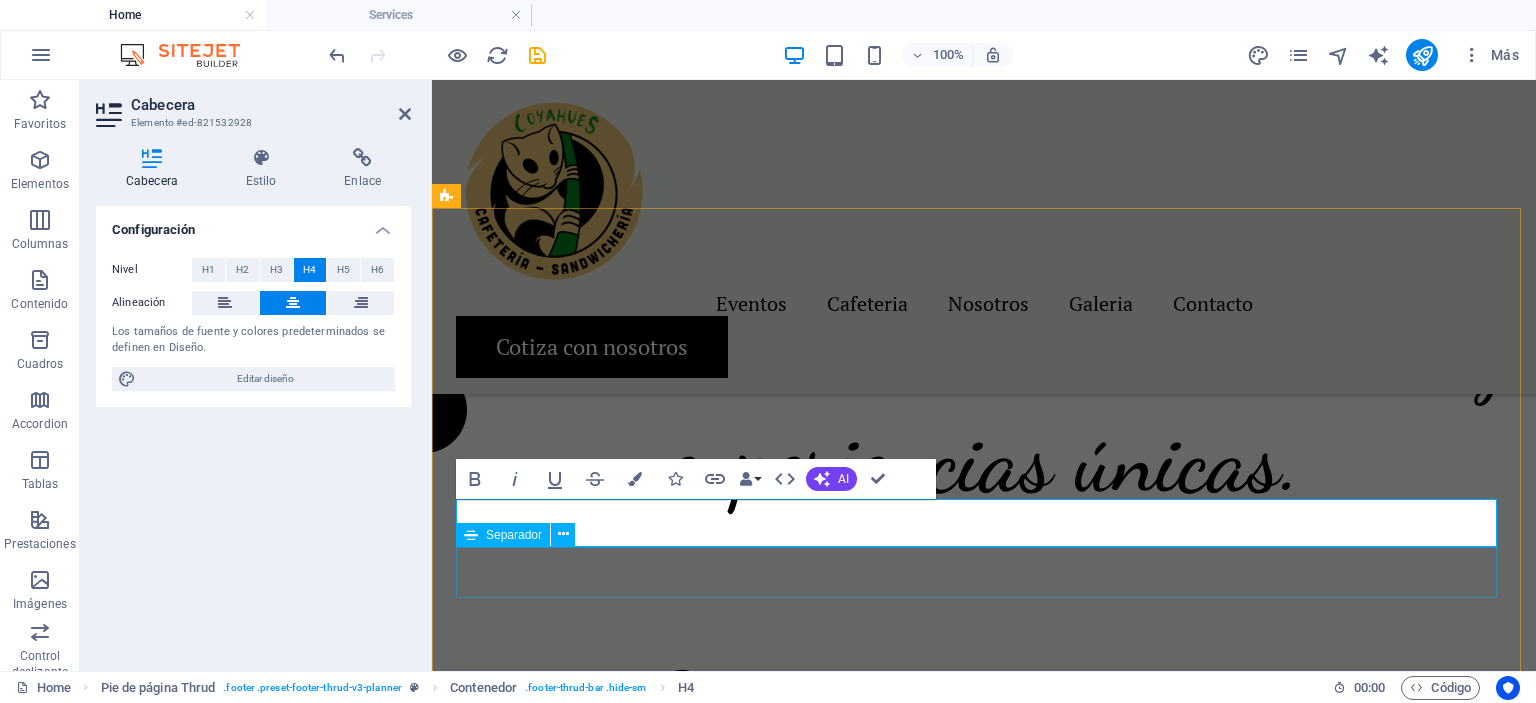 scroll, scrollTop: 5504, scrollLeft: 0, axis: vertical 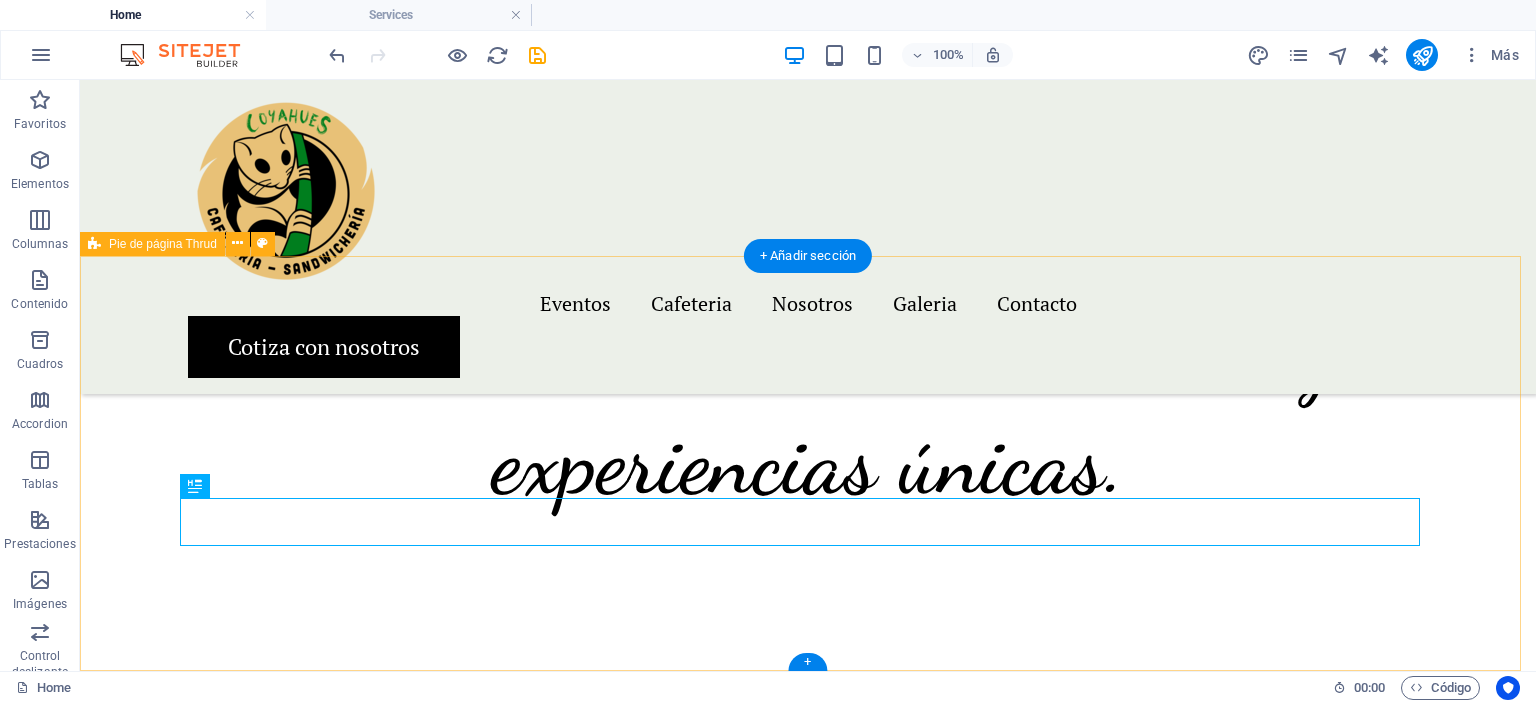 click on "Services About Team Gallery Contact [PHONE] [EMAIL] ¡Más allá de los planes, creamos recuerdos!
parquecoyahue.cl   Legal Notice  |  Privacy Policy" at bounding box center [808, 3782] 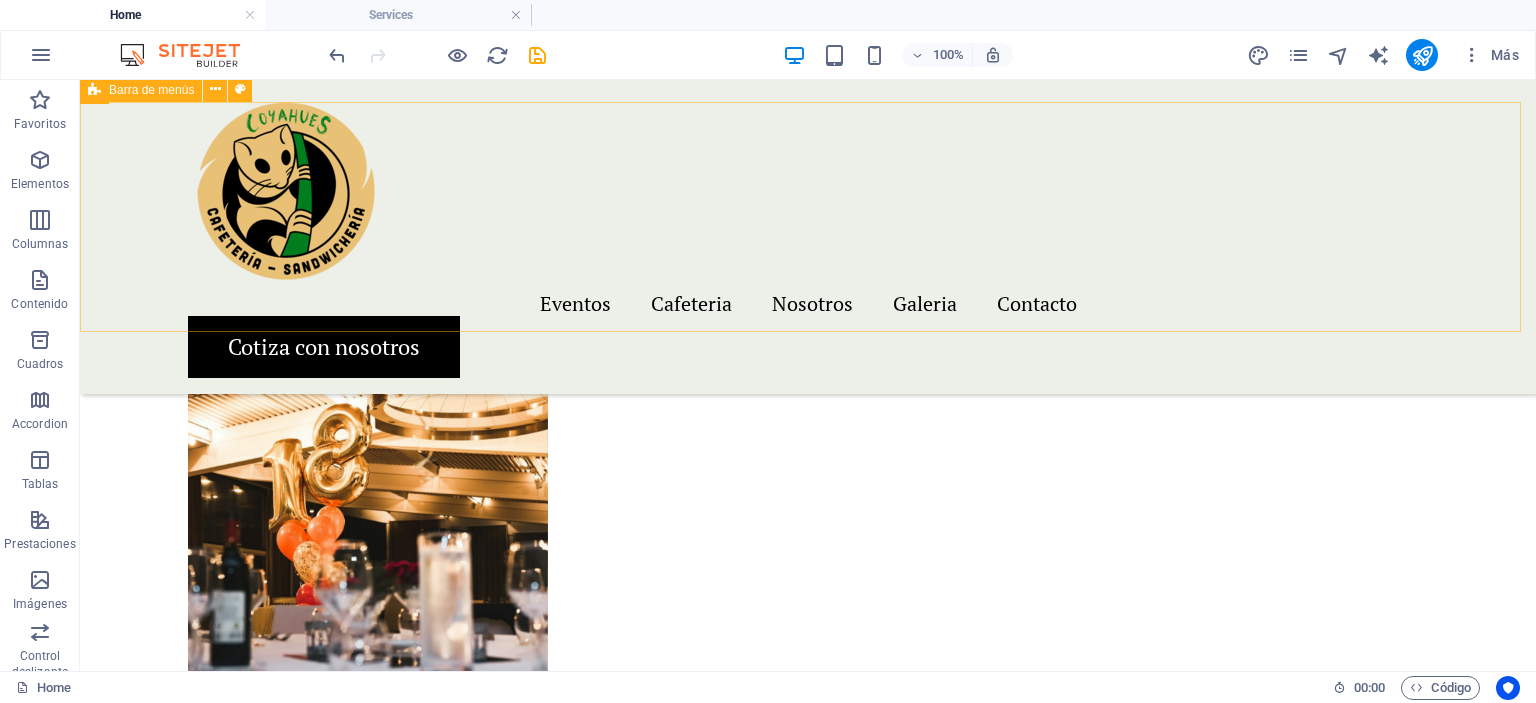 scroll, scrollTop: 2134, scrollLeft: 0, axis: vertical 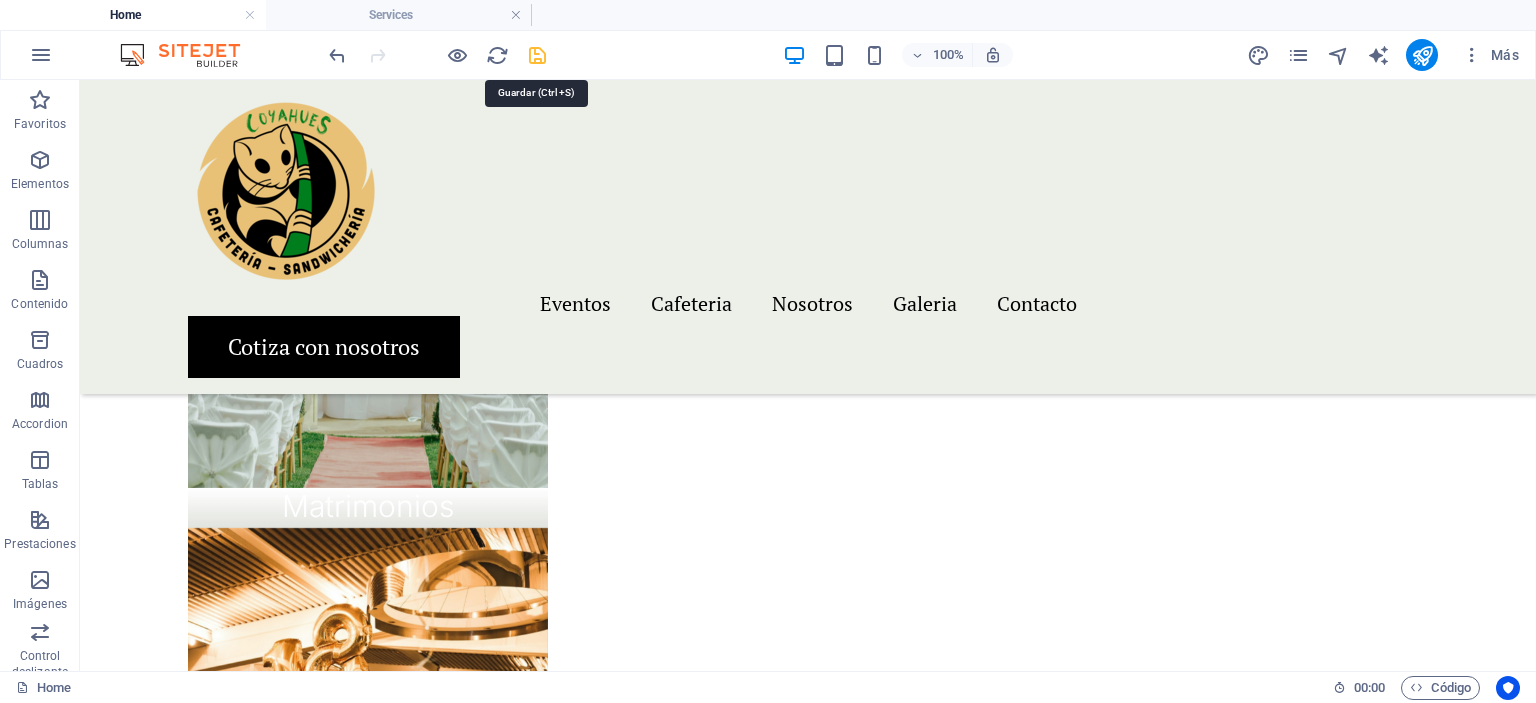 click at bounding box center (537, 55) 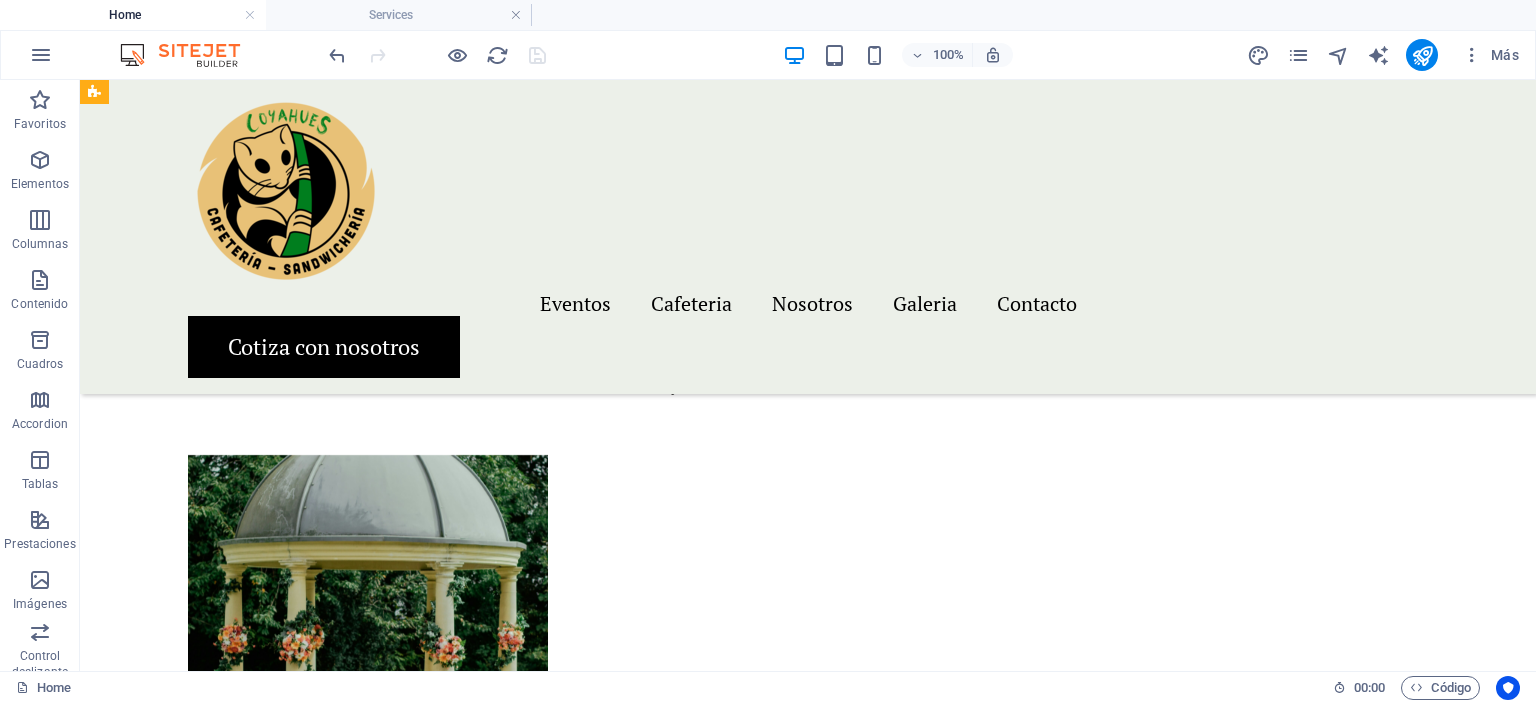 scroll, scrollTop: 2000, scrollLeft: 0, axis: vertical 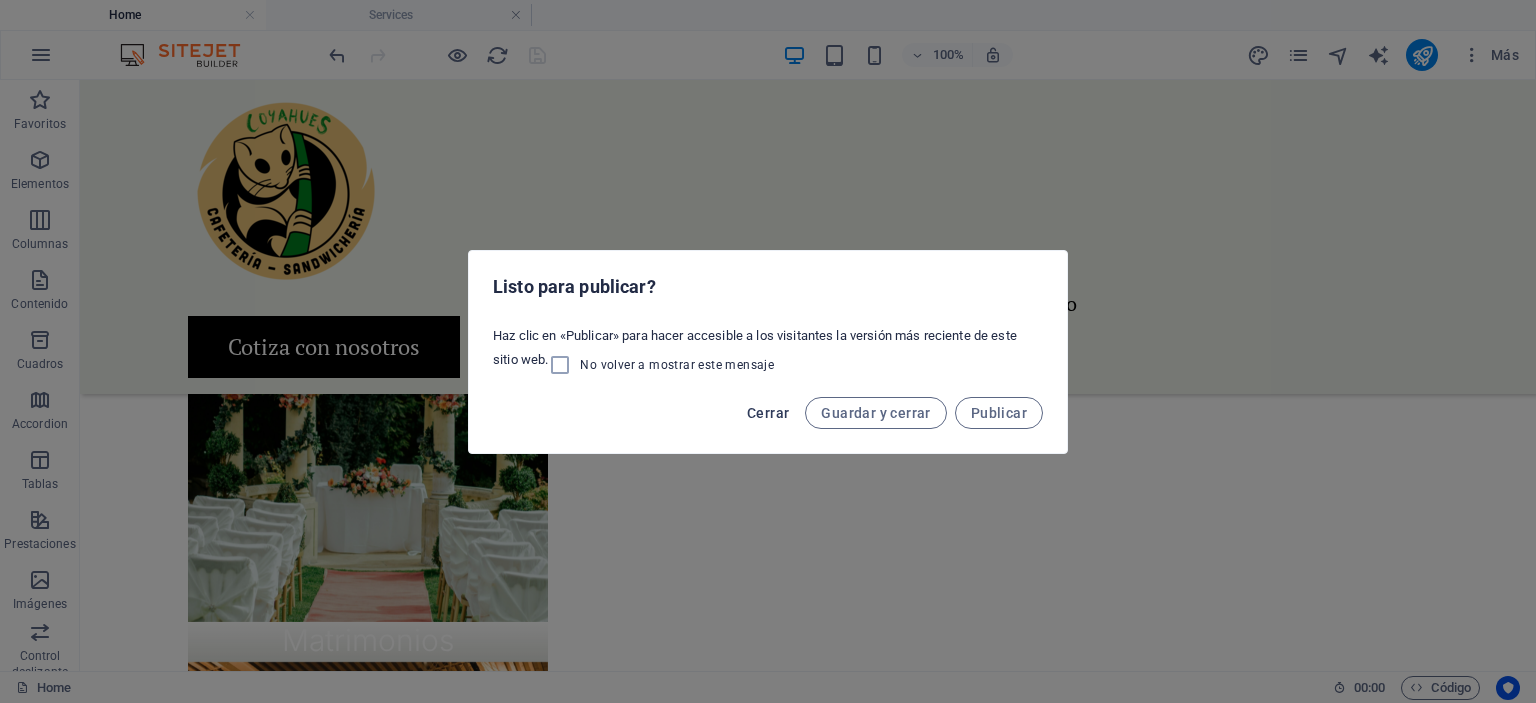 click on "Cerrar" at bounding box center [768, 413] 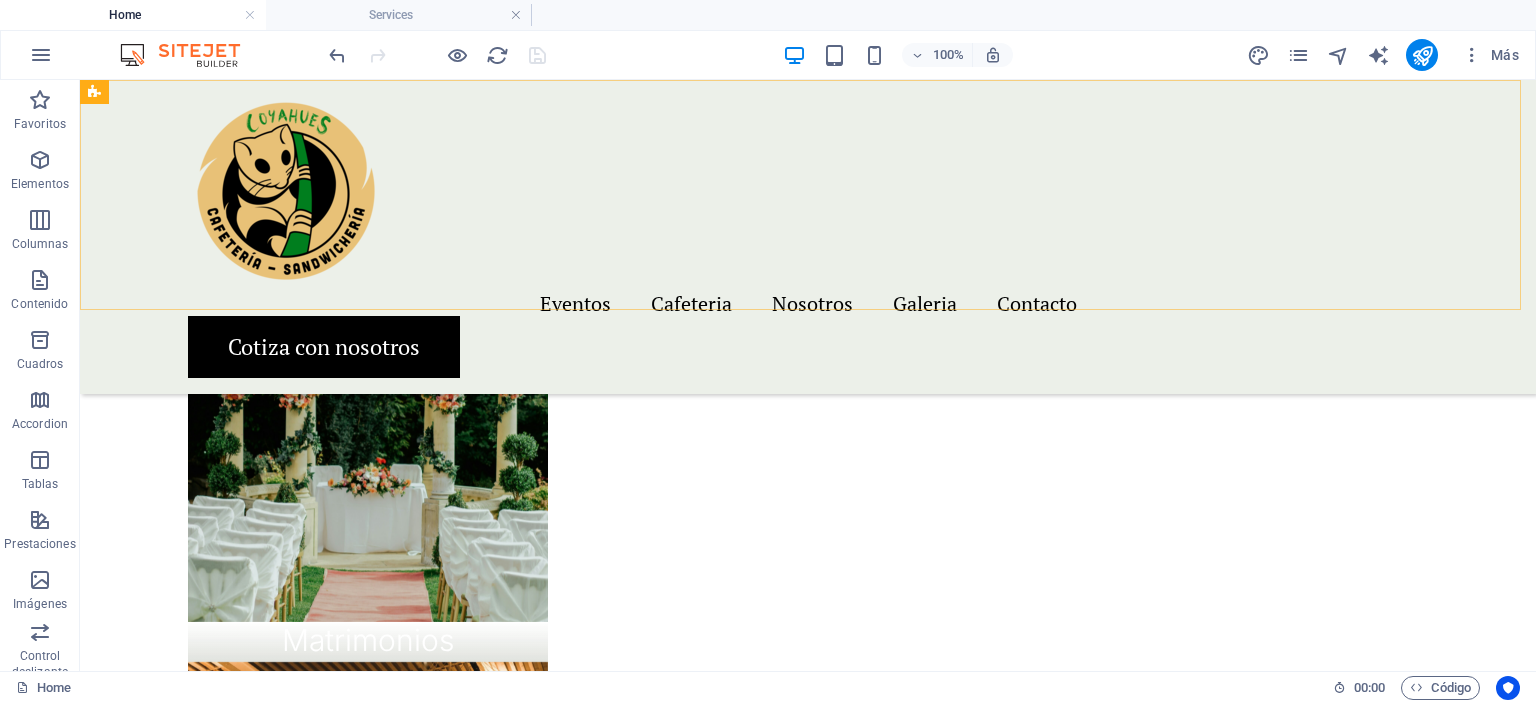scroll, scrollTop: 1600, scrollLeft: 0, axis: vertical 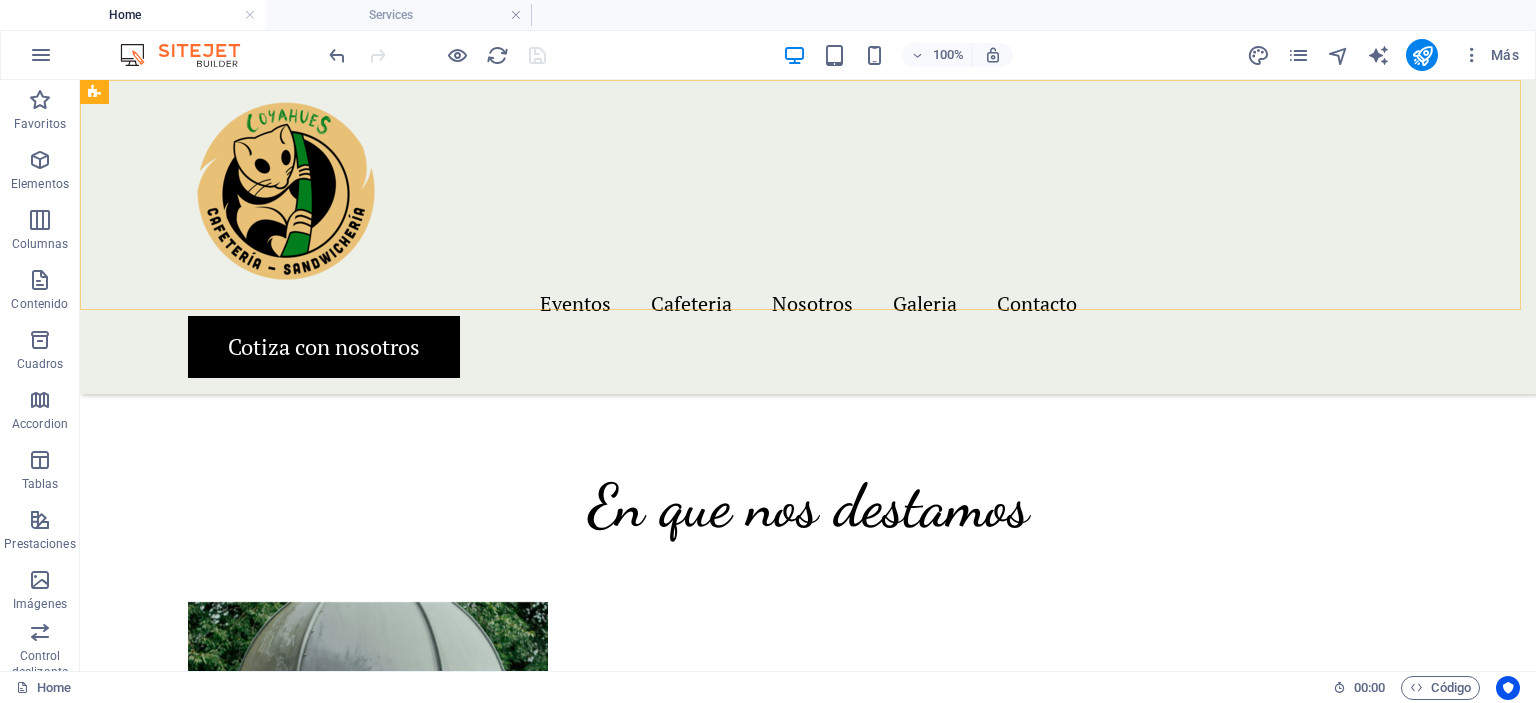 click on "Menu Eventos Cafeteria Nosotros Galeria Contacto Cotiza con nosotros" at bounding box center (808, 237) 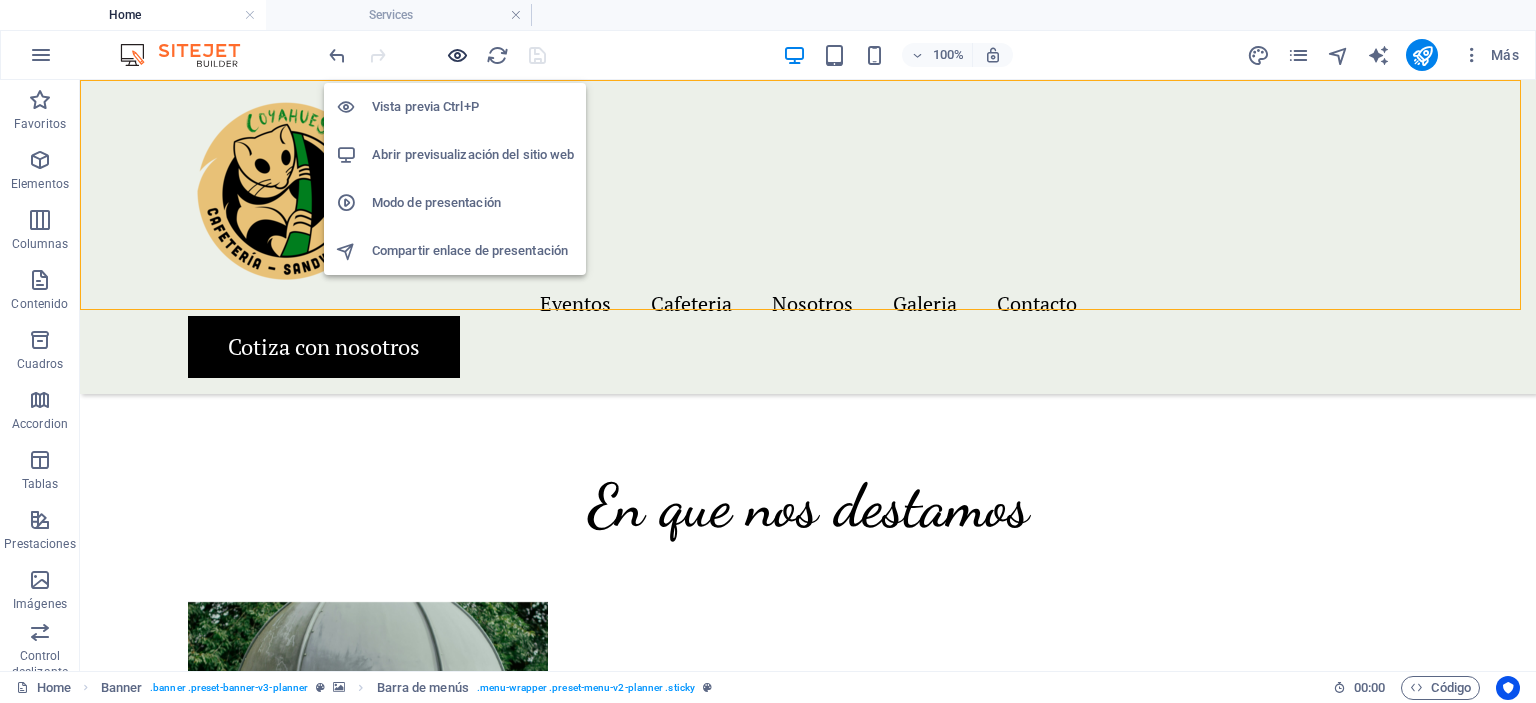 click at bounding box center (457, 55) 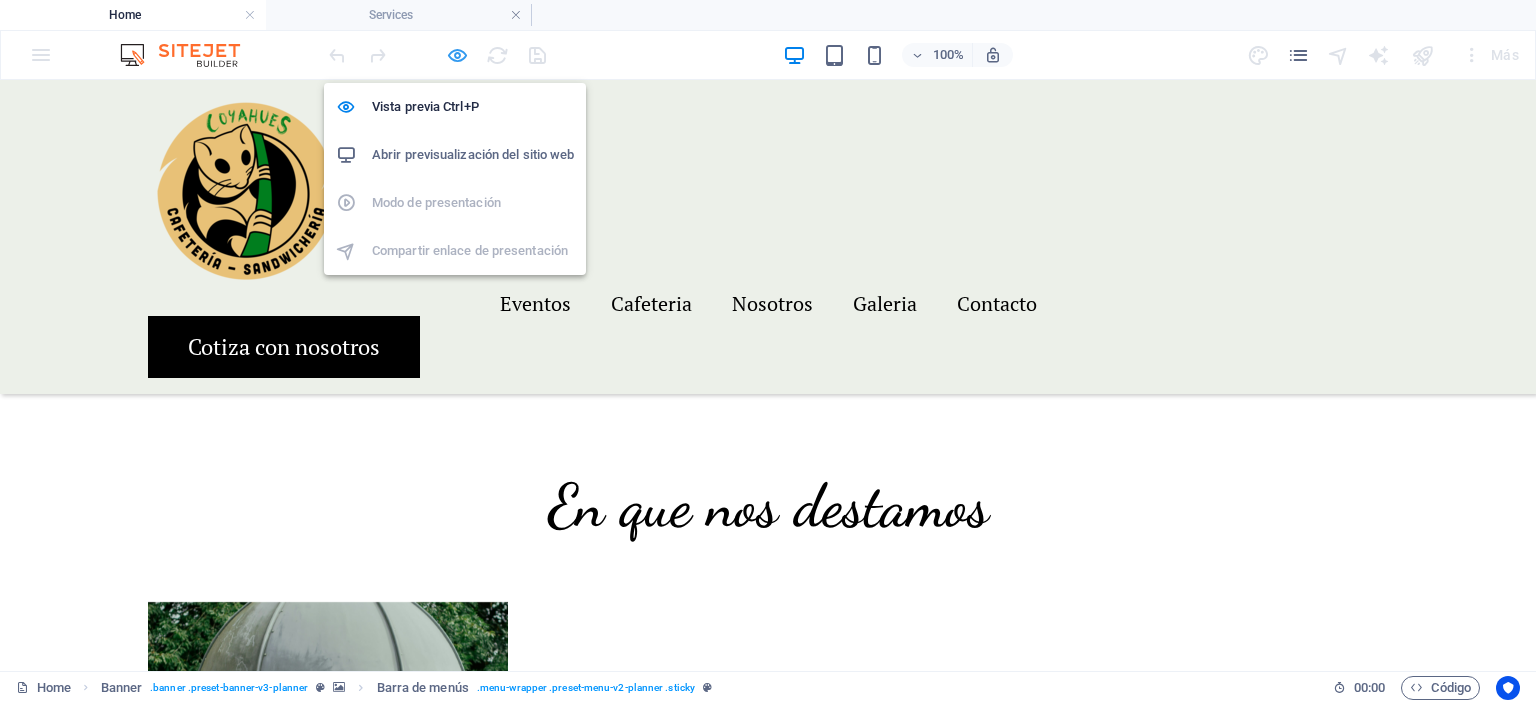 click at bounding box center (457, 55) 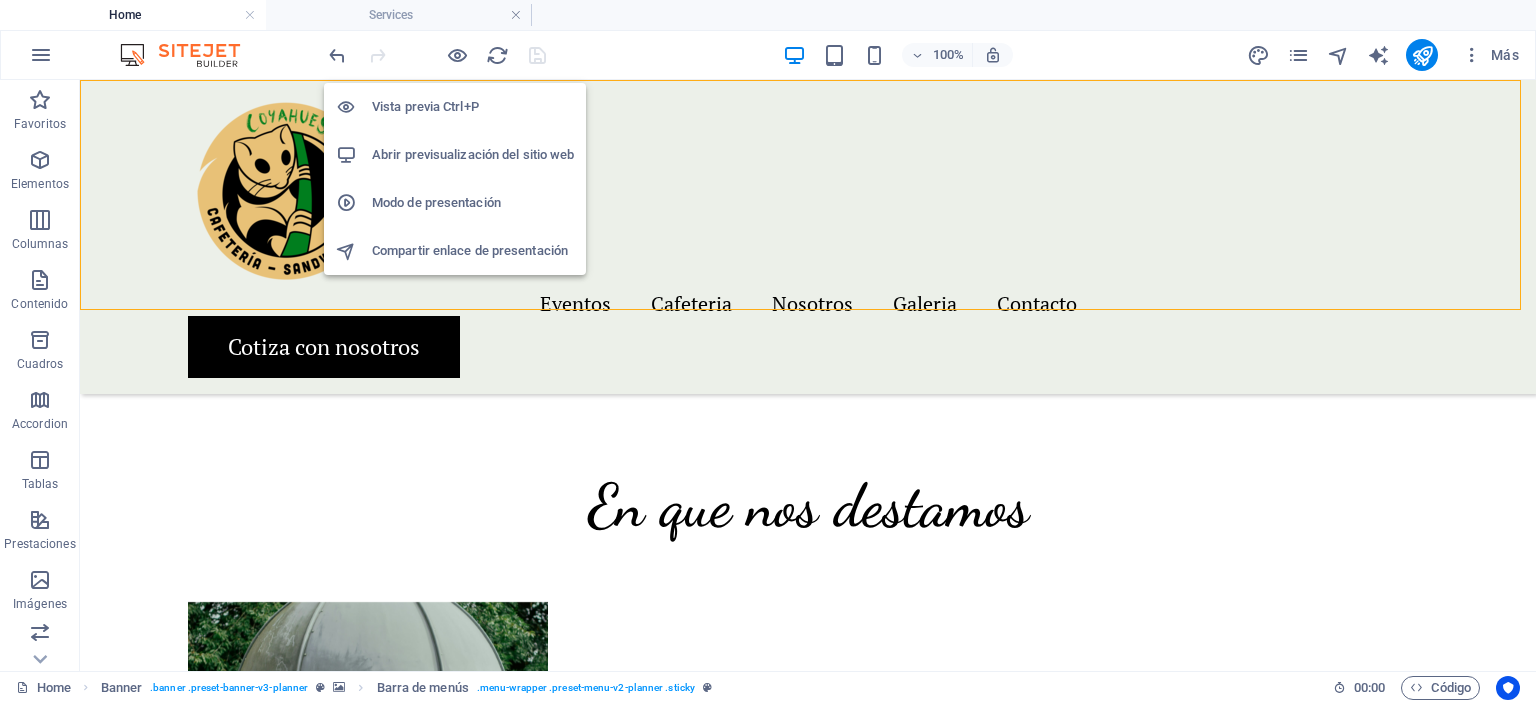click on "Abrir previsualización del sitio web" at bounding box center [473, 155] 